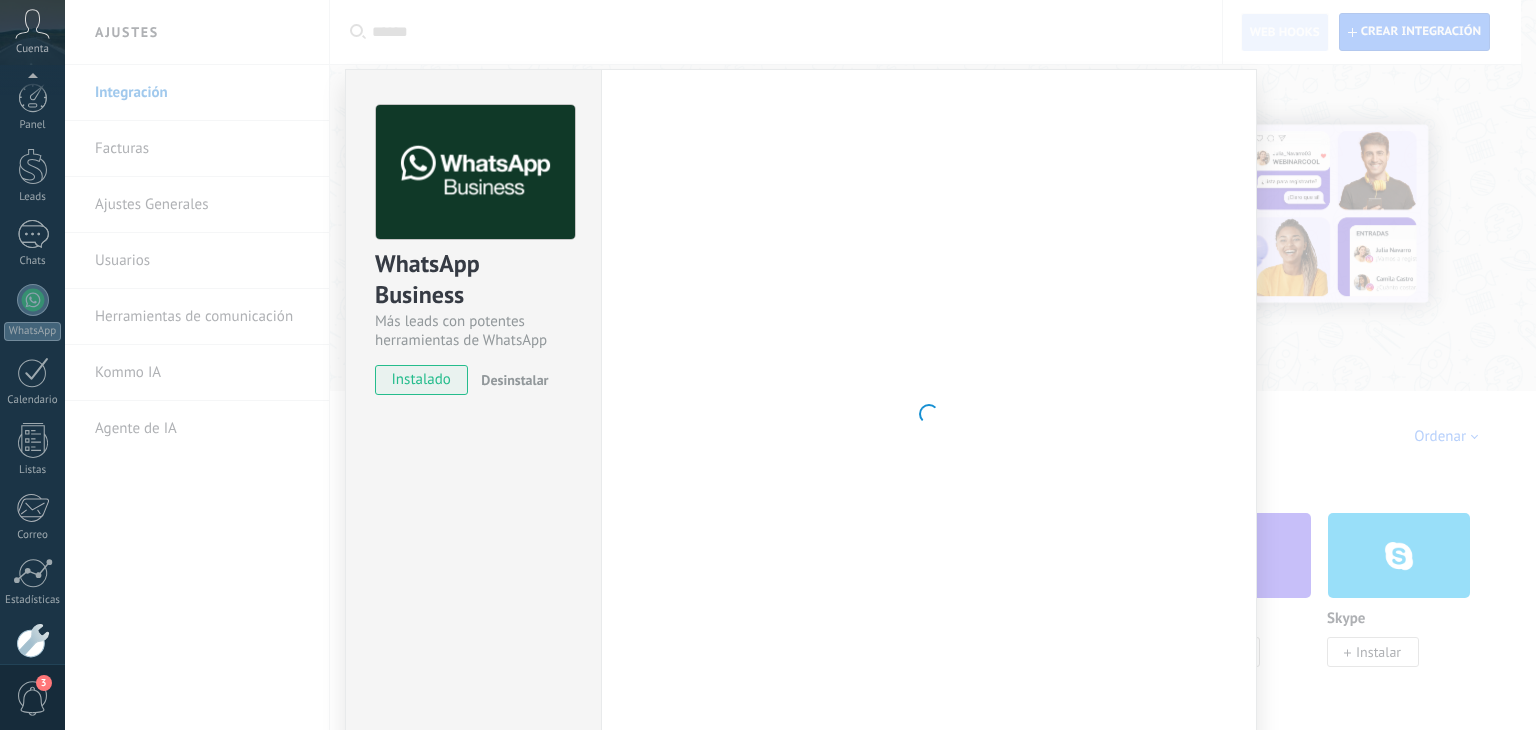 scroll, scrollTop: 0, scrollLeft: 0, axis: both 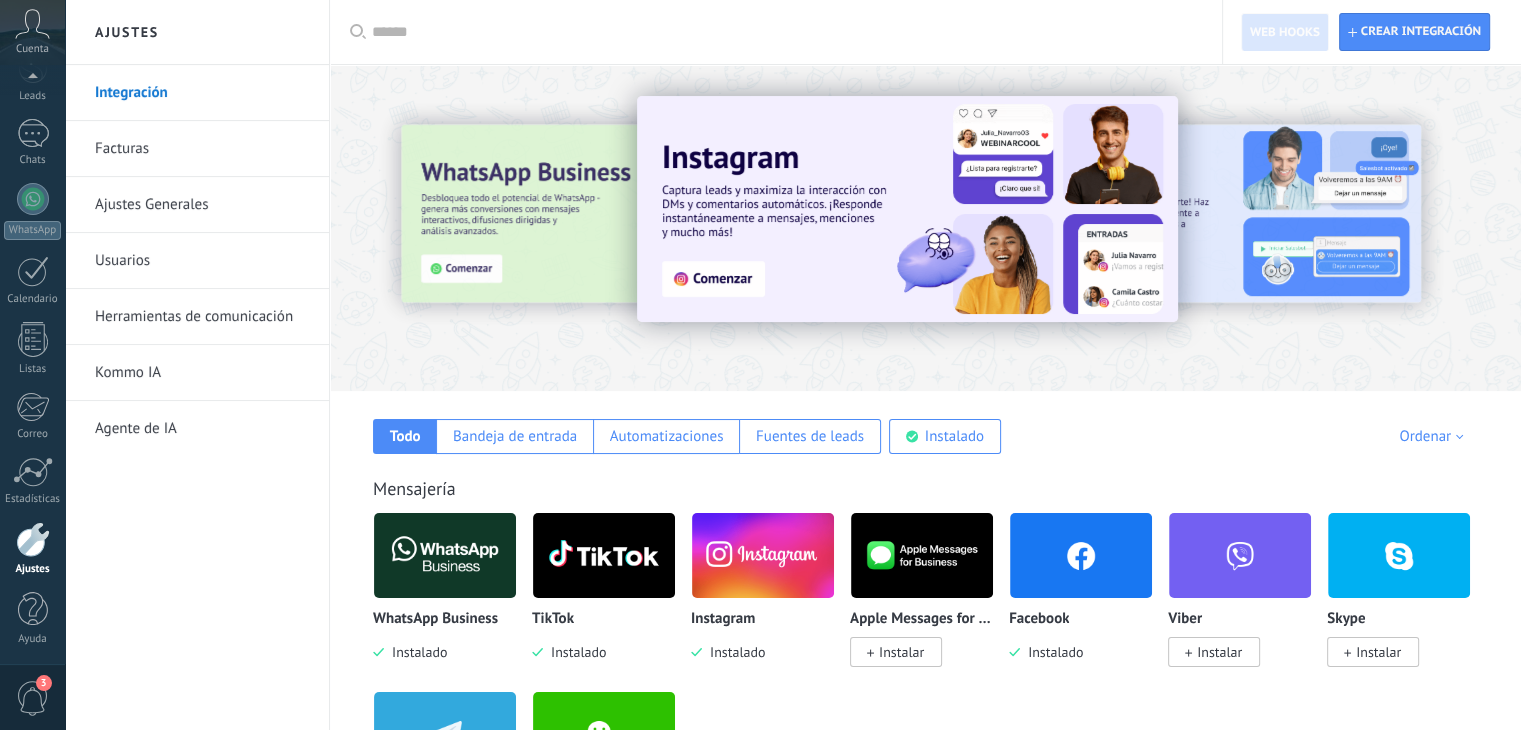 click at bounding box center (445, 555) 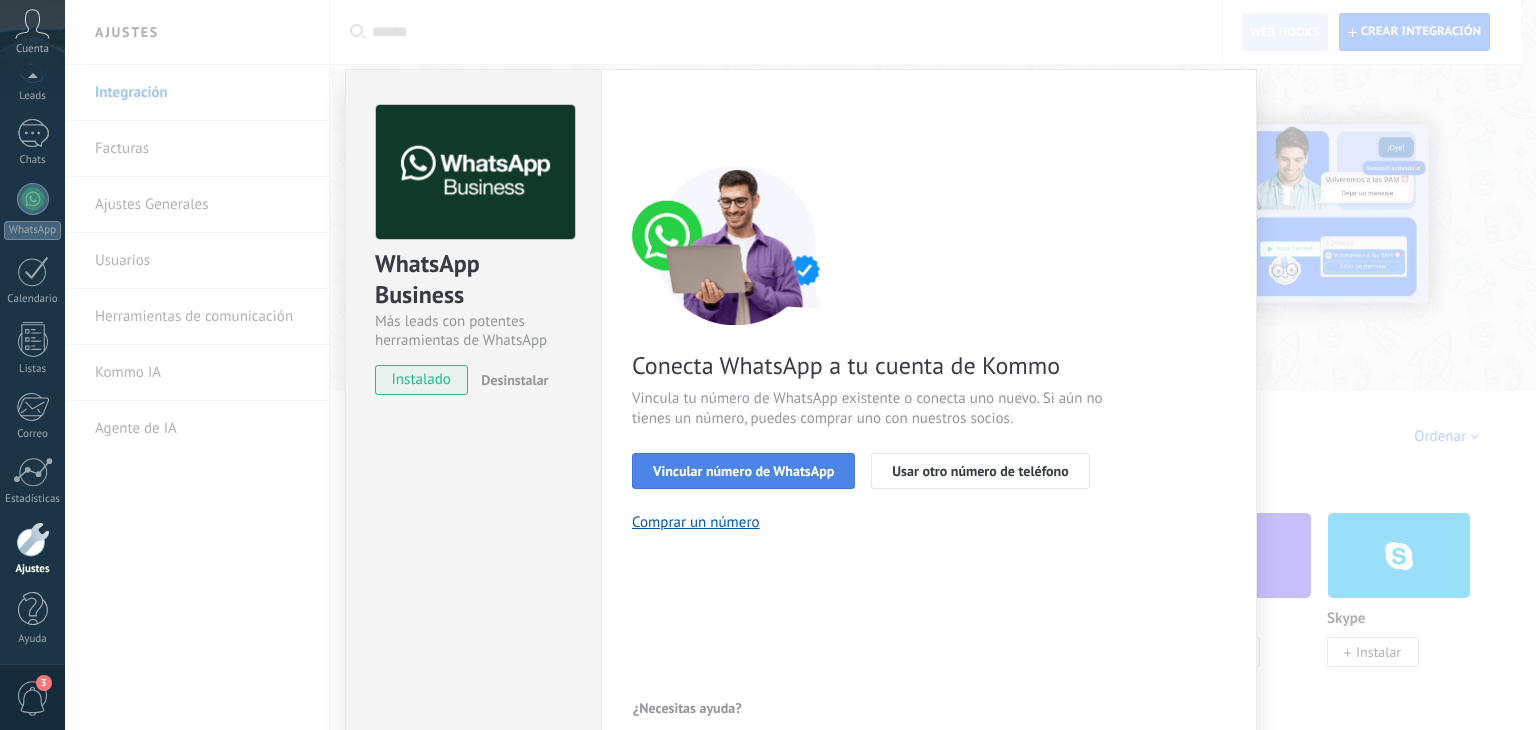 click on "Vincular número de WhatsApp" at bounding box center [743, 471] 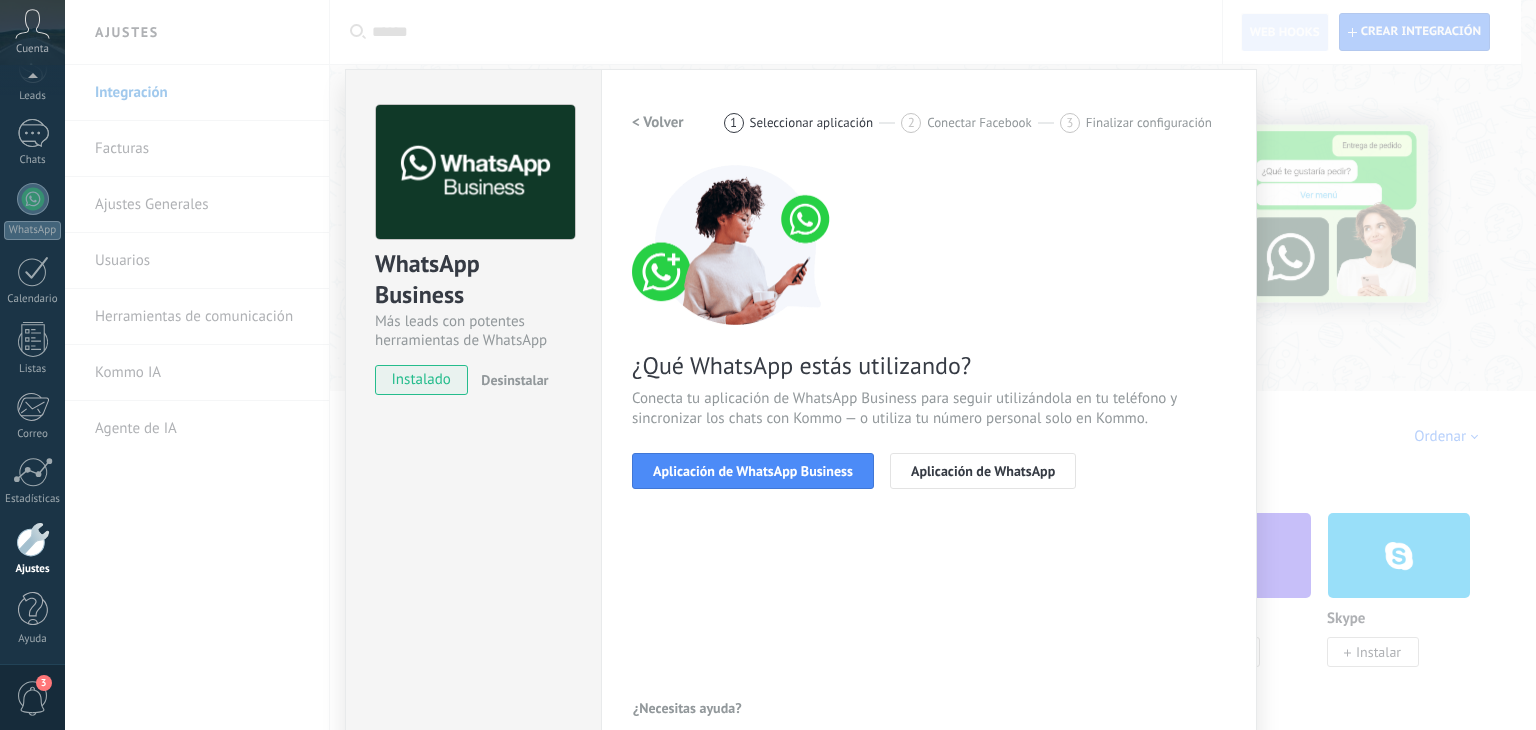 click on "Aplicación de WhatsApp Business" at bounding box center (753, 471) 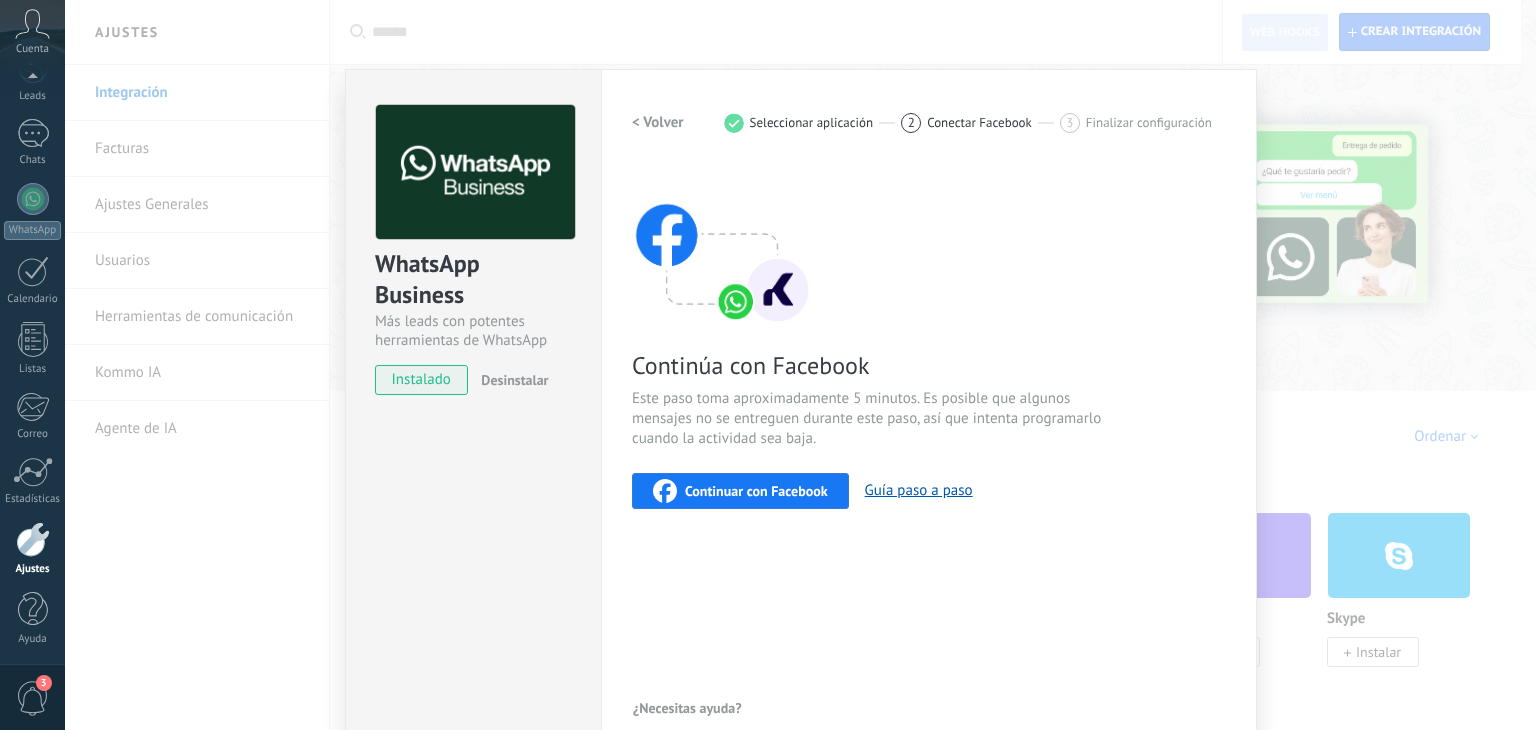 click on "Continuar con Facebook" at bounding box center (740, 491) 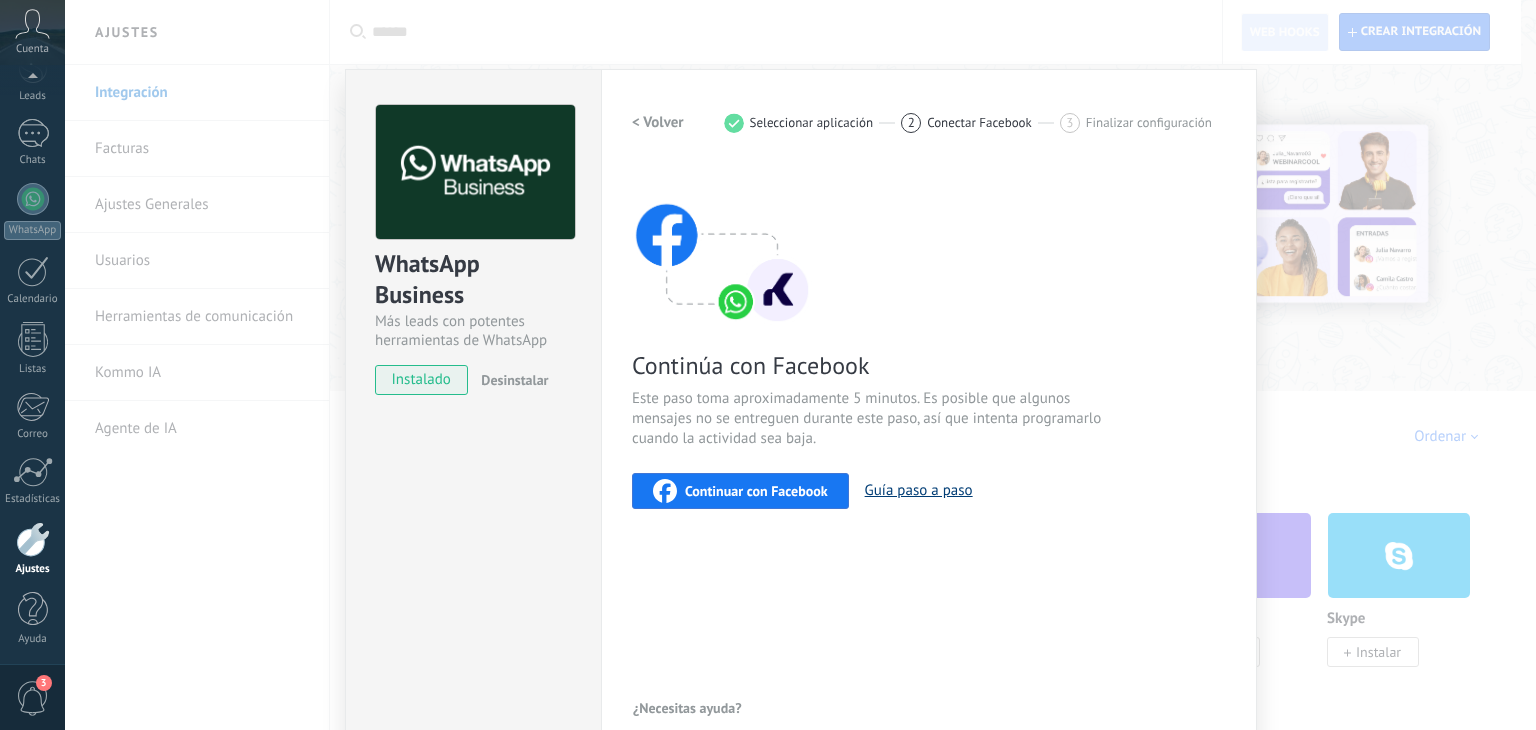 click on "Guía paso a paso" at bounding box center [919, 490] 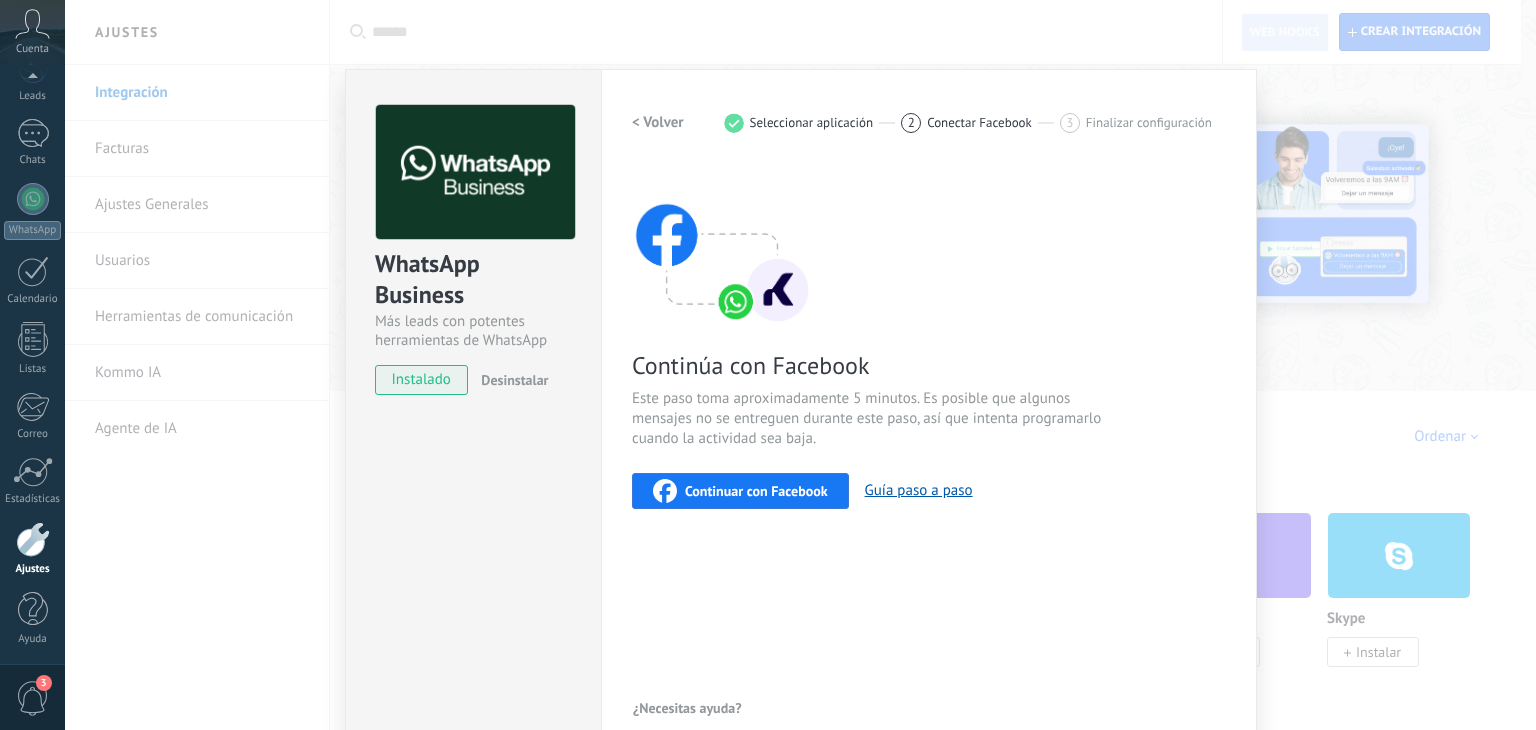 click at bounding box center (33, 539) 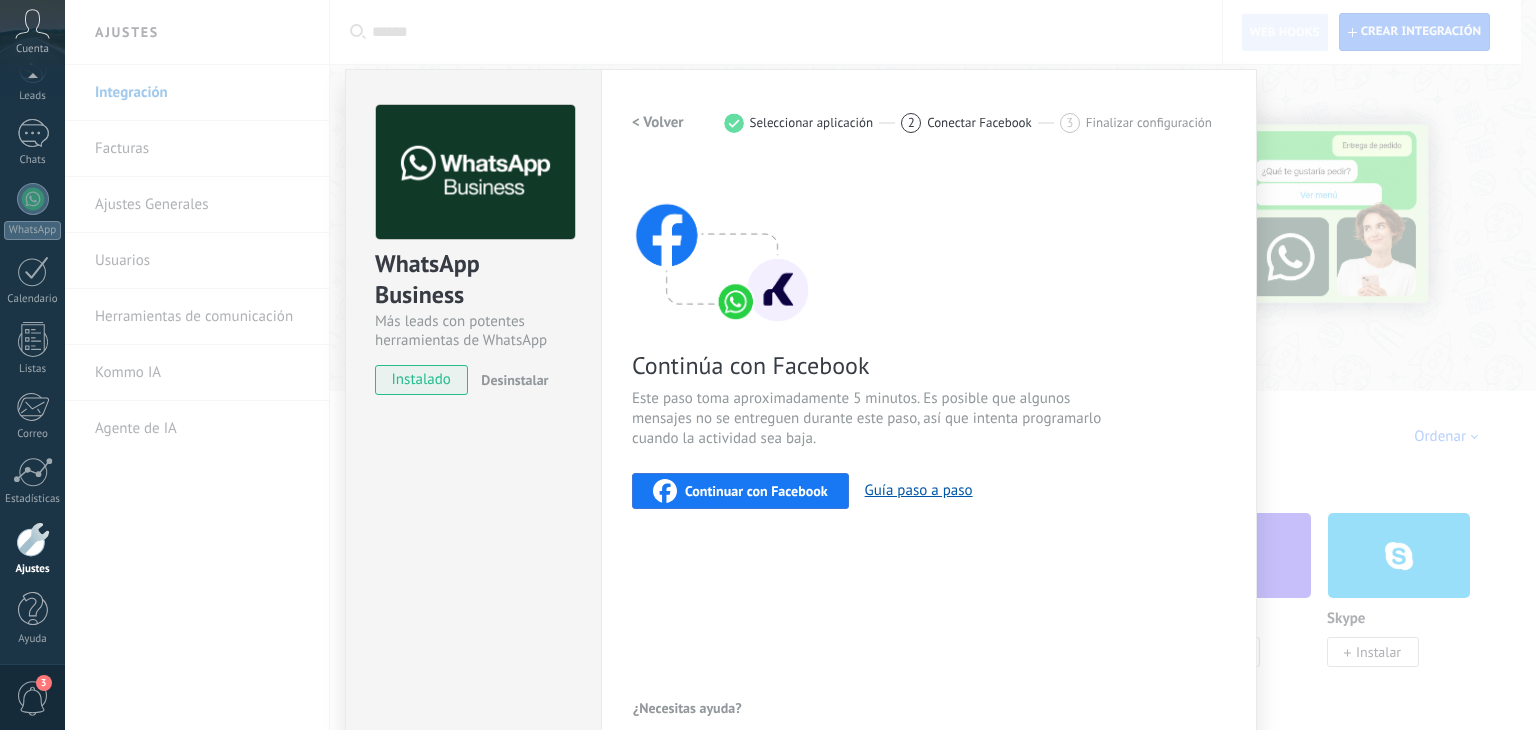 click at bounding box center [33, 539] 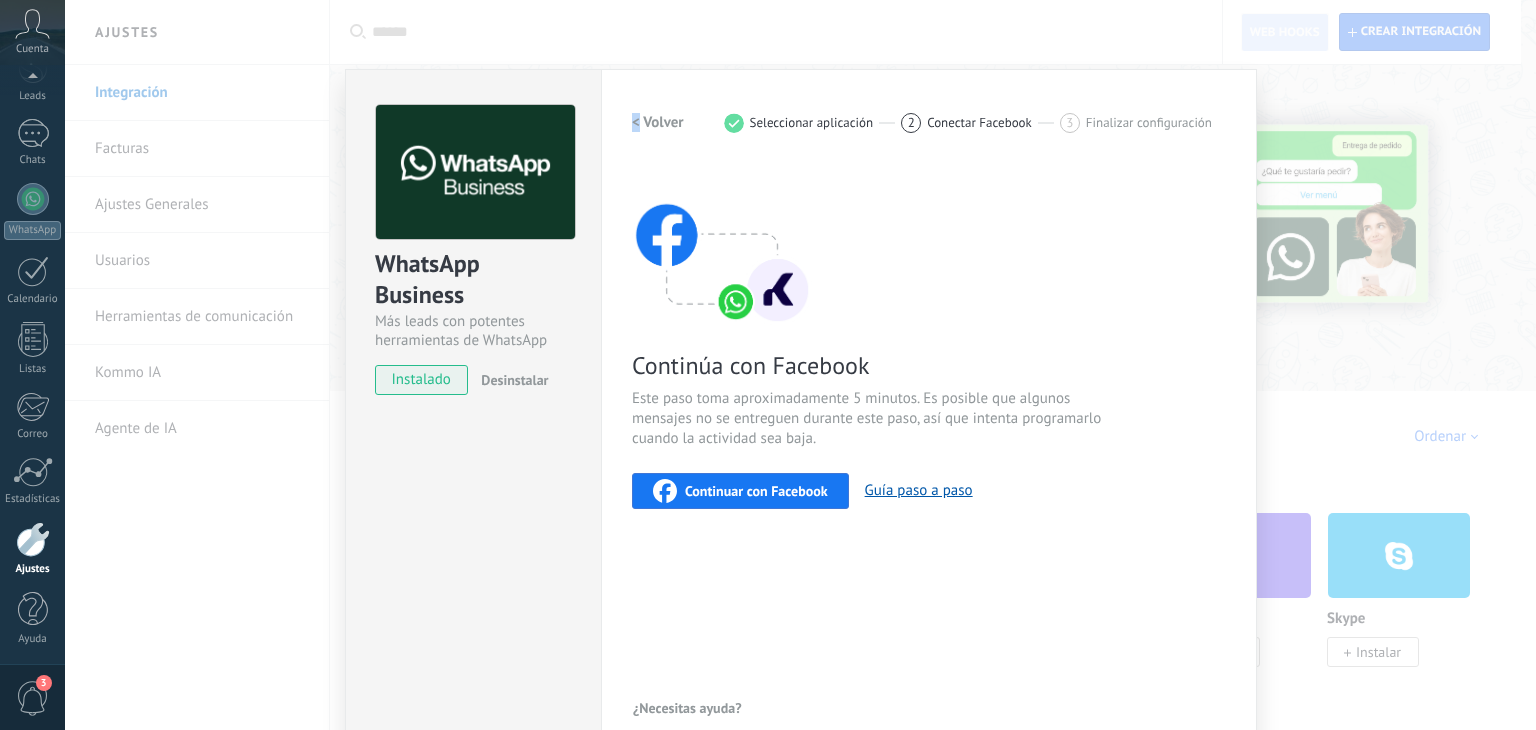 click on "WhatsApp Business Más leads con potentes herramientas de WhatsApp instalado Desinstalar" at bounding box center [473, 414] 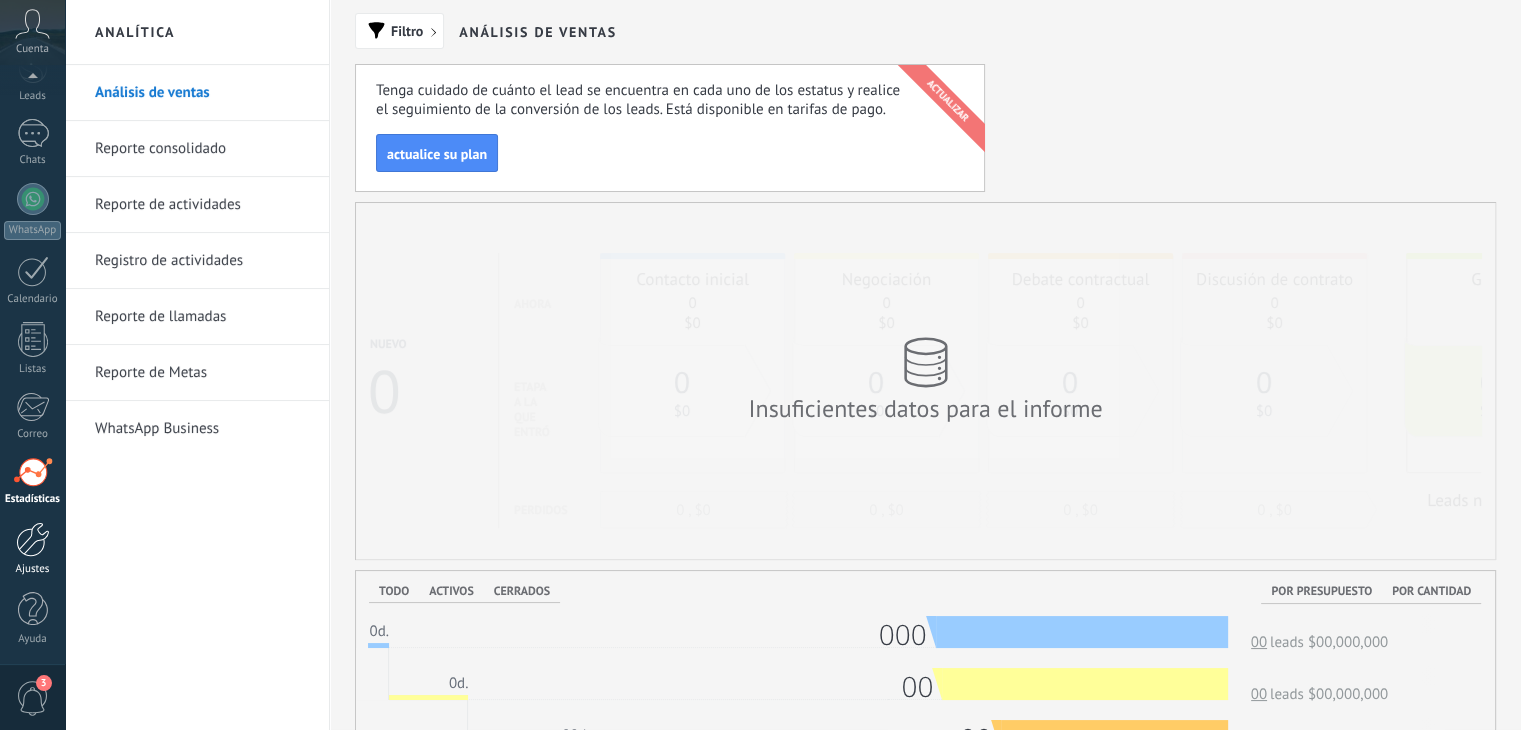 click at bounding box center [33, 539] 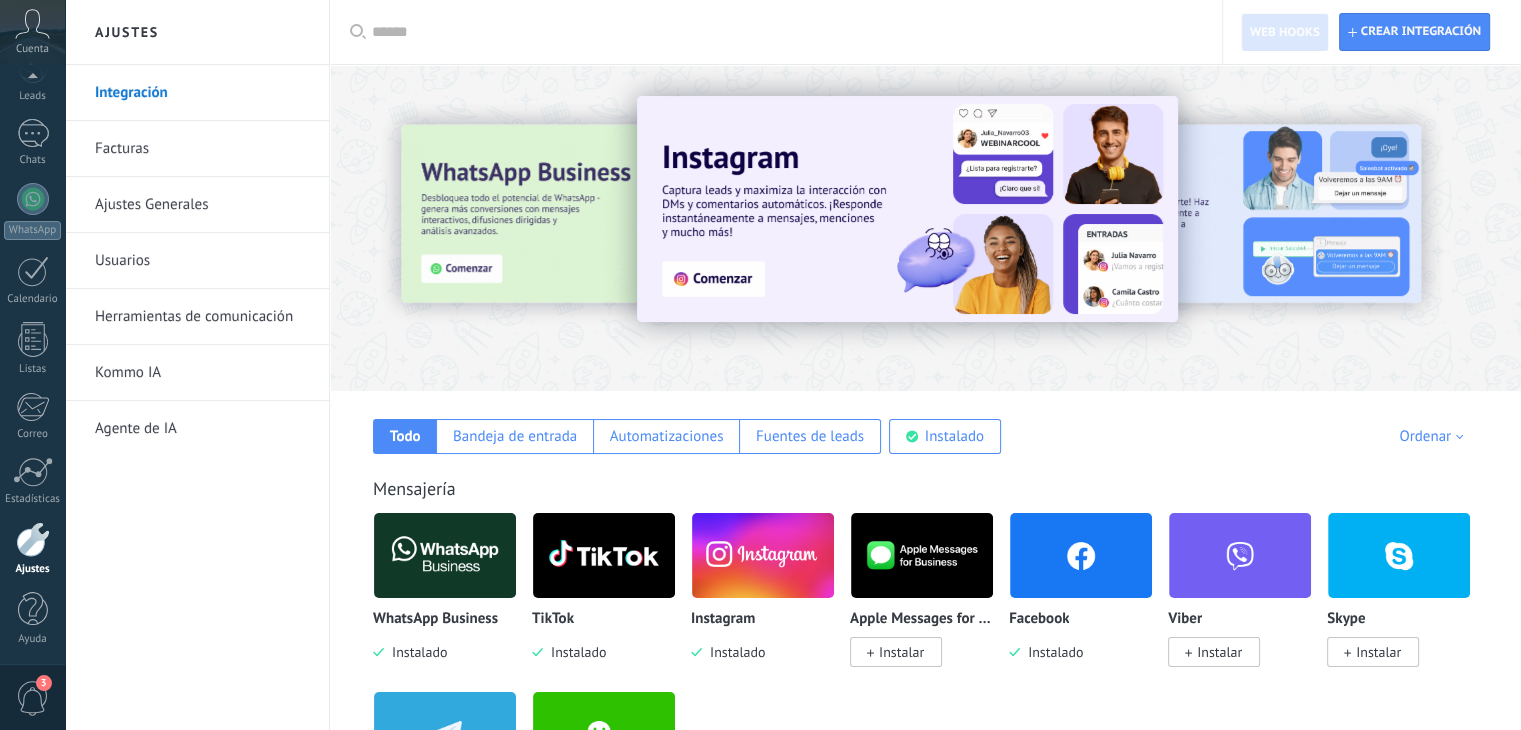 click on "Ordenar" at bounding box center [1434, 436] 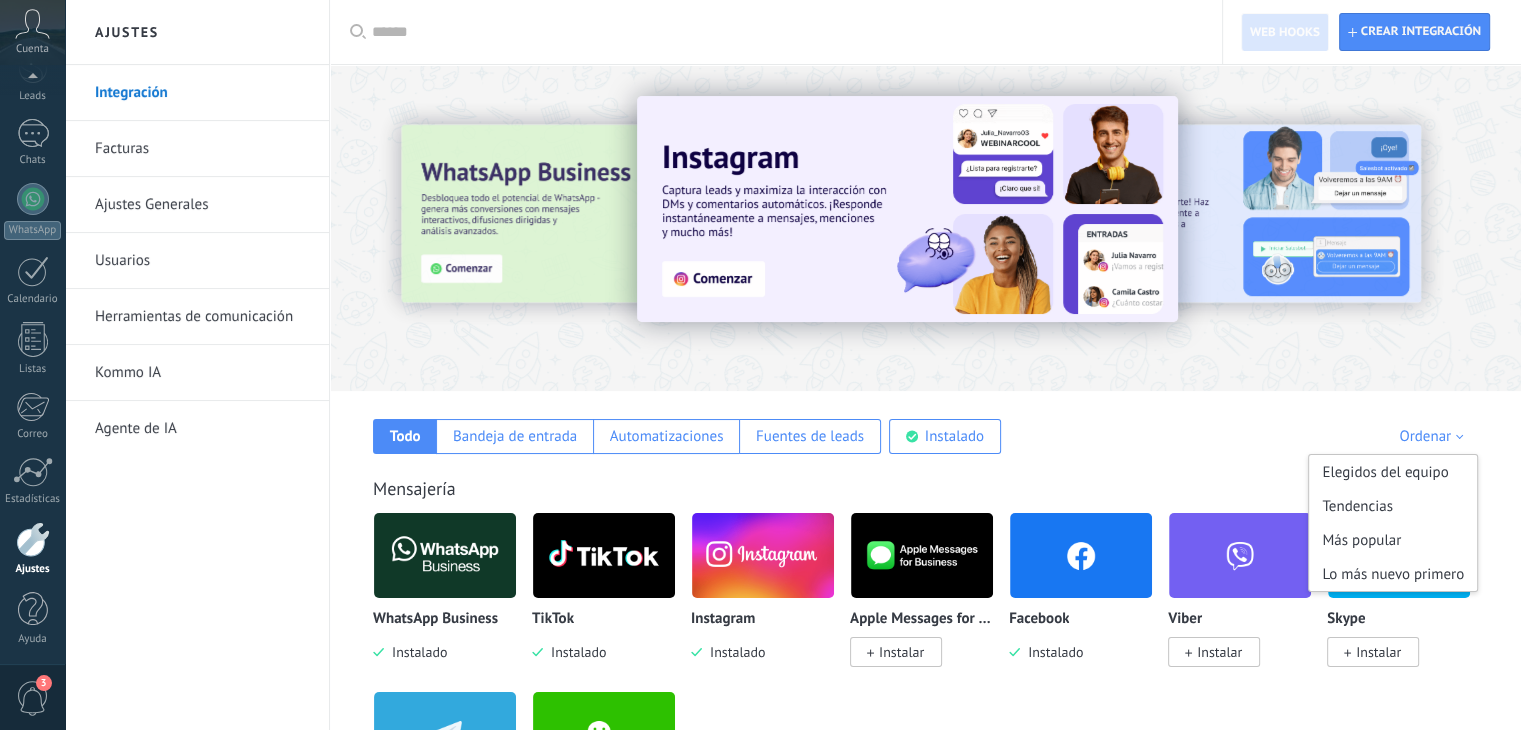 click on "Mensajería WhatsApp Business Instalado TikTok Instalado Instagram Instalado Apple Messages for Business Instalar Facebook Instalado Viber Instalar Skype Instalar Telegram Instalar WeChat Instalar" at bounding box center (925, 641) 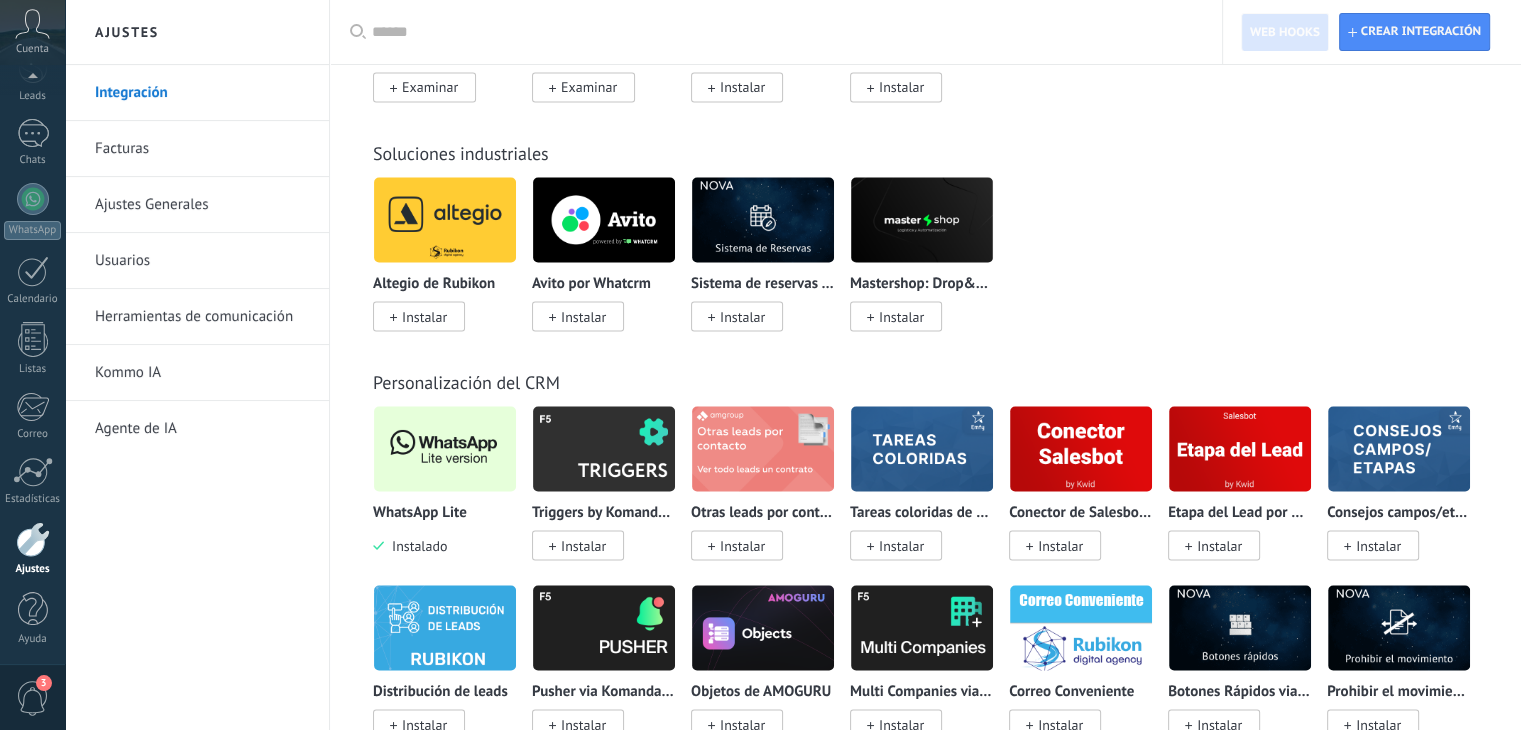 scroll, scrollTop: 3733, scrollLeft: 0, axis: vertical 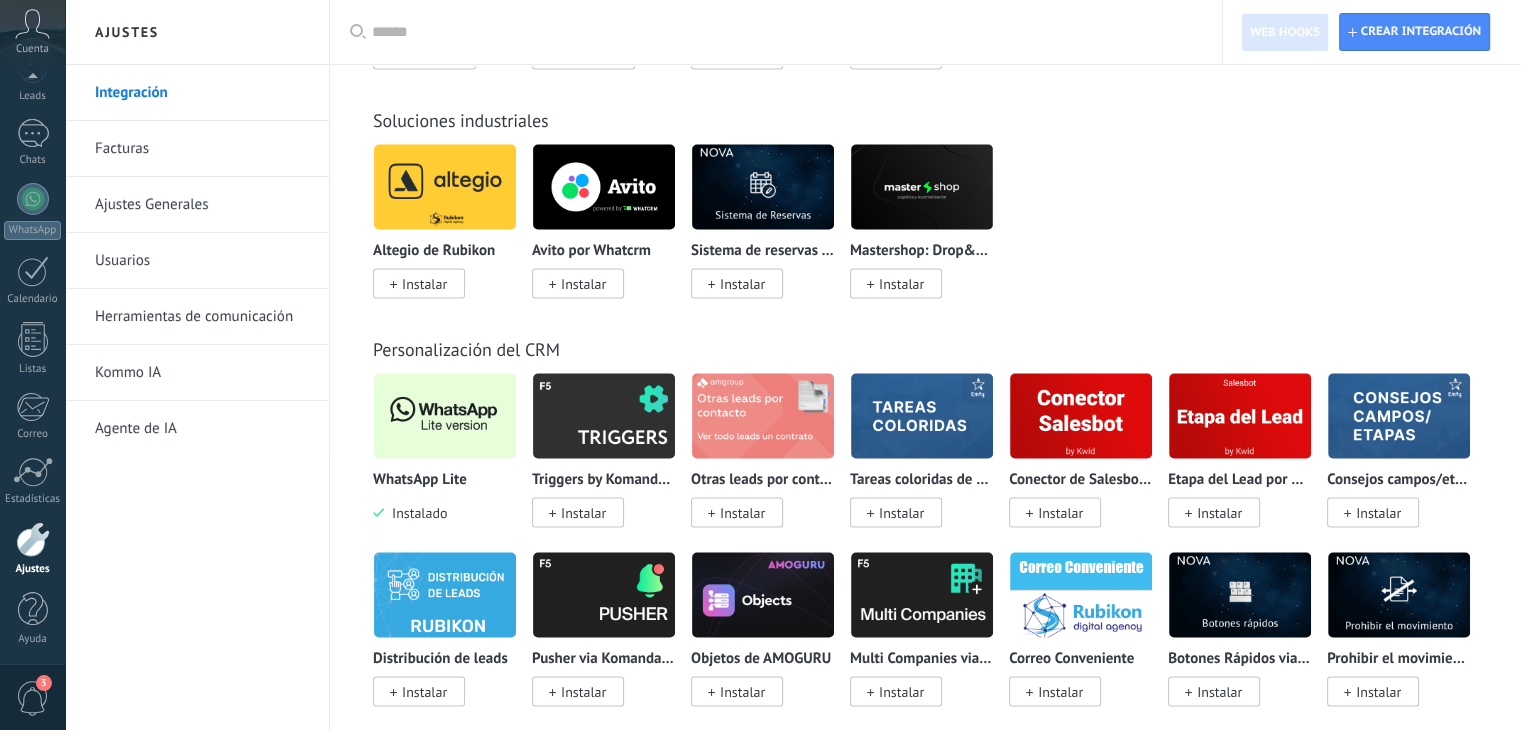 click at bounding box center [445, 415] 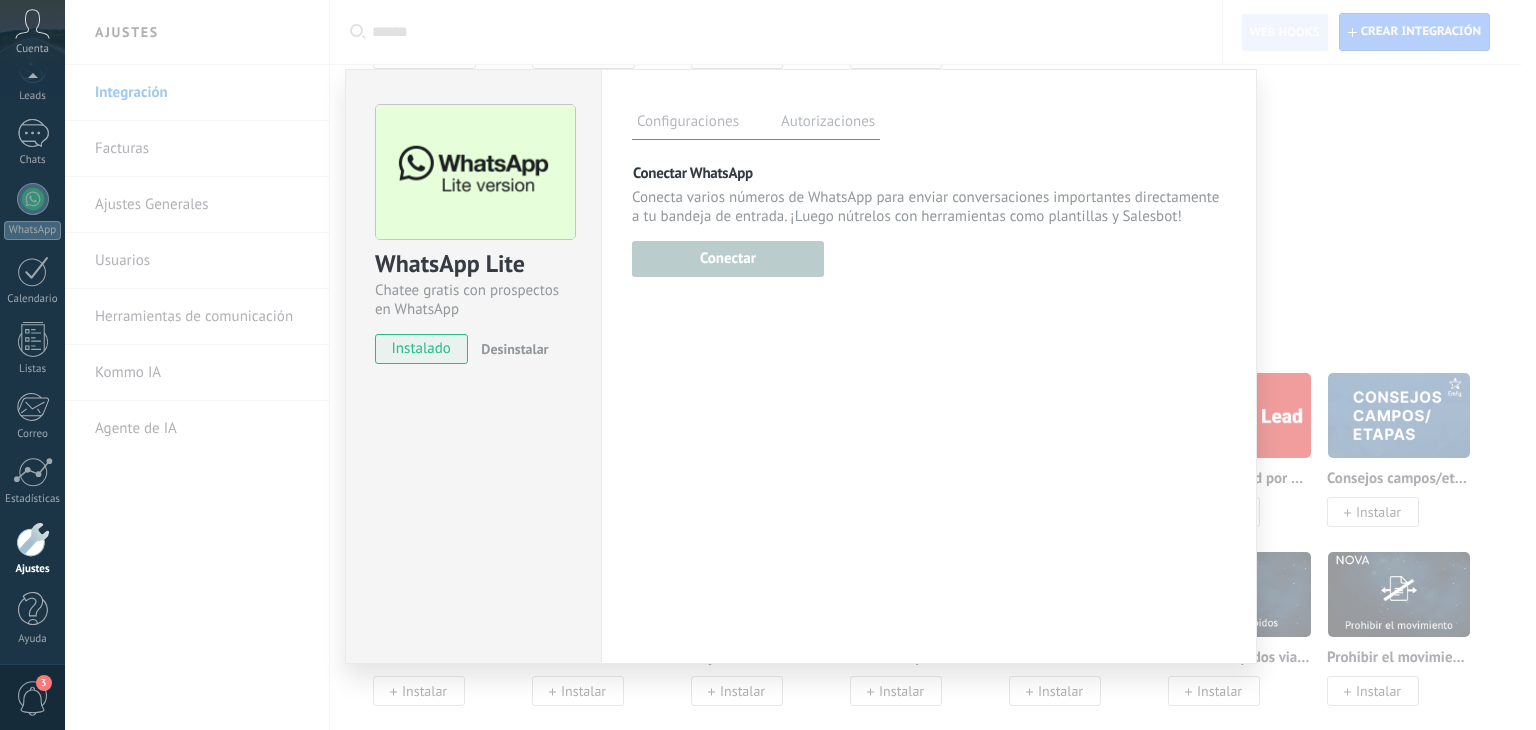 click on "Autorizaciones" at bounding box center [828, 124] 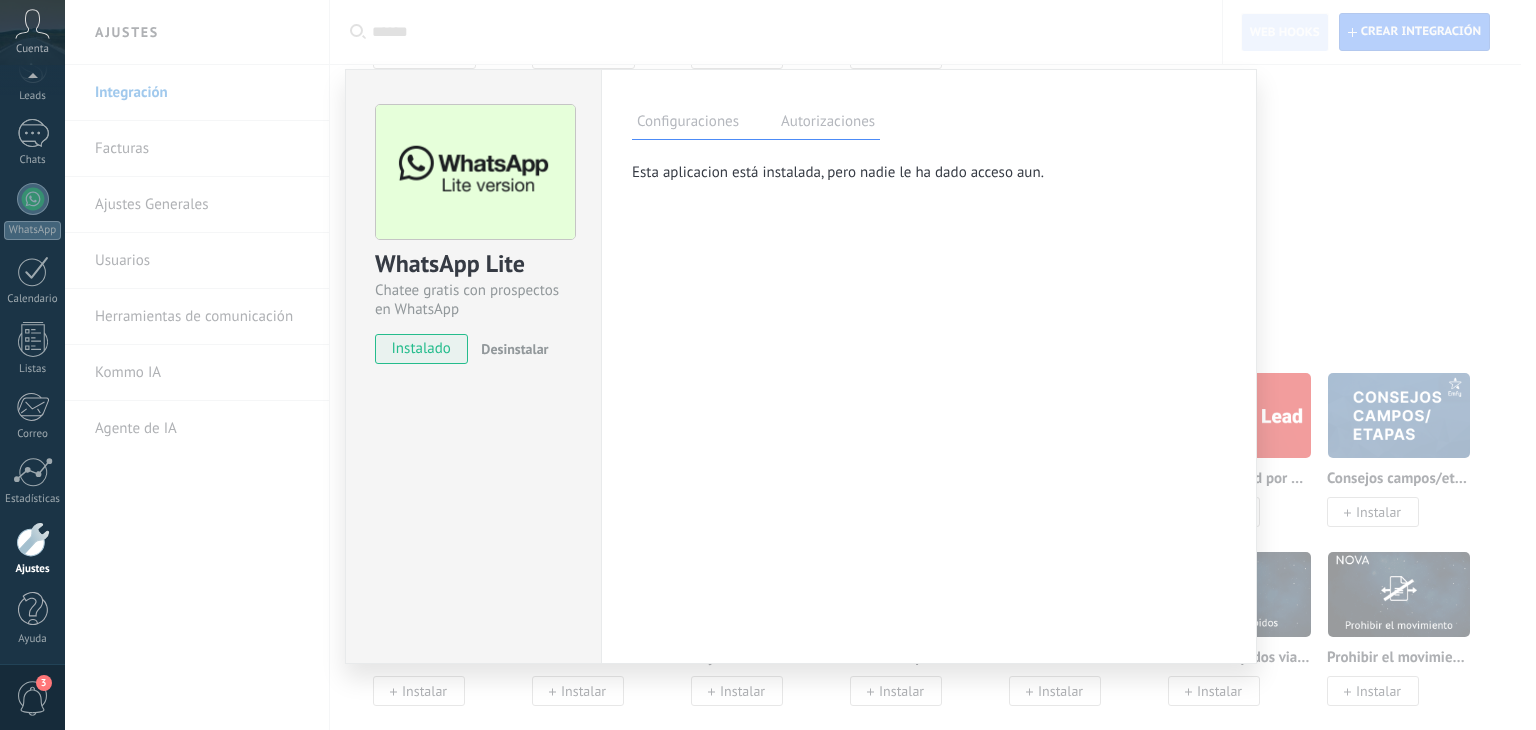click on "Configuraciones" at bounding box center [688, 124] 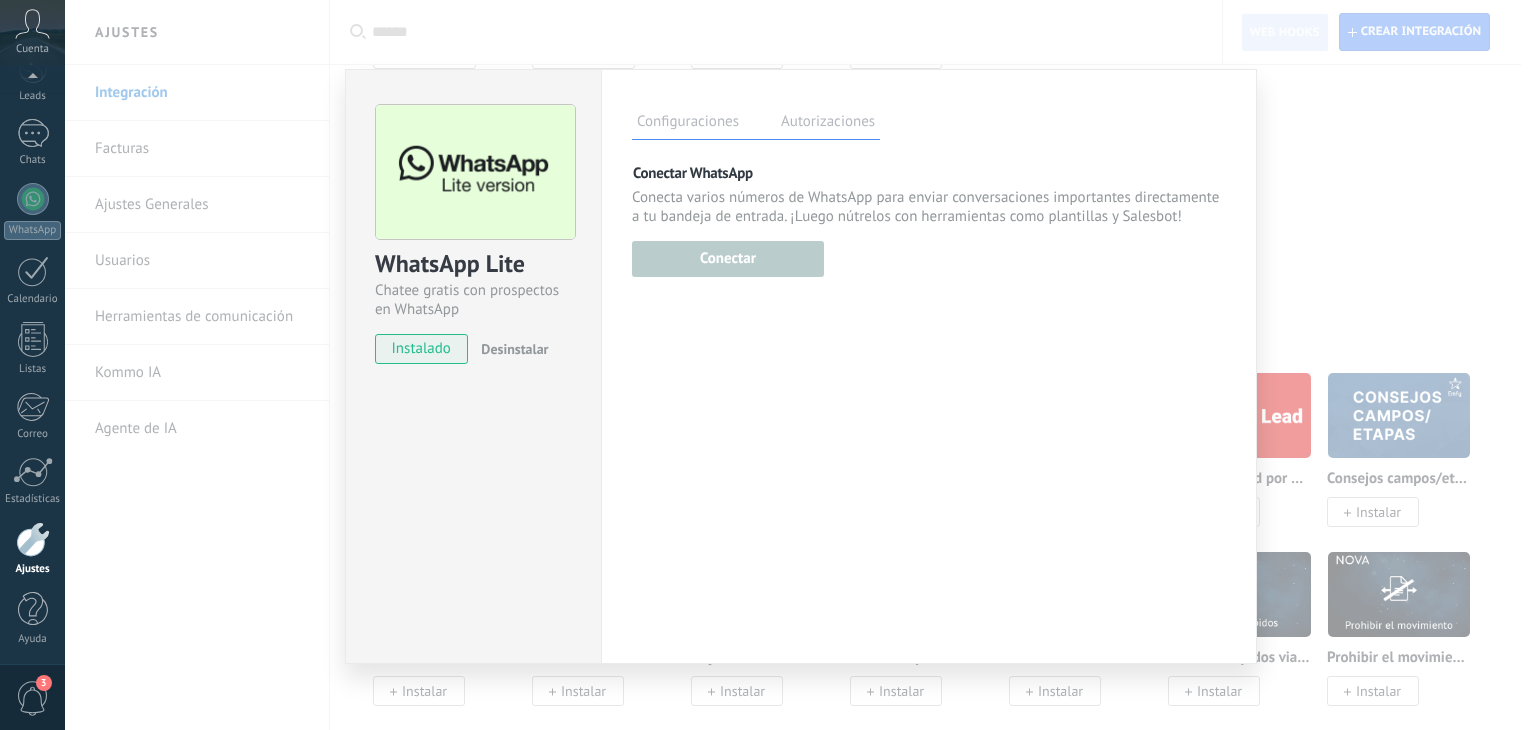 click on "instalado" at bounding box center (421, 349) 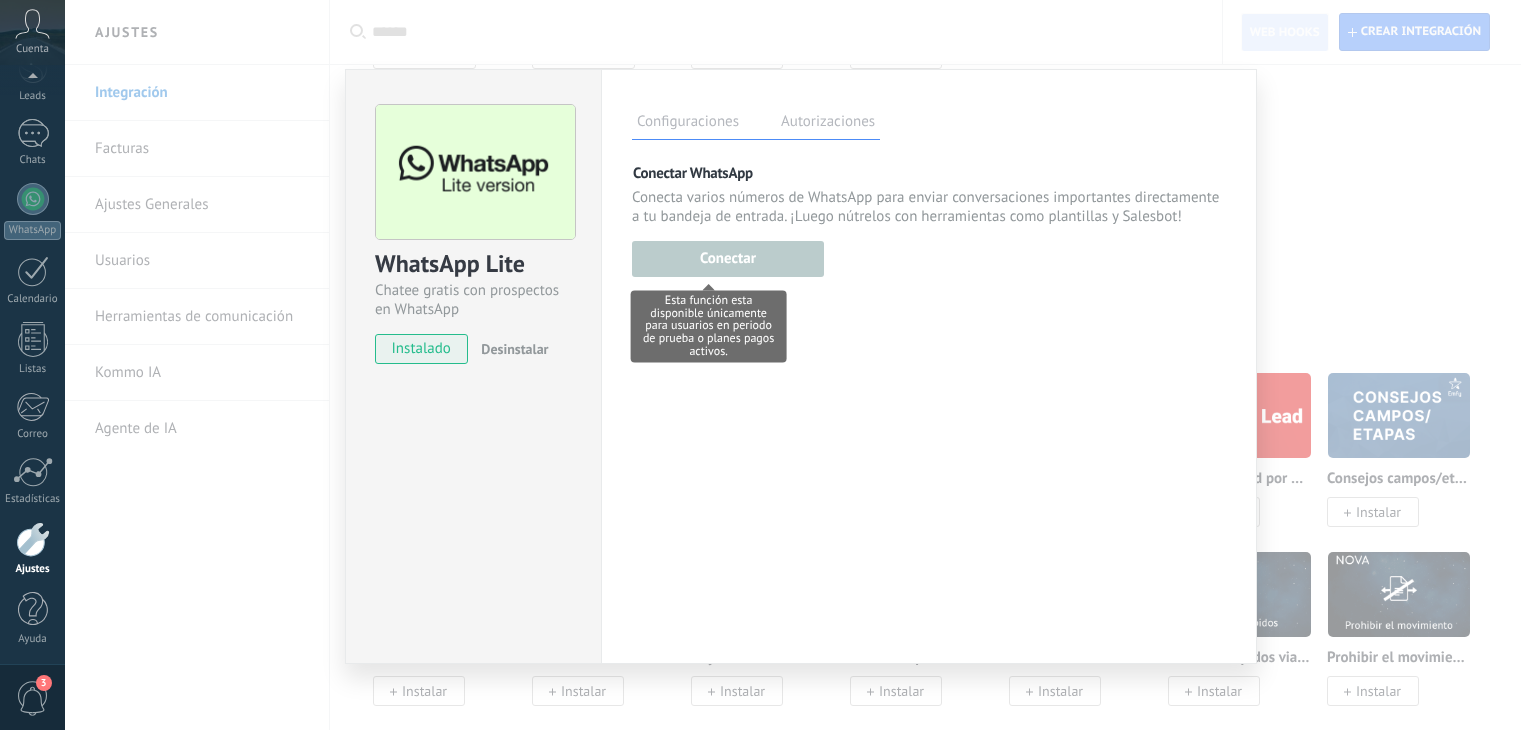 click at bounding box center [728, 256] 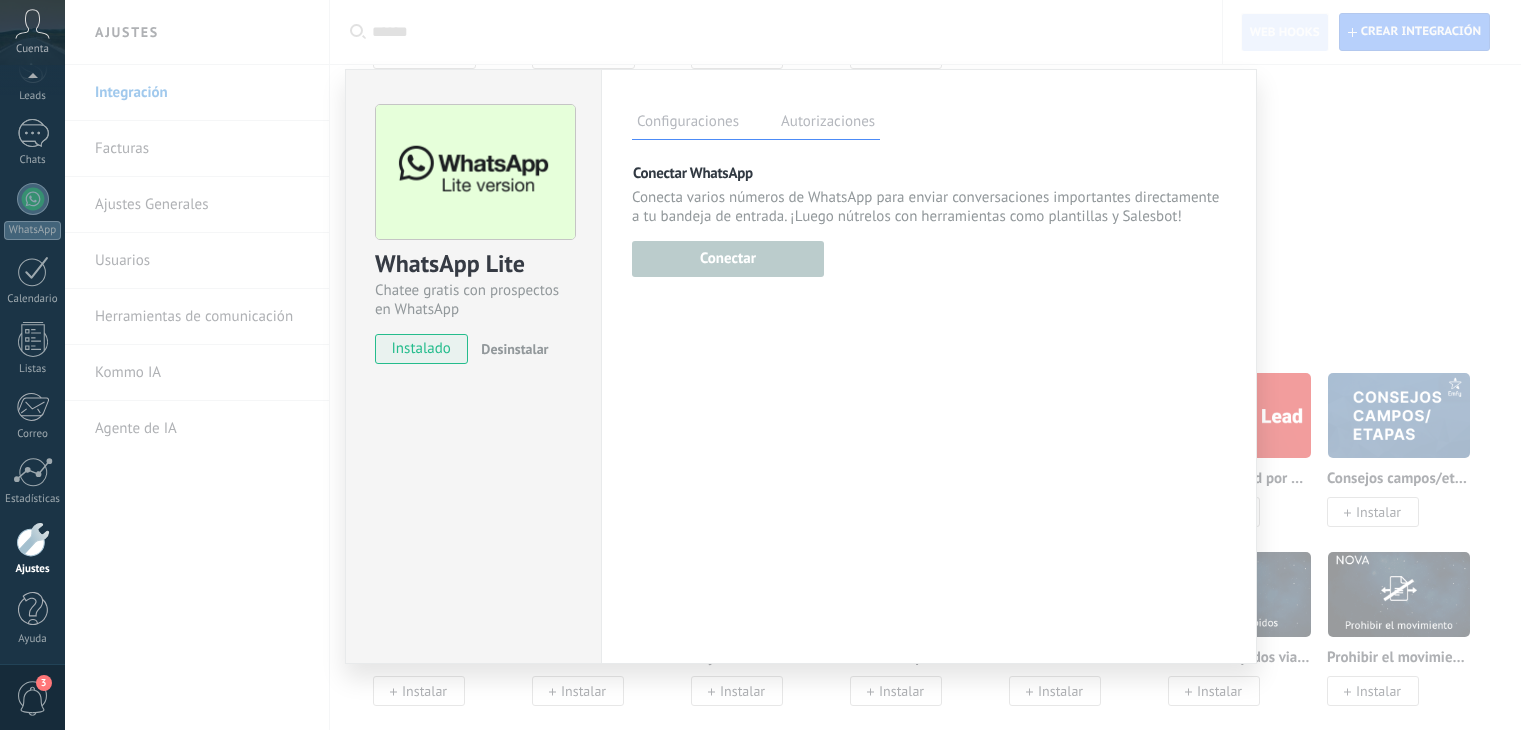 click on "WhatsApp Lite Chatee gratis con prospectos en WhatsApp instalado Desinstalar Configuraciones Autorizaciones Esta pestaña registra a los usuarios que han concedido acceso a las integración a esta cuenta. Si deseas remover la posibilidad que un usuario pueda enviar solicitudes a la cuenta en nombre de esta integración, puedes revocar el acceso. Si el acceso a todos los usuarios es revocado, la integración dejará de funcionar. Esta aplicacion está instalada, pero nadie le ha dado acceso aun. Más de 2 mil millones de personas utilizan activamente WhatsApp para conectarse con amigos, familiares y empresas. Esta integración agrega el chat más popular a tu arsenal de comunicación: captura automáticamente leads desde los mensajes entrantes, comparte el acceso al chat con todo tu equipo y potencia todo con las herramientas integradas de Kommo, como el botón de compromiso y Salesbot. más _:  Guardar Conectar WhatsApp Conectar" at bounding box center [800, 365] 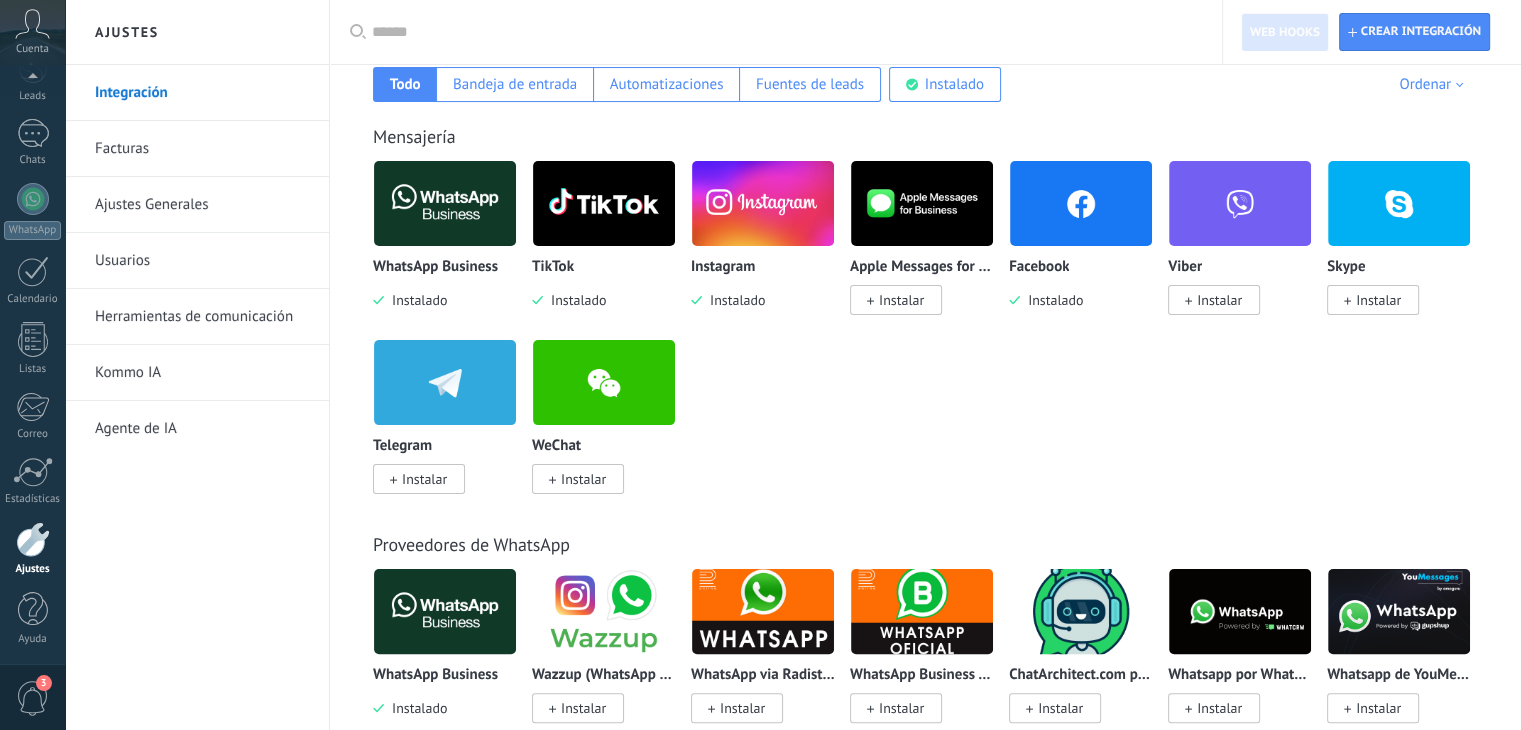 scroll, scrollTop: 316, scrollLeft: 0, axis: vertical 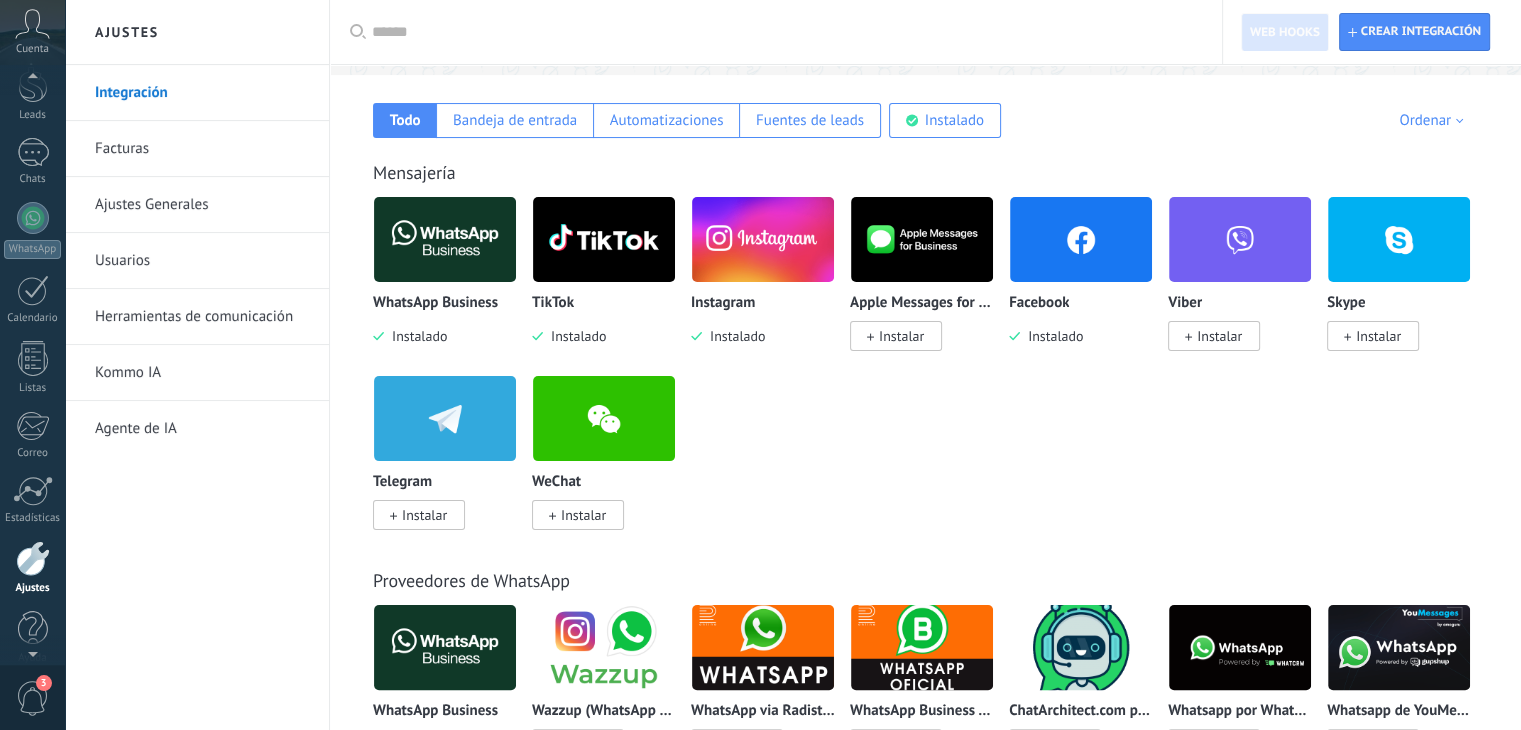 click 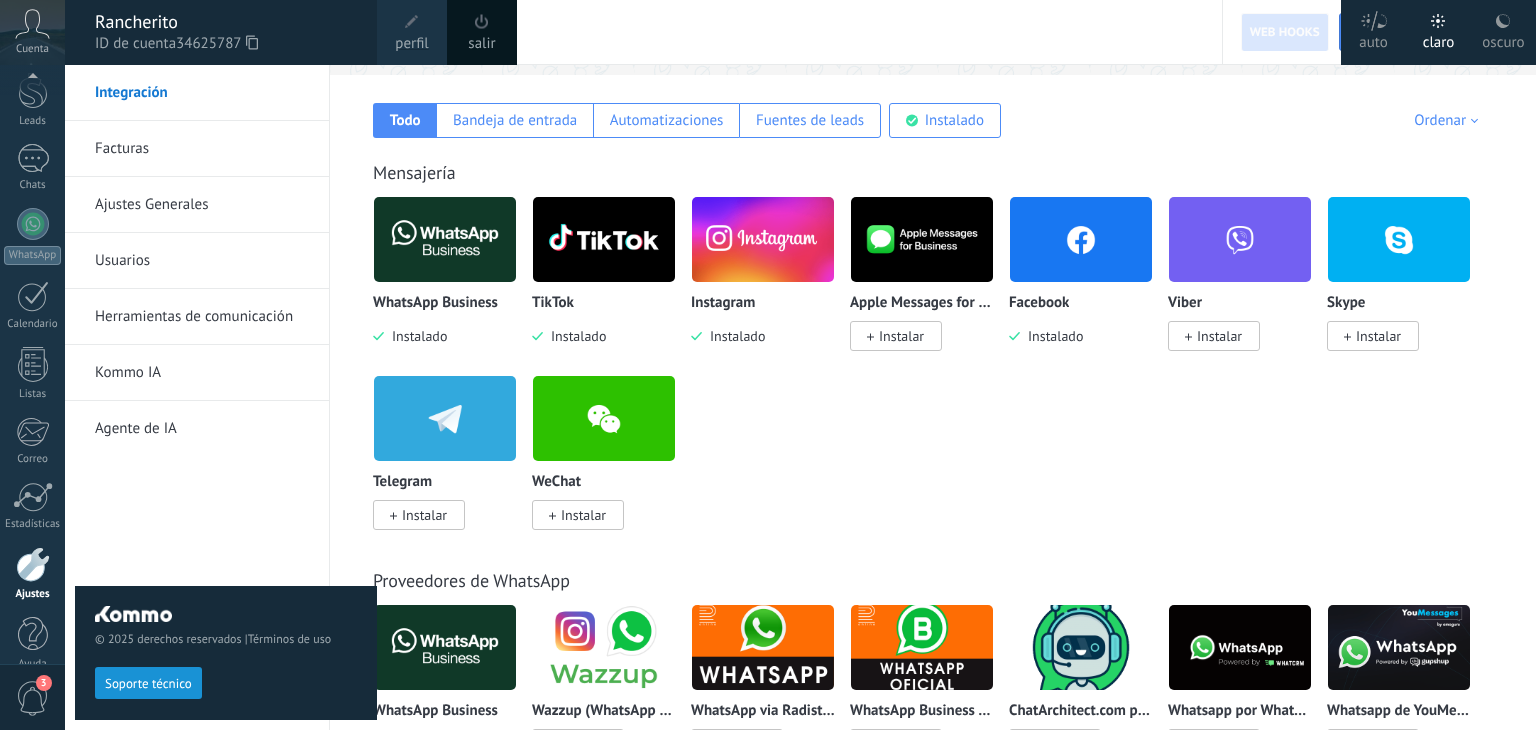 scroll, scrollTop: 101, scrollLeft: 0, axis: vertical 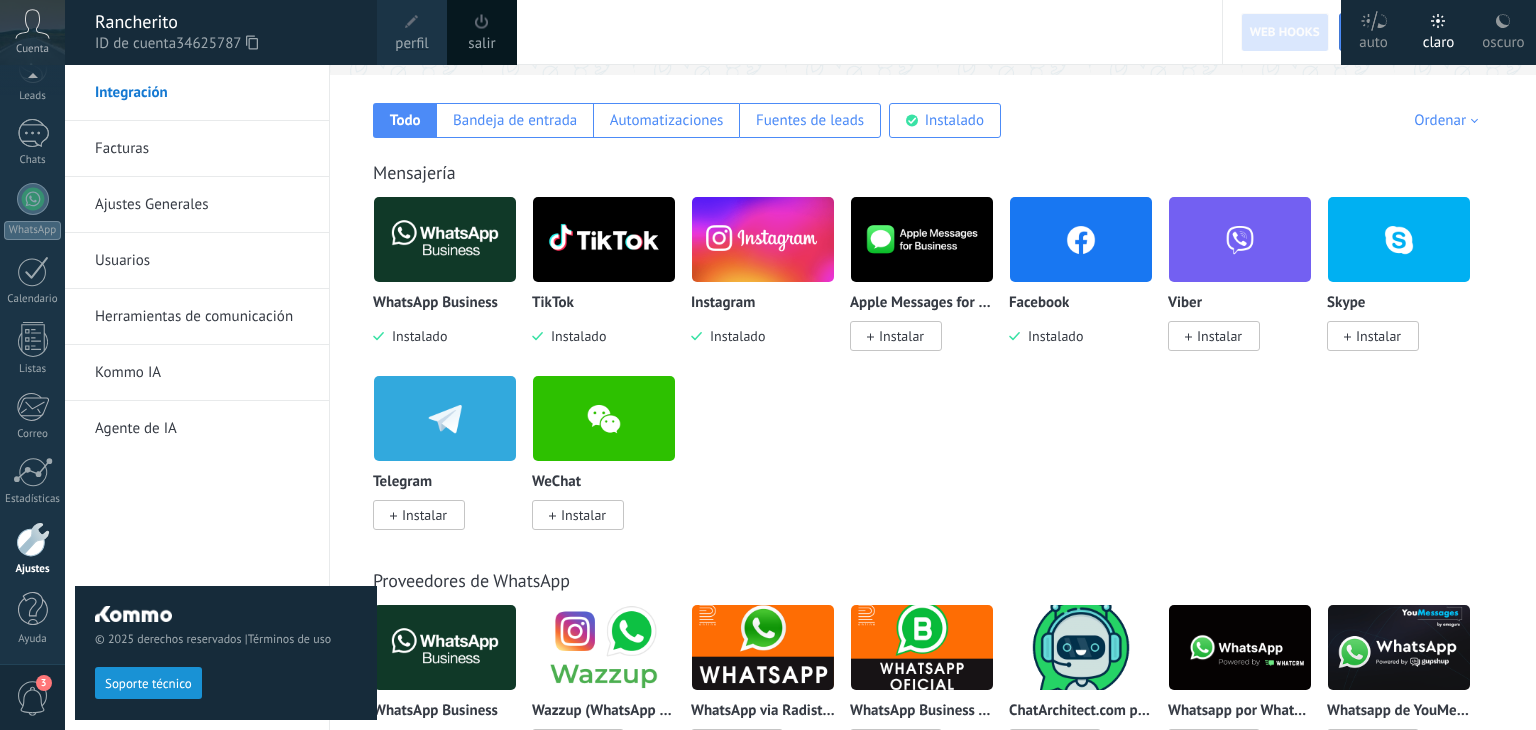 click at bounding box center [412, 22] 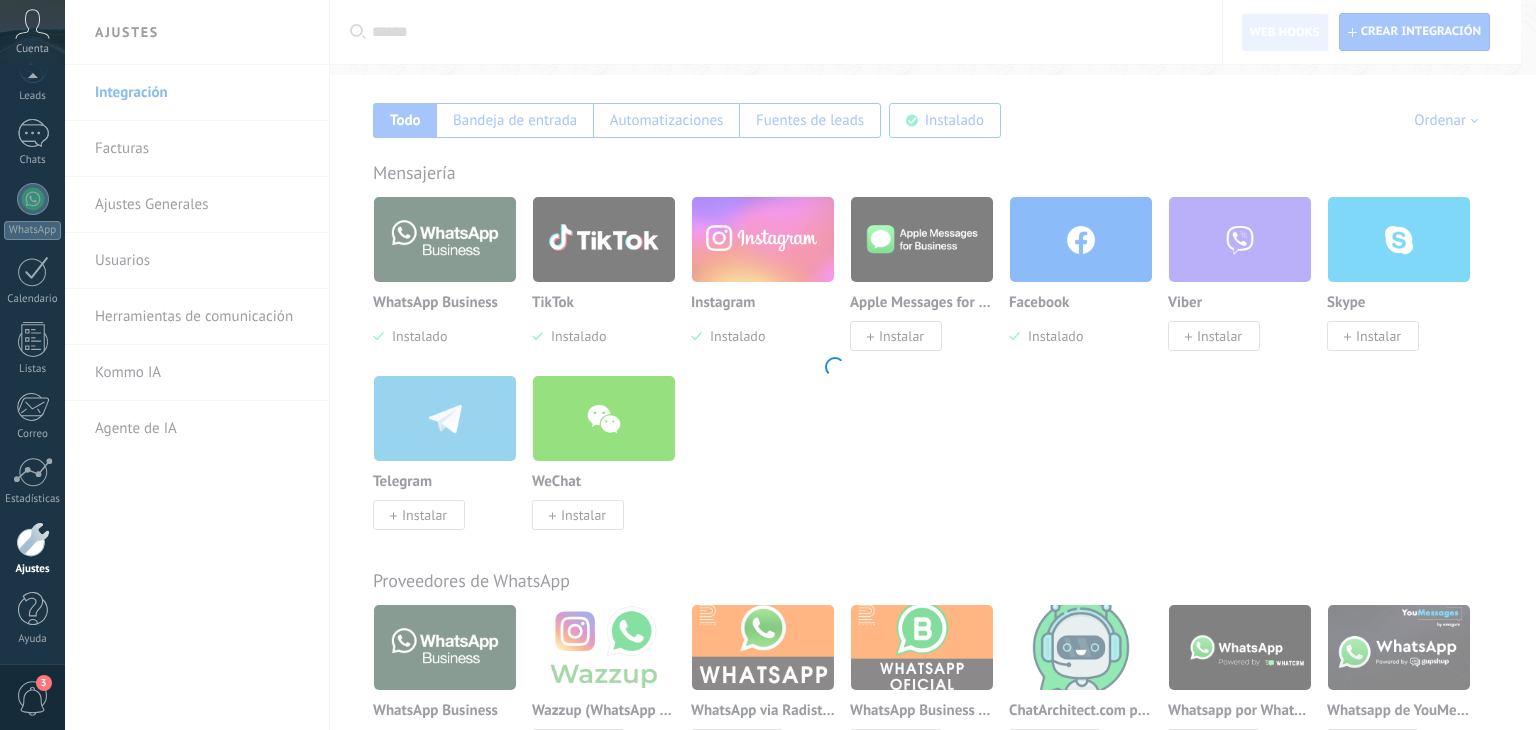 scroll, scrollTop: 0, scrollLeft: 0, axis: both 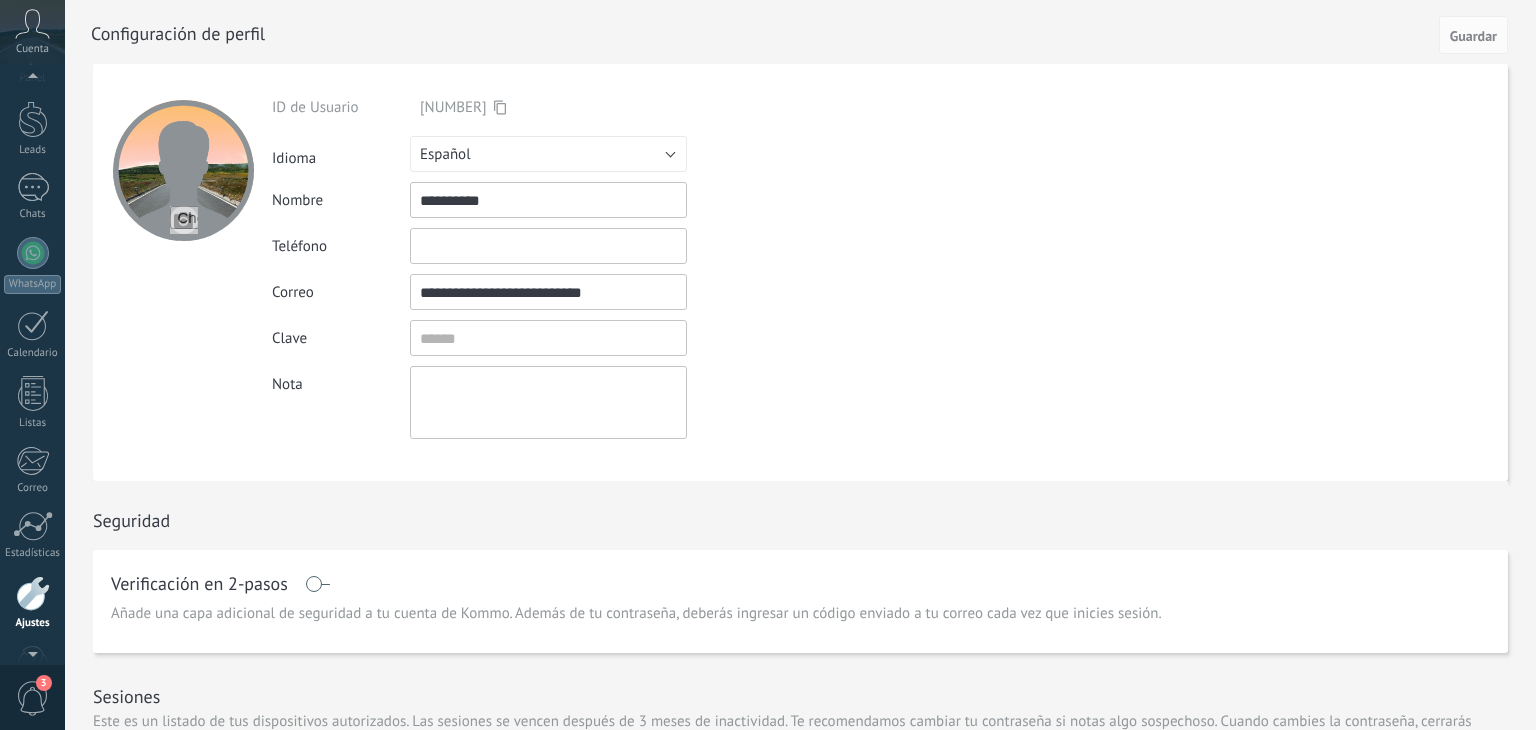 click 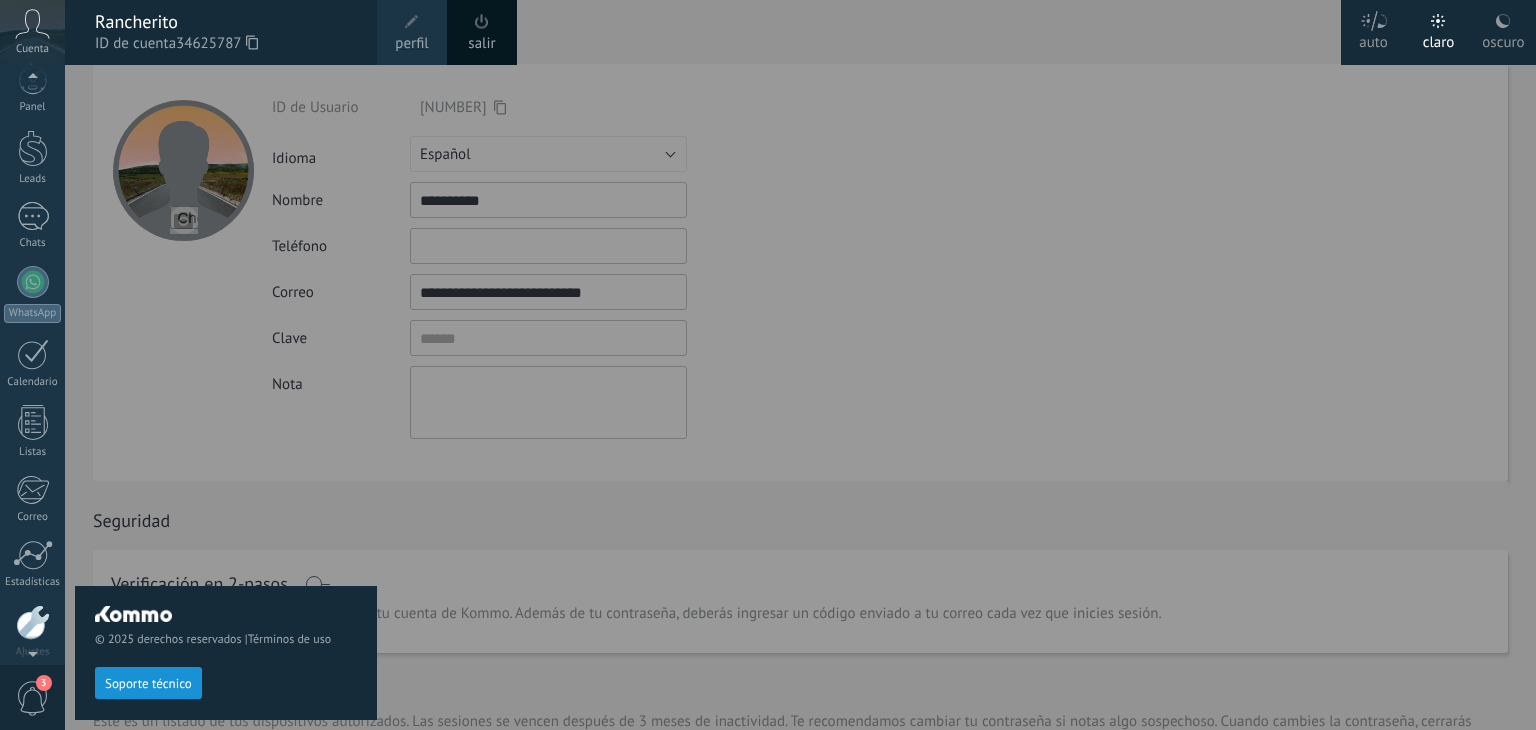 scroll, scrollTop: 0, scrollLeft: 0, axis: both 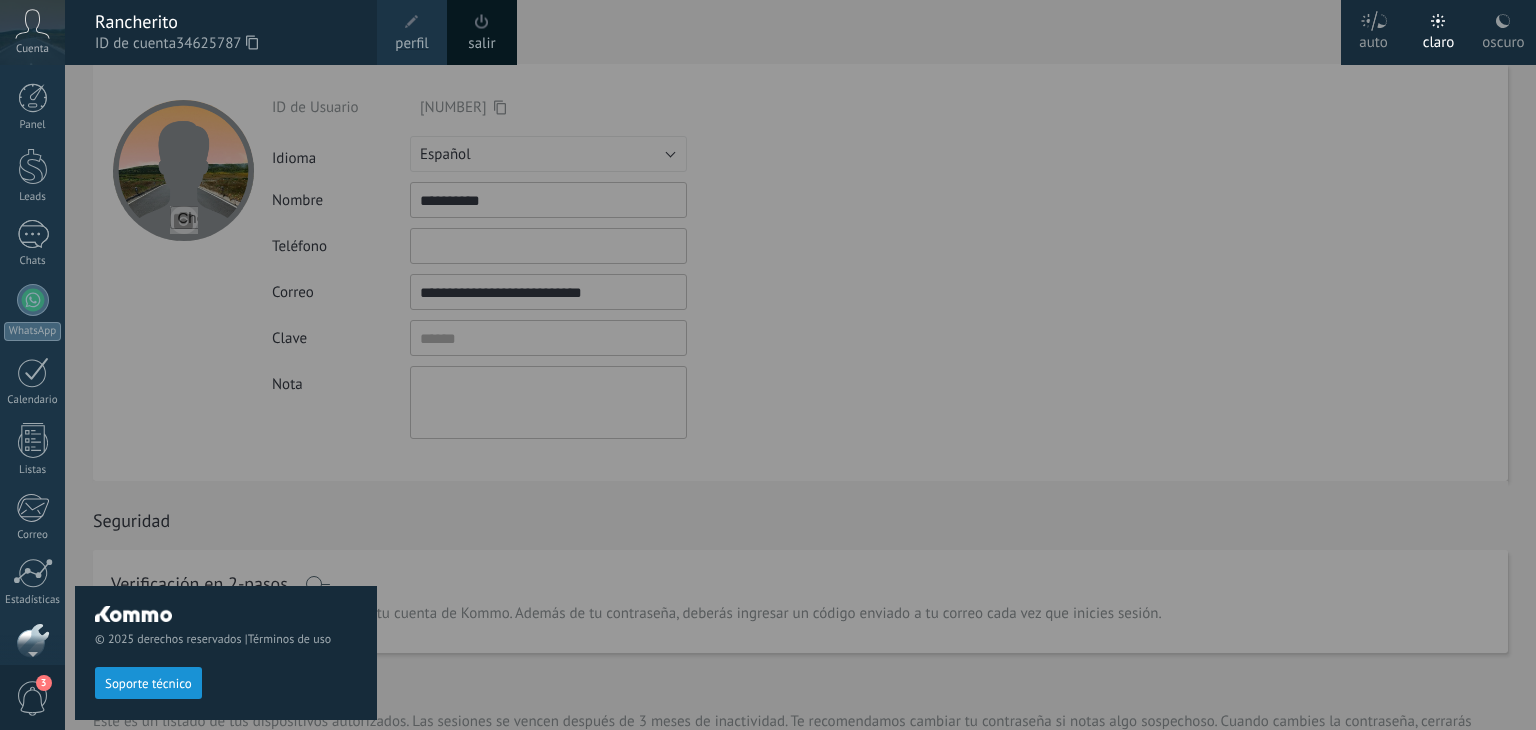 drag, startPoint x: 39, startPoint y: 32, endPoint x: 152, endPoint y: 31, distance: 113.004425 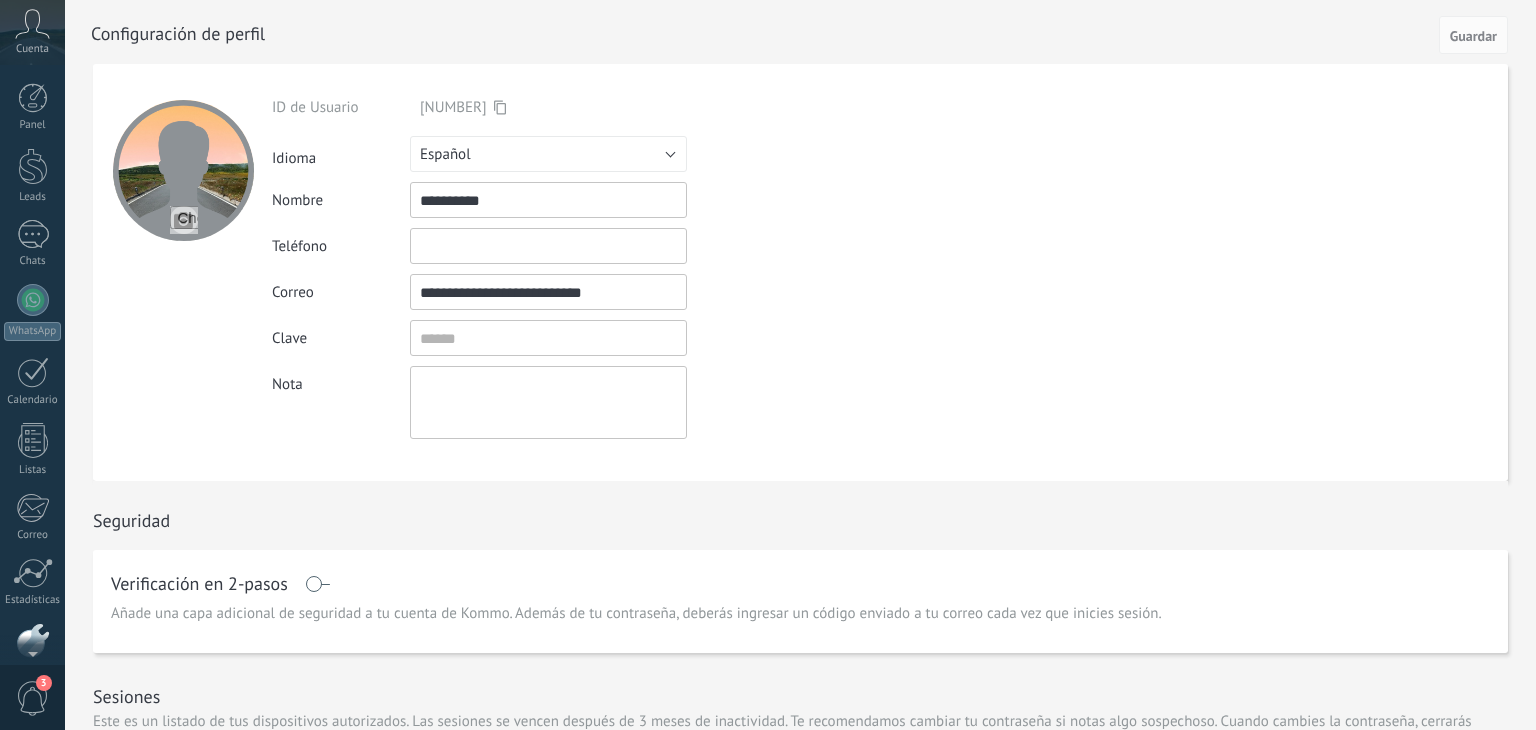 click on "Rancherito
ID de cuenta
34625787
perfil
salir" at bounding box center [-264, 32] 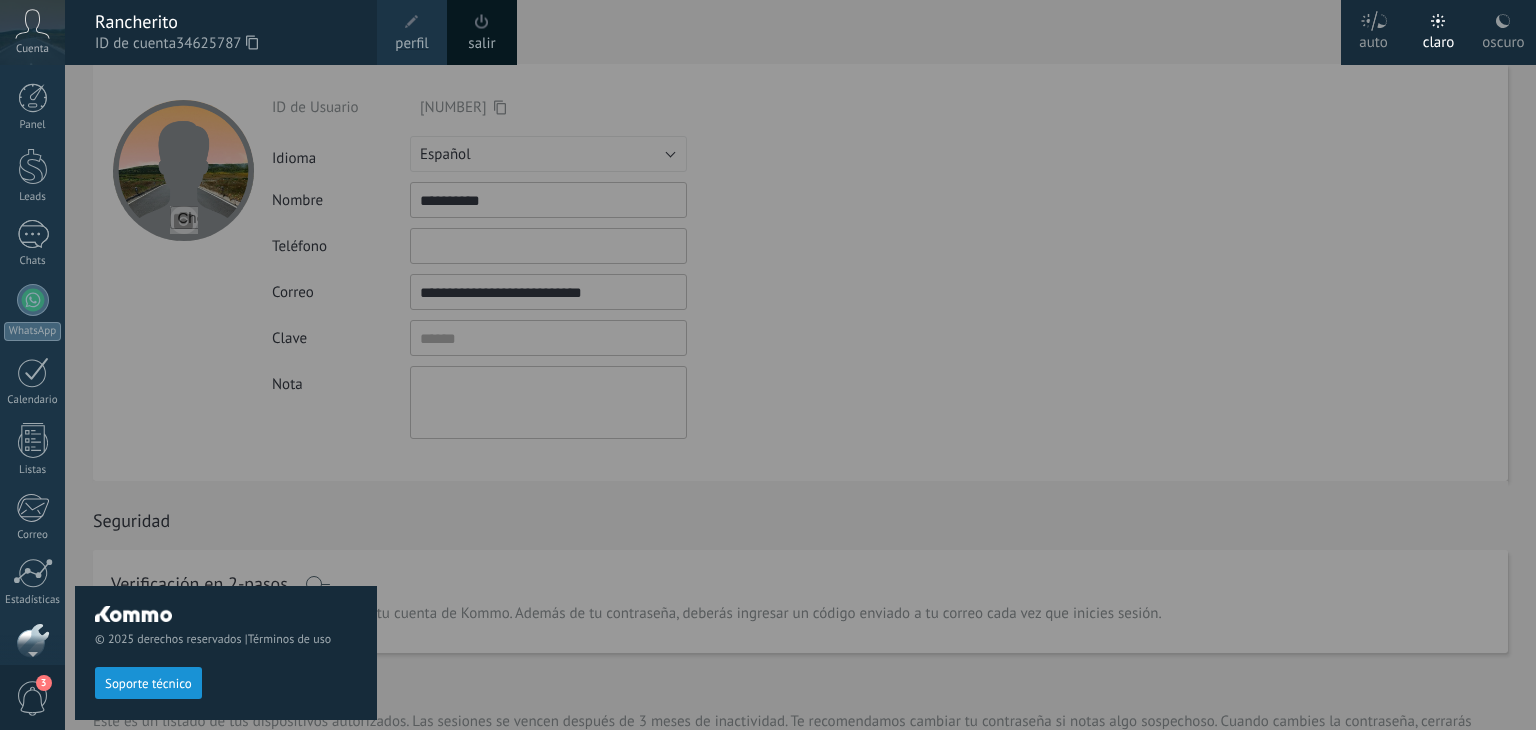 click on "Cuenta" at bounding box center [32, 49] 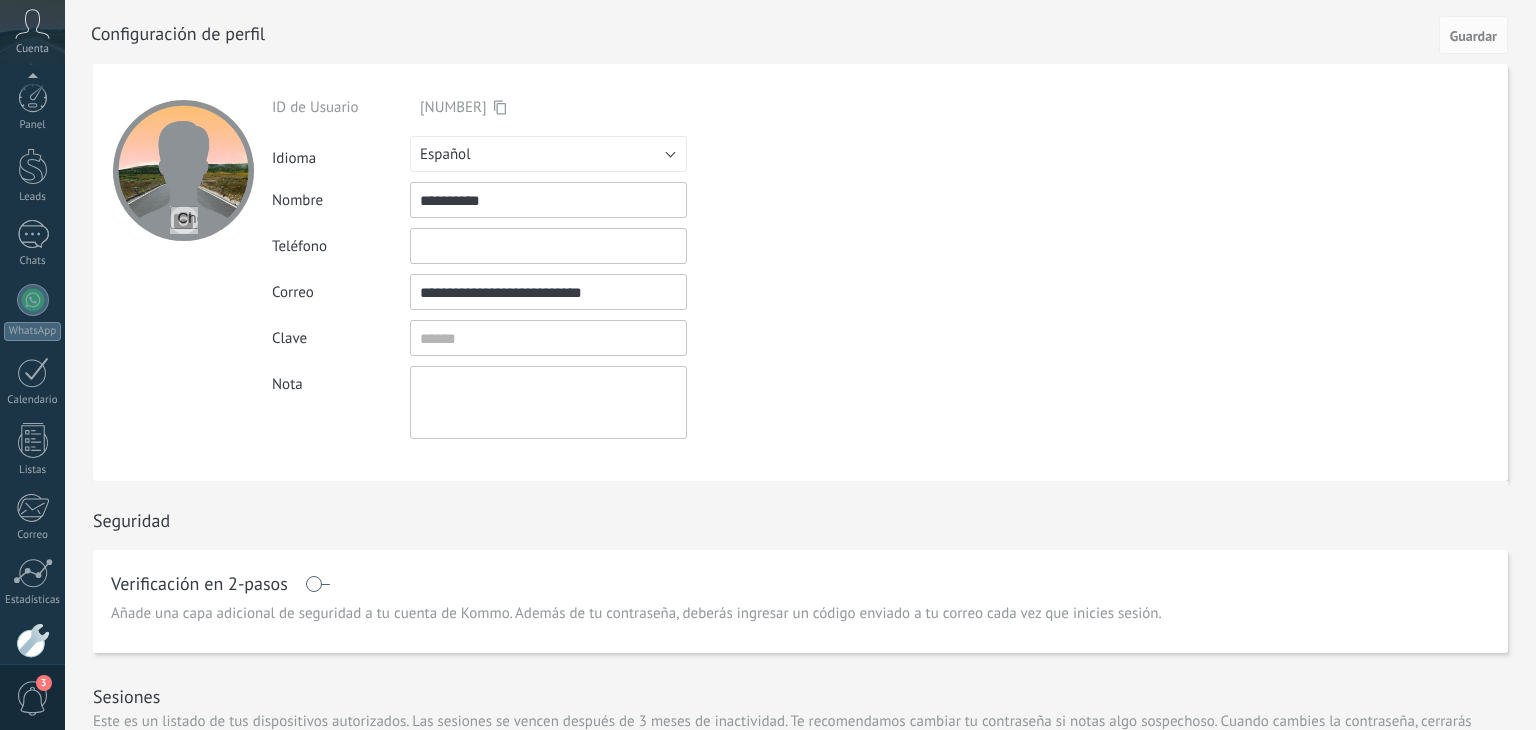 scroll, scrollTop: 101, scrollLeft: 0, axis: vertical 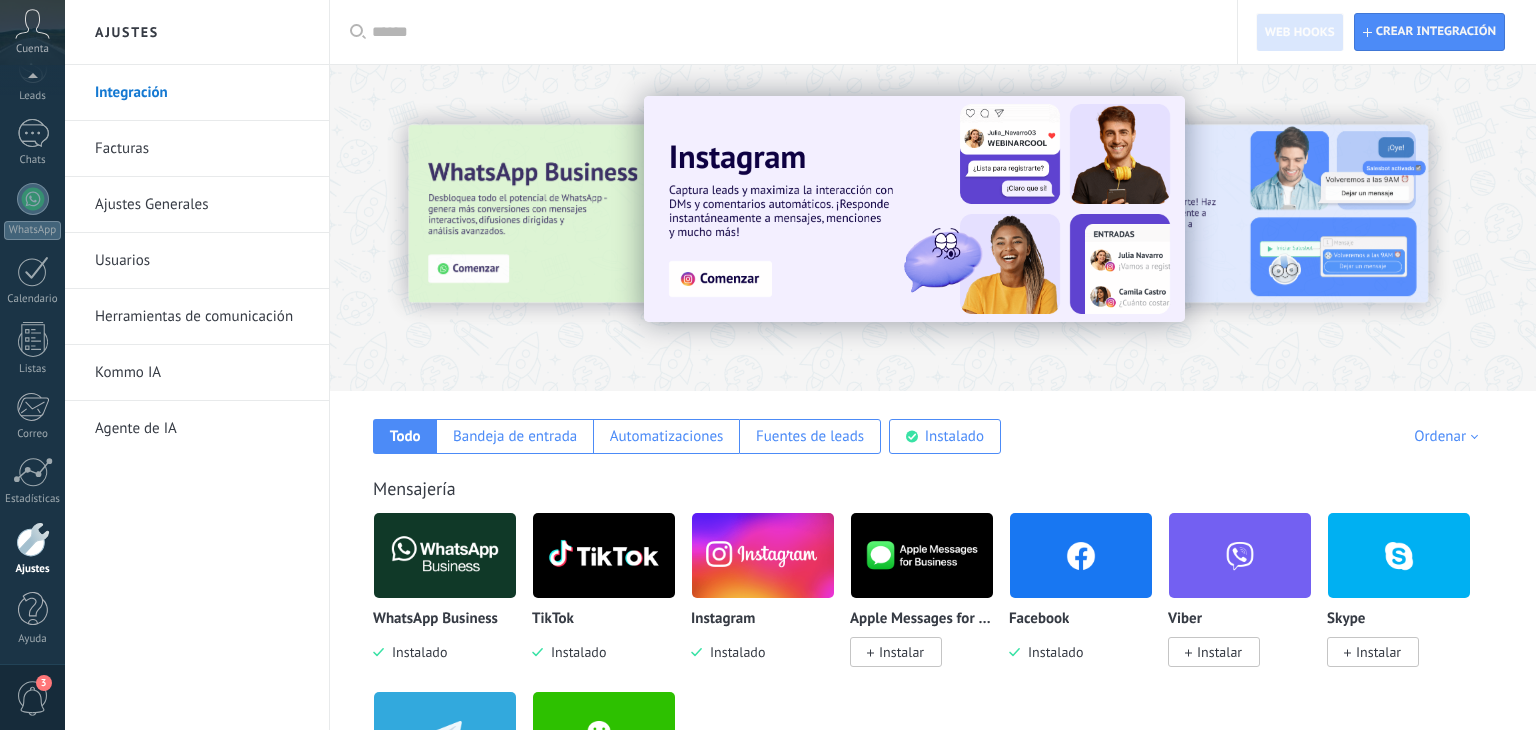 click on "Facturas" at bounding box center [202, 149] 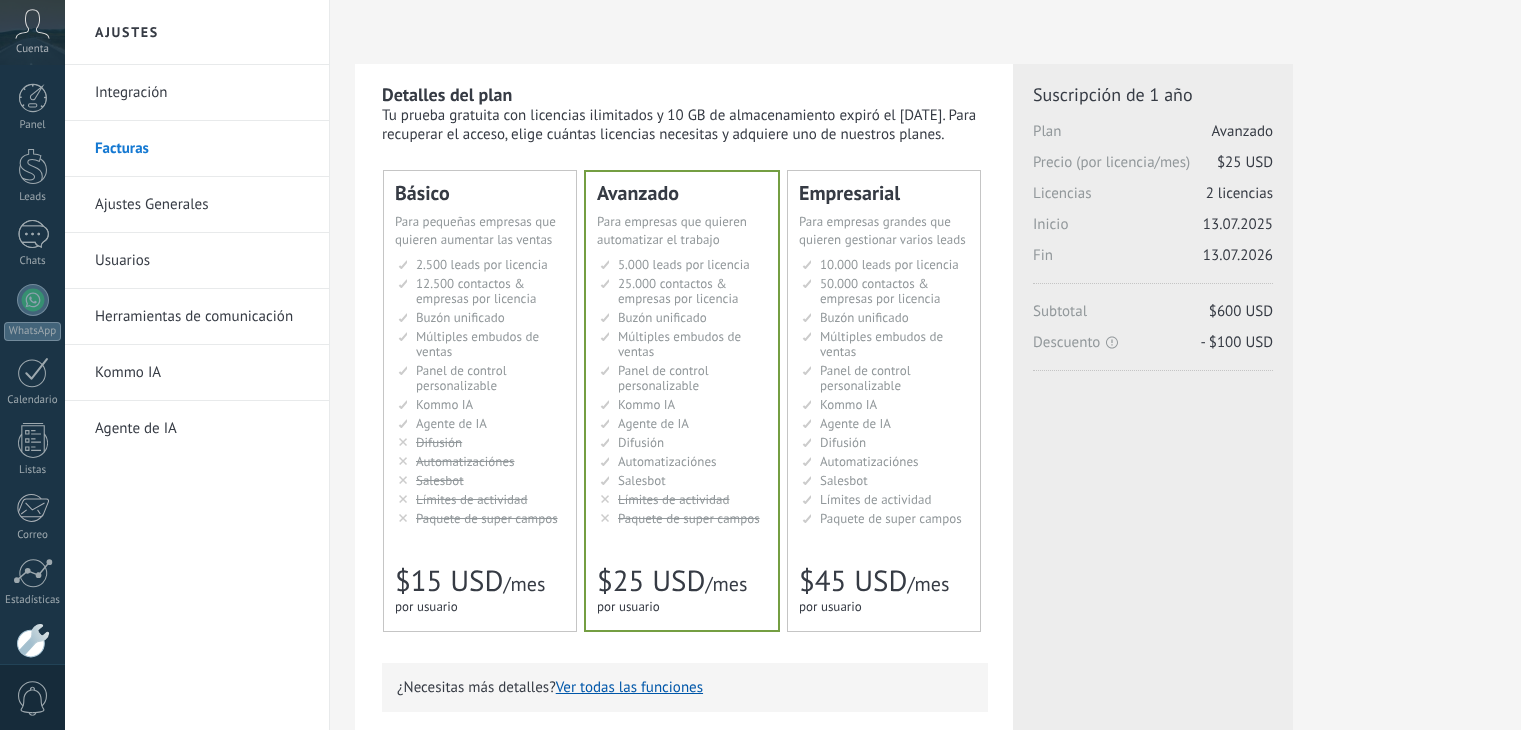 scroll, scrollTop: 0, scrollLeft: 0, axis: both 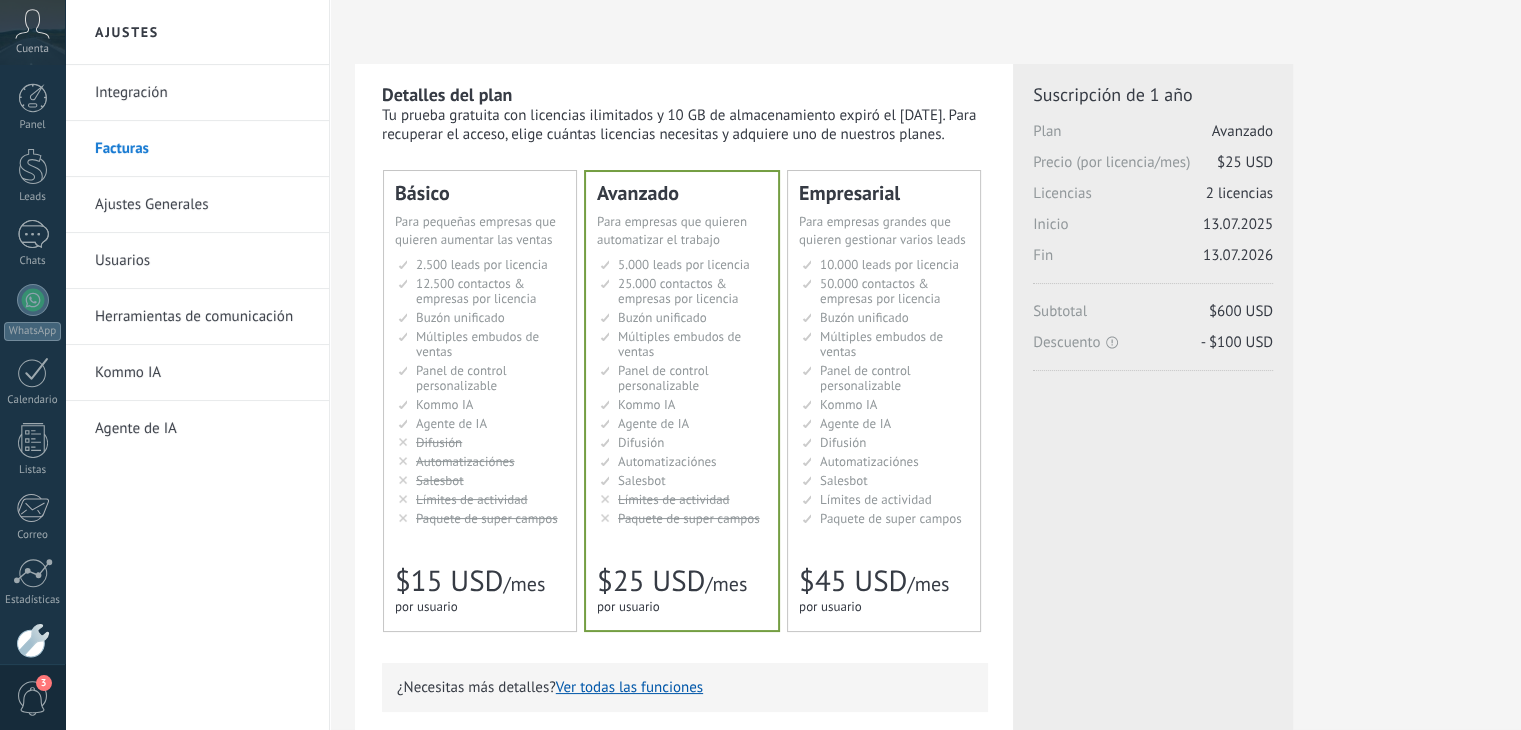 click on "Ajustes Generales" at bounding box center (202, 205) 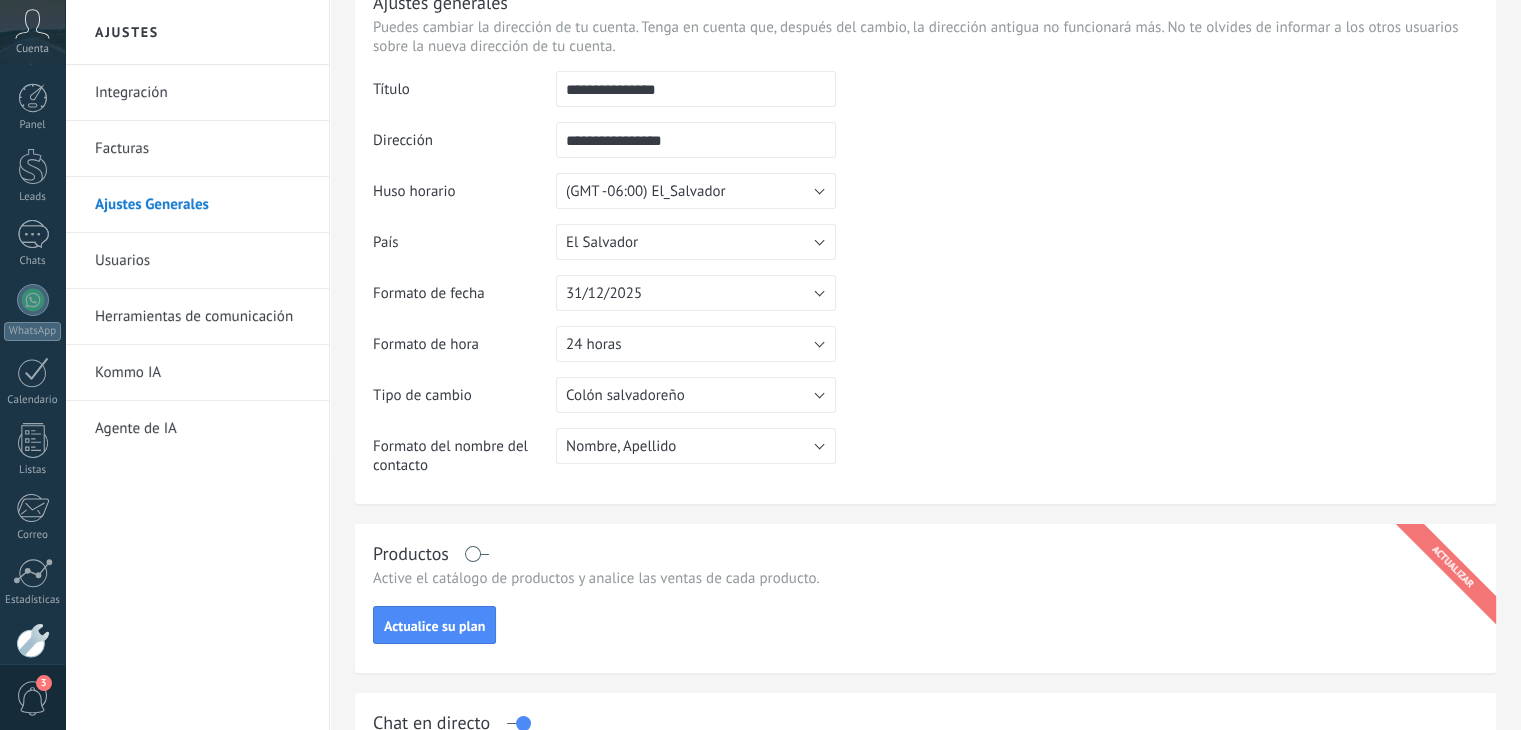 scroll, scrollTop: 142, scrollLeft: 0, axis: vertical 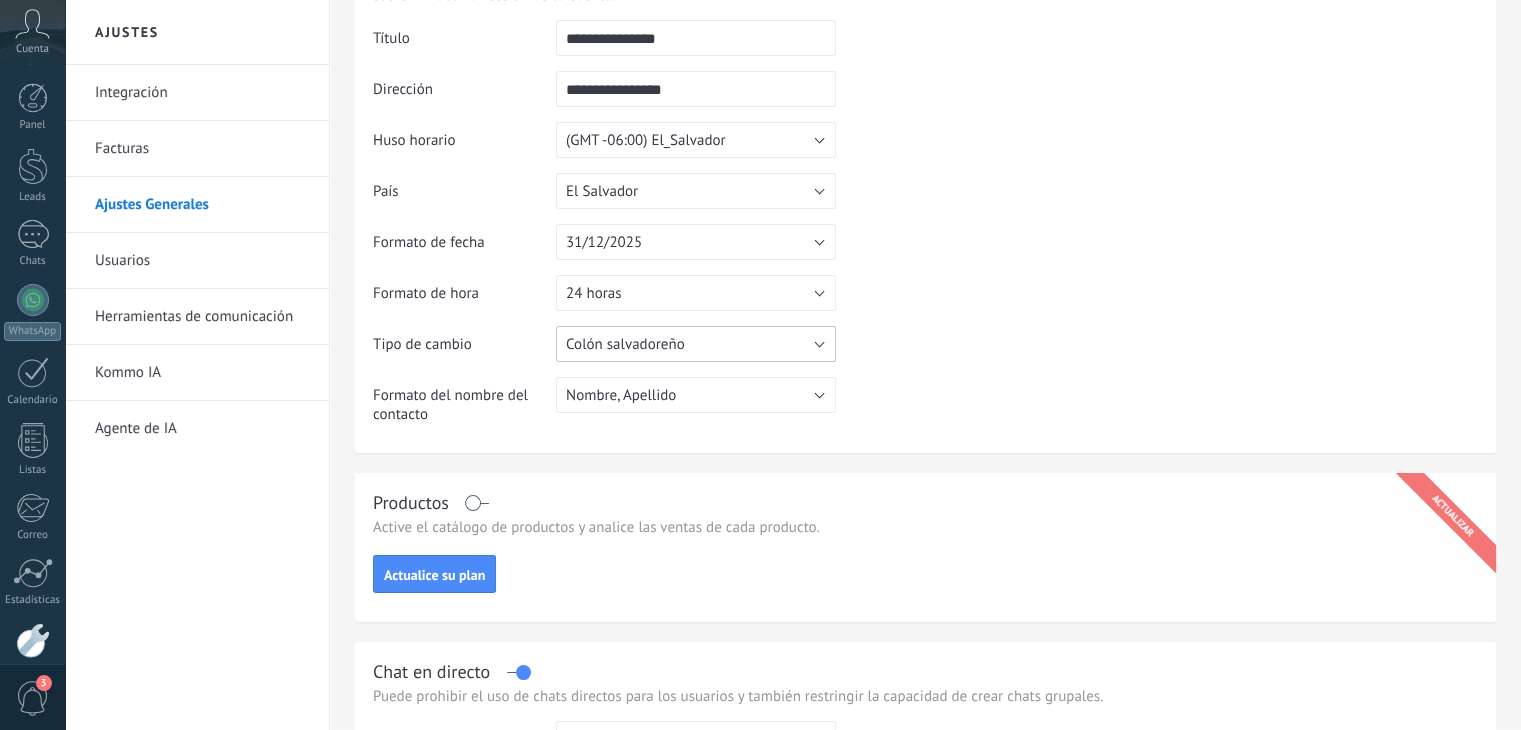 click on "Colón salvadoreño" at bounding box center [696, 344] 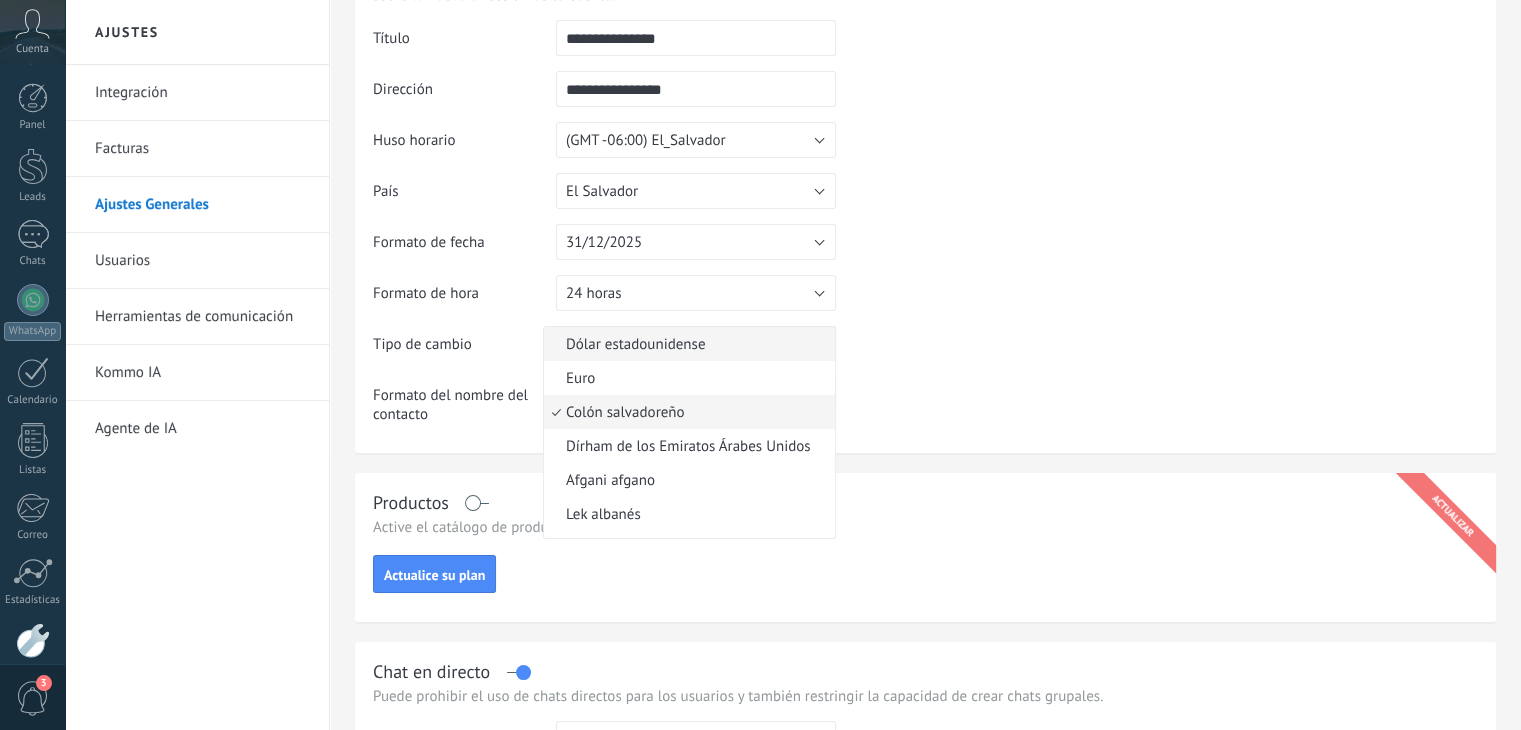 click on "Dólar estadounidense" at bounding box center [686, 344] 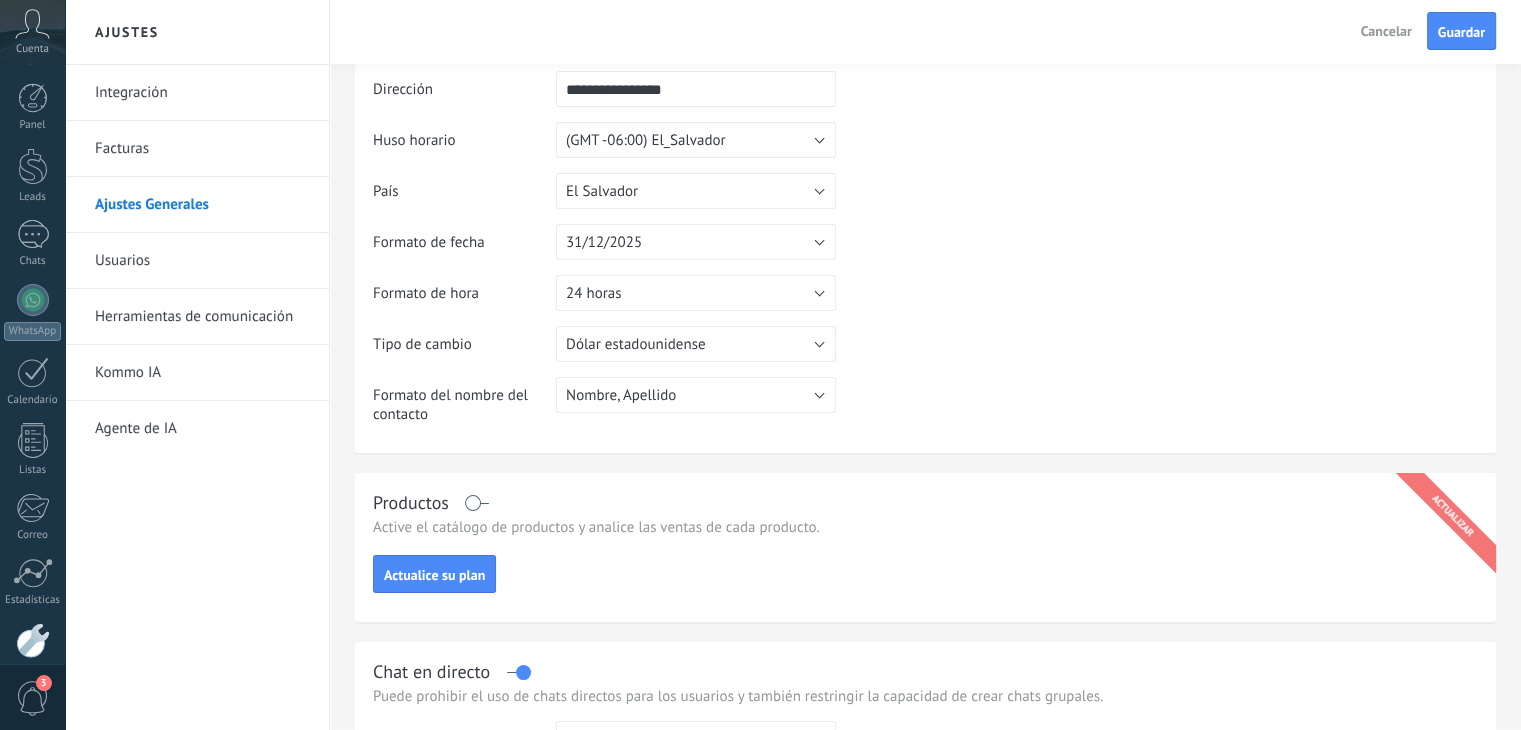 drag, startPoint x: 1513, startPoint y: 169, endPoint x: 1505, endPoint y: 222, distance: 53.600372 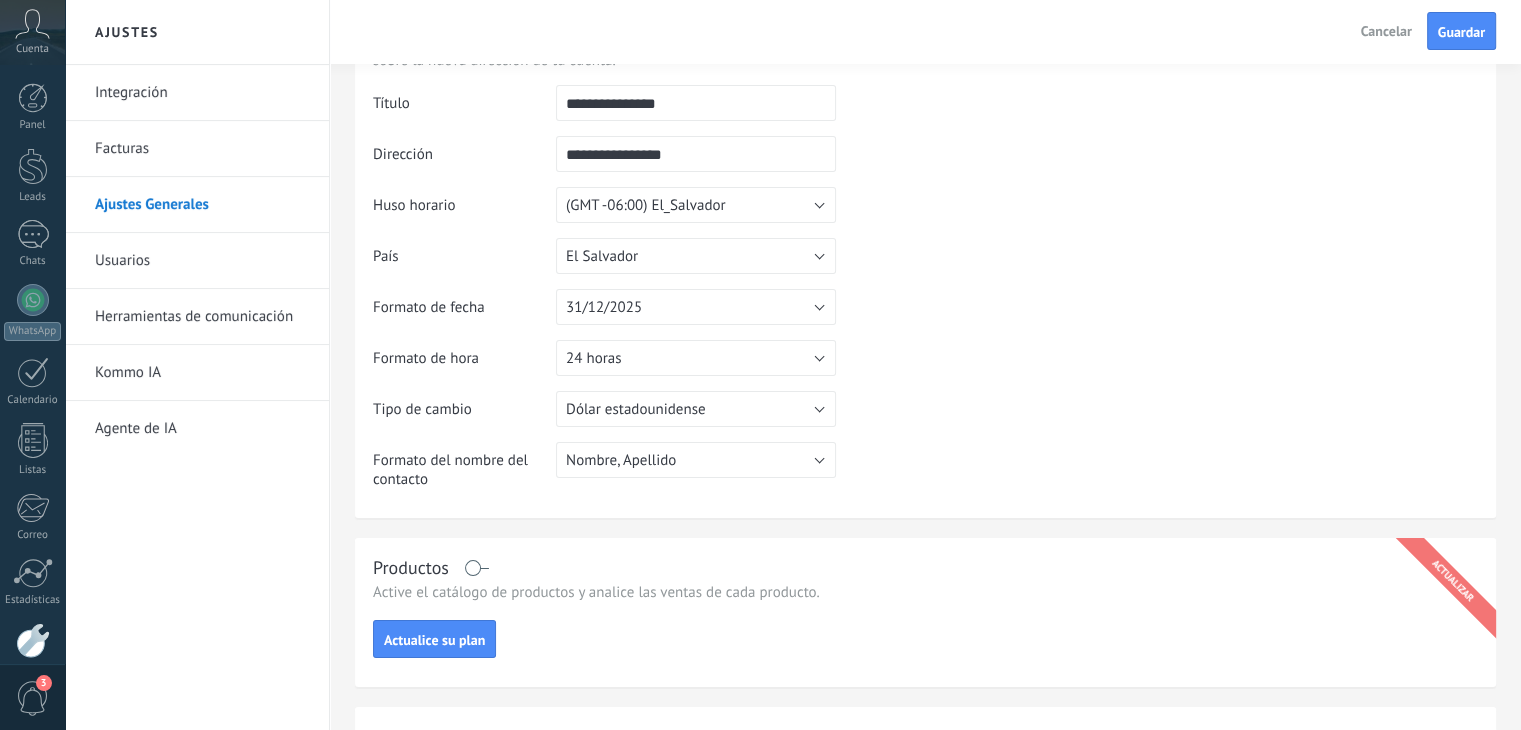 scroll, scrollTop: 44, scrollLeft: 0, axis: vertical 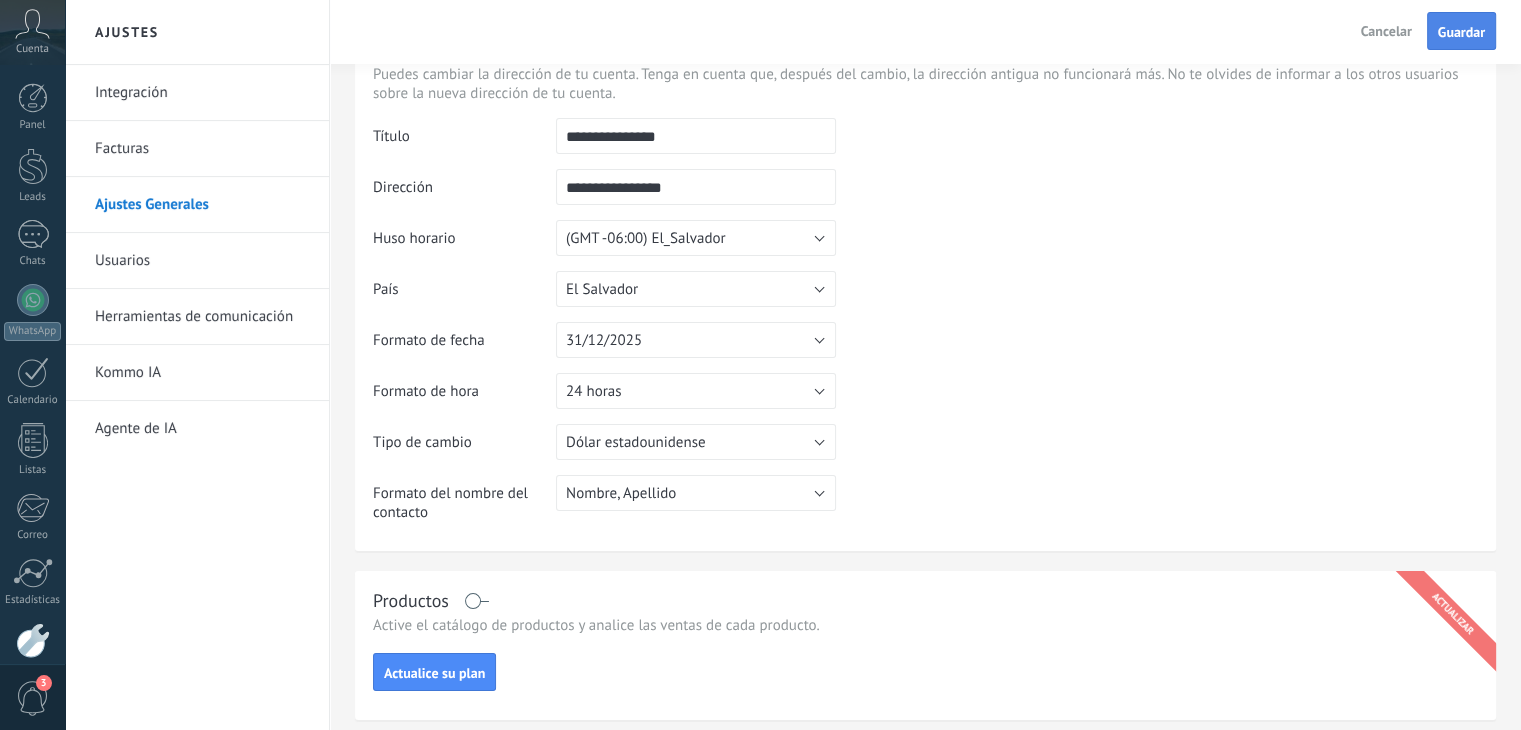 click on "Guardar" at bounding box center [1461, 31] 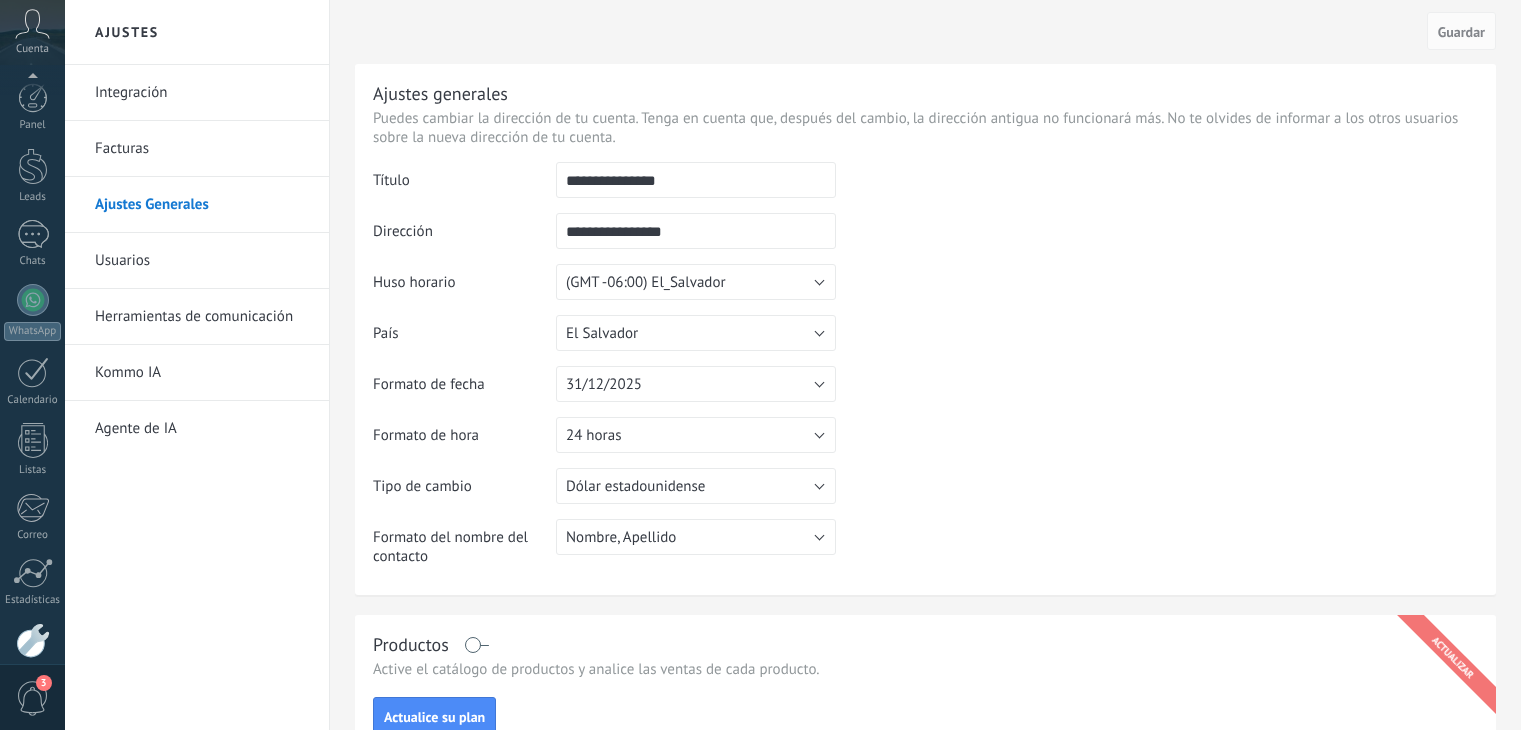 scroll, scrollTop: 0, scrollLeft: 0, axis: both 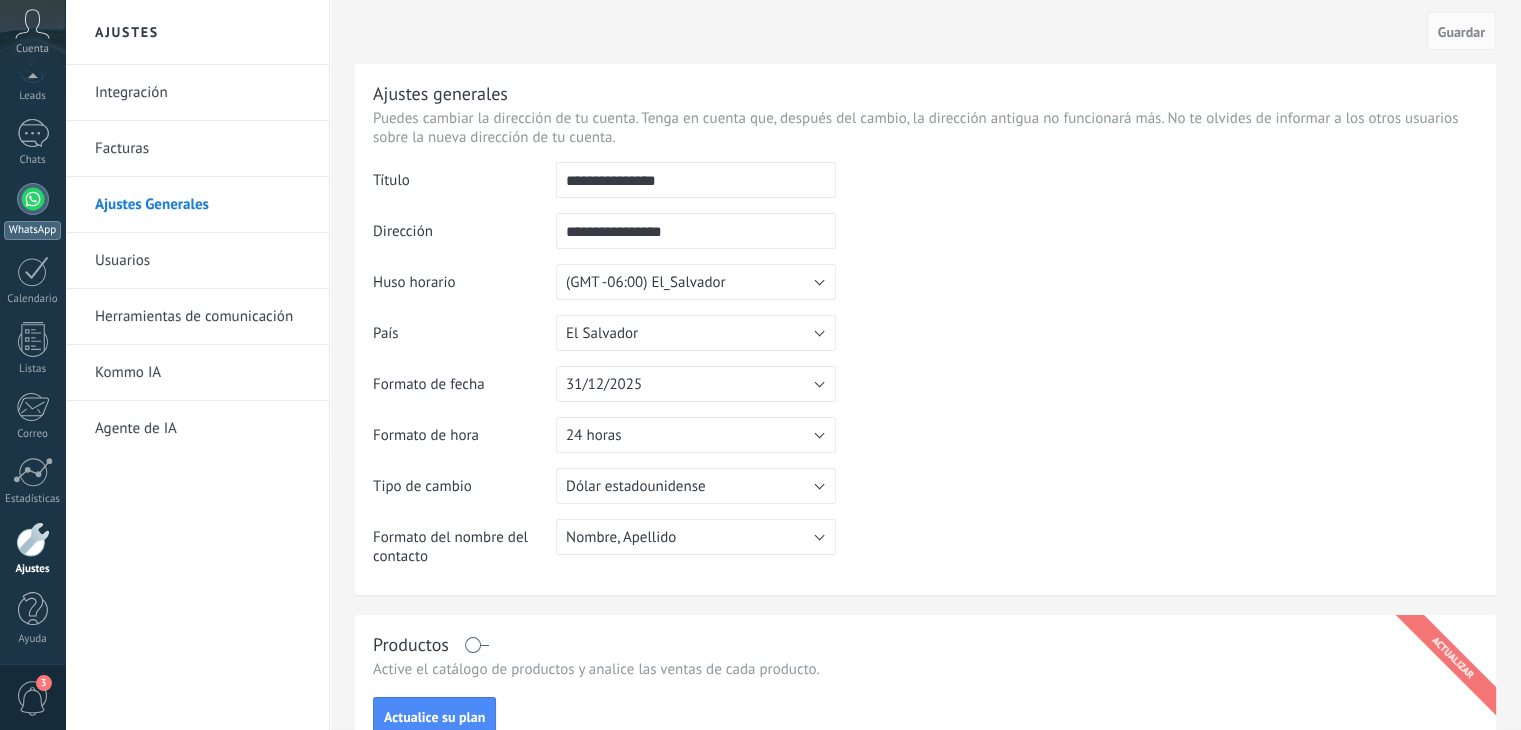 click on "WhatsApp" at bounding box center [32, 230] 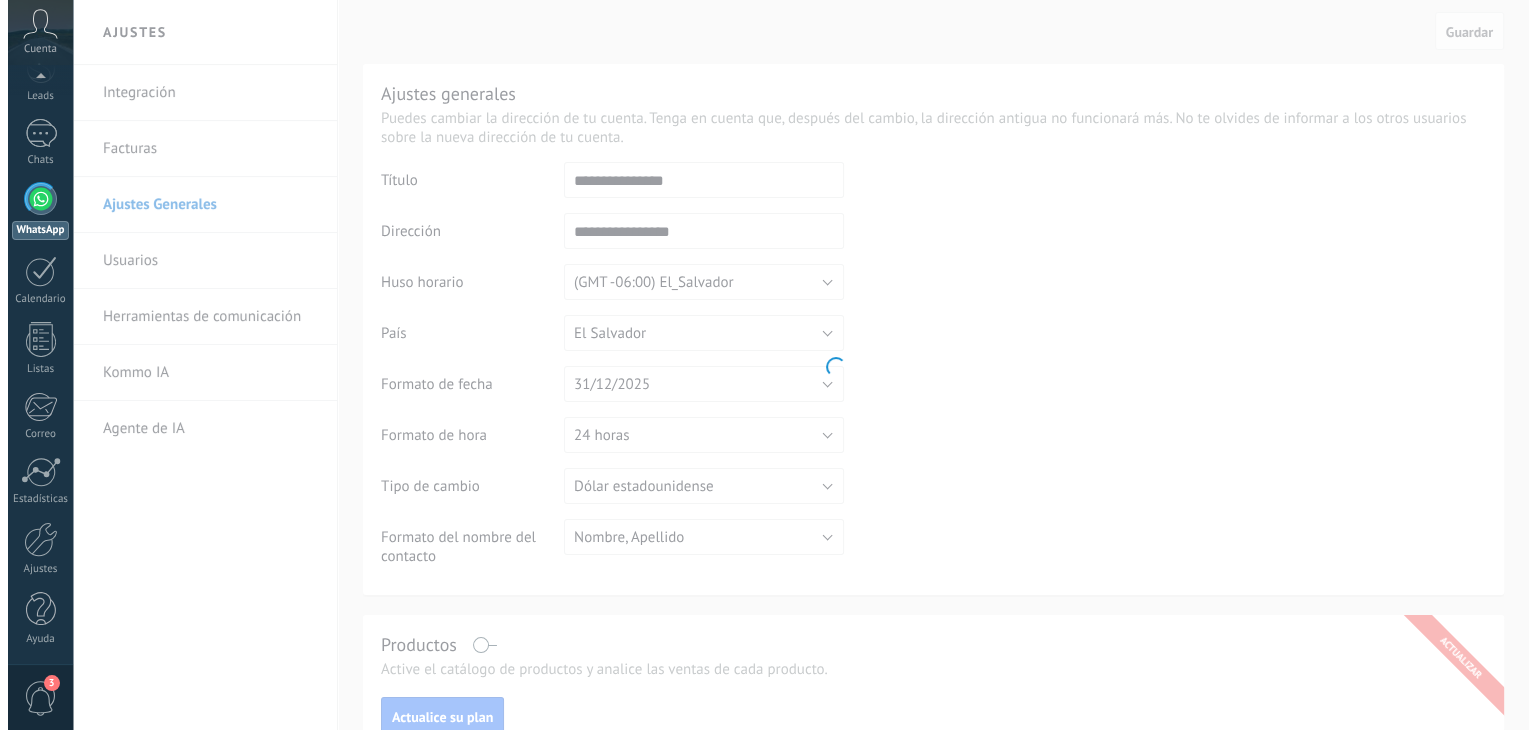 scroll, scrollTop: 0, scrollLeft: 0, axis: both 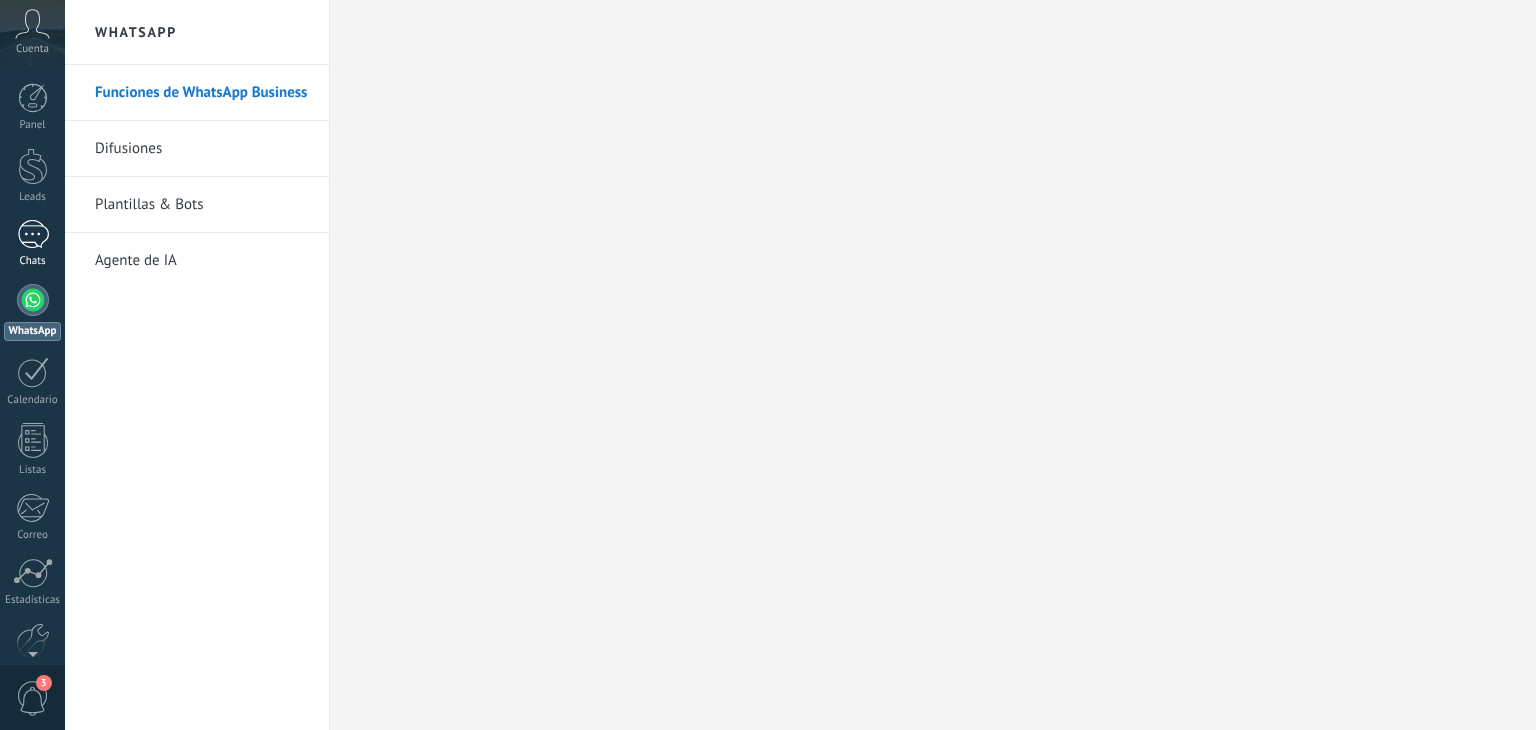 click at bounding box center [33, 234] 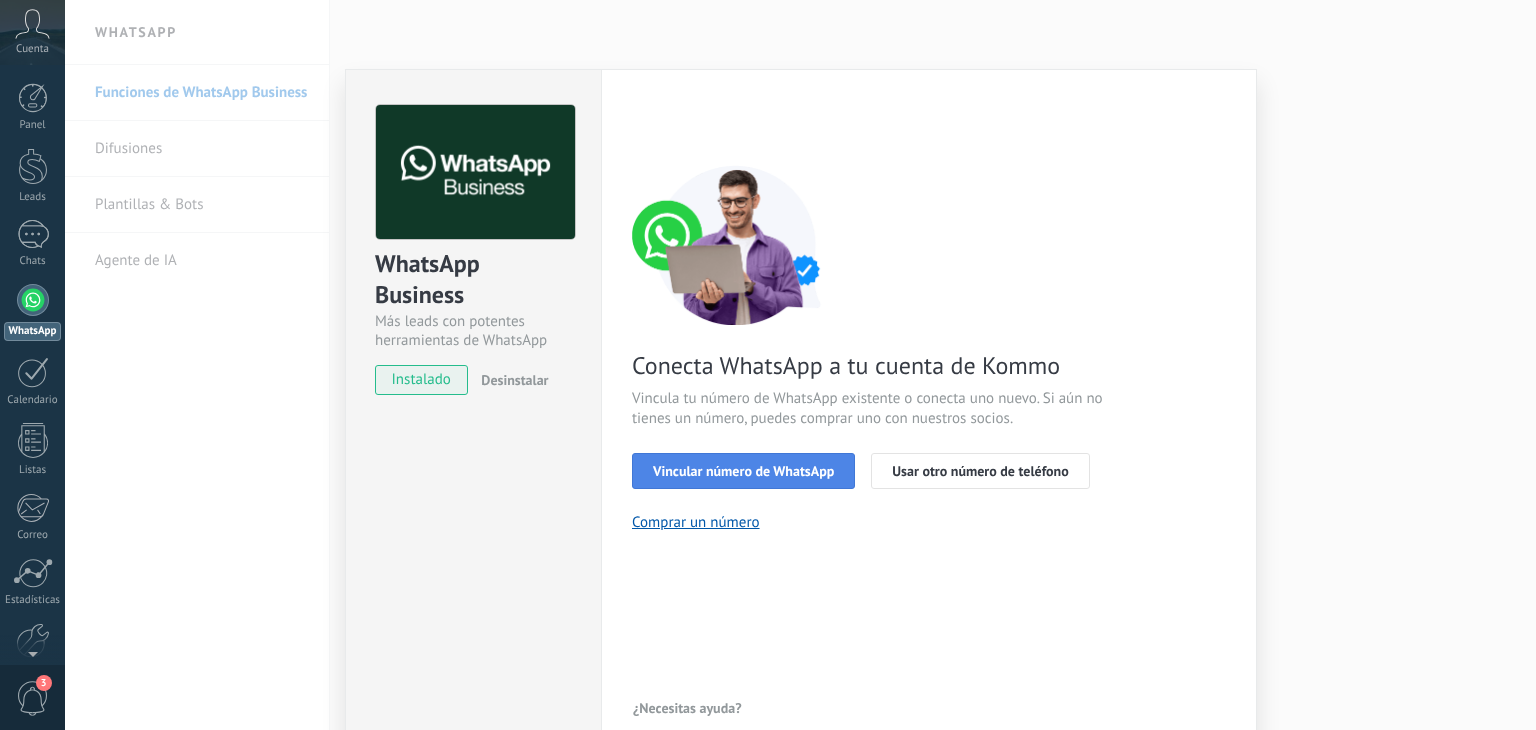 click on "Vincular número de WhatsApp" at bounding box center (743, 471) 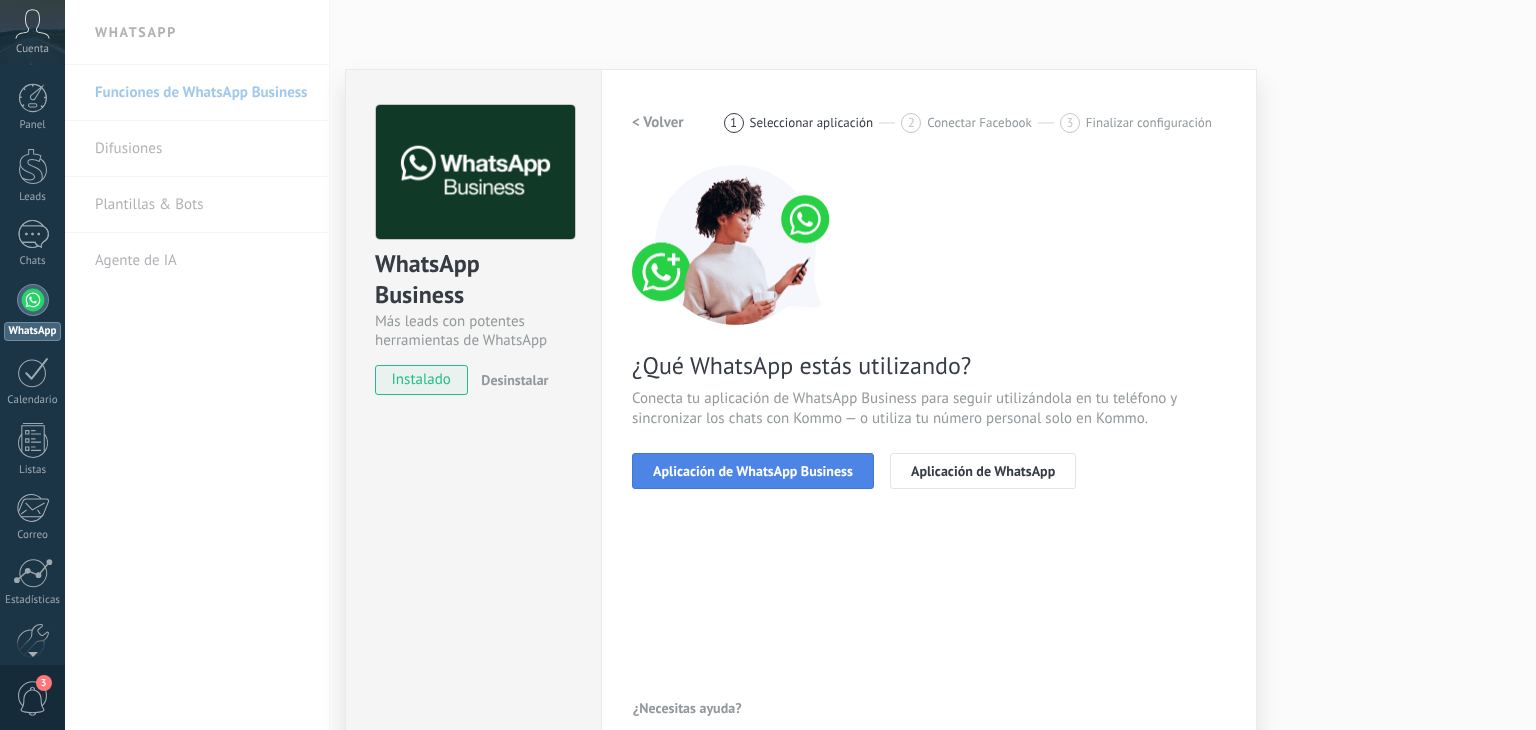 click on "Aplicación de WhatsApp Business" at bounding box center (753, 471) 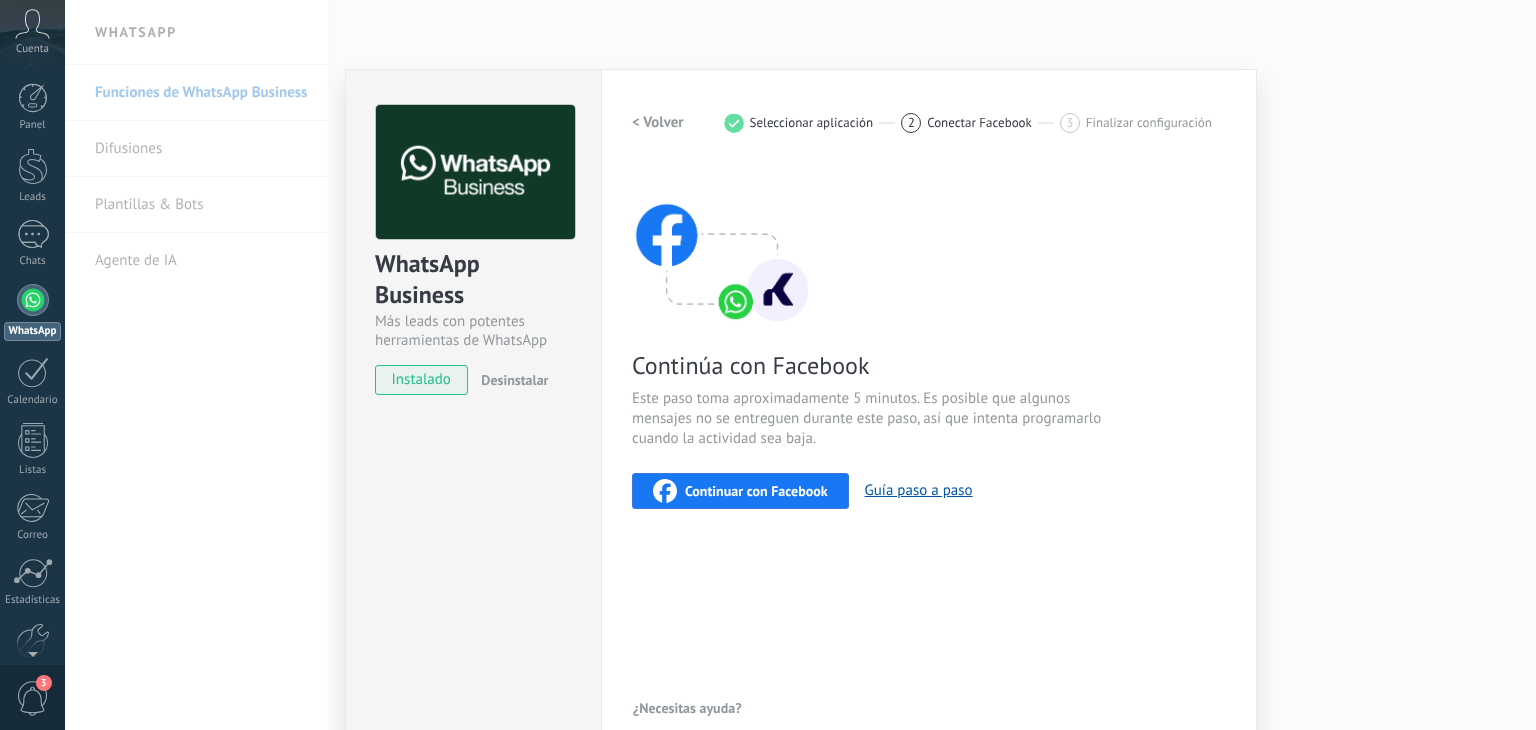click on "Continuar con Facebook" at bounding box center (756, 491) 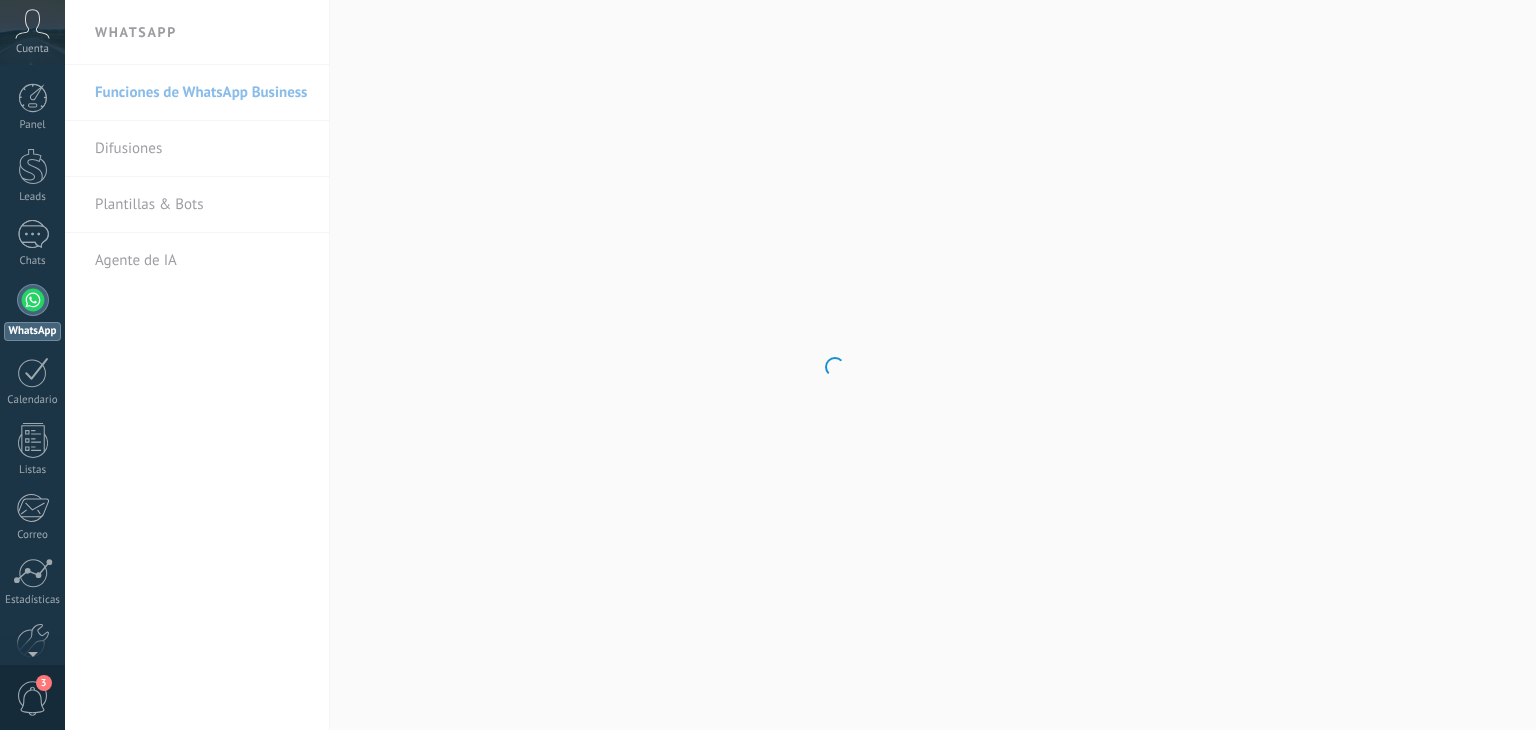 scroll, scrollTop: 0, scrollLeft: 0, axis: both 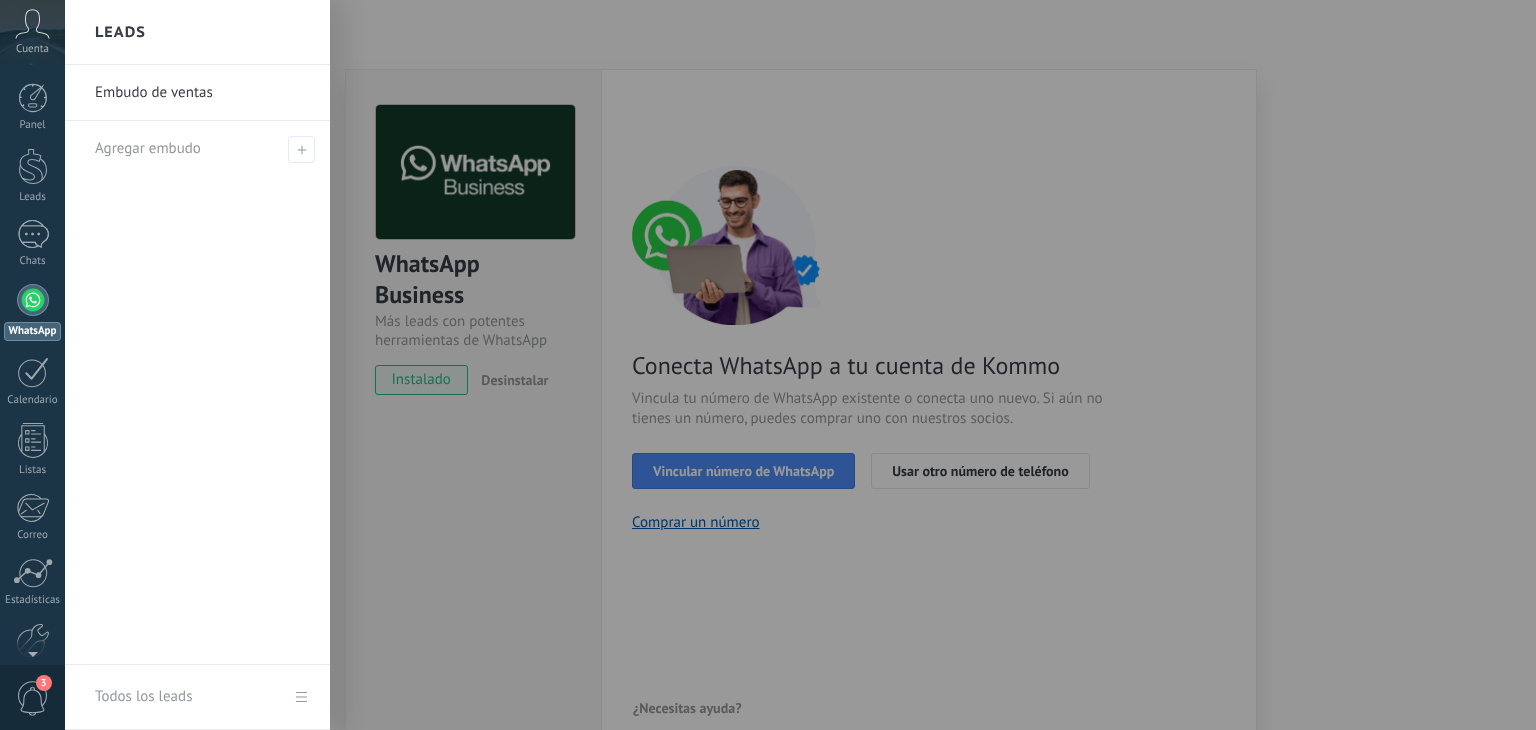 click at bounding box center [833, 365] 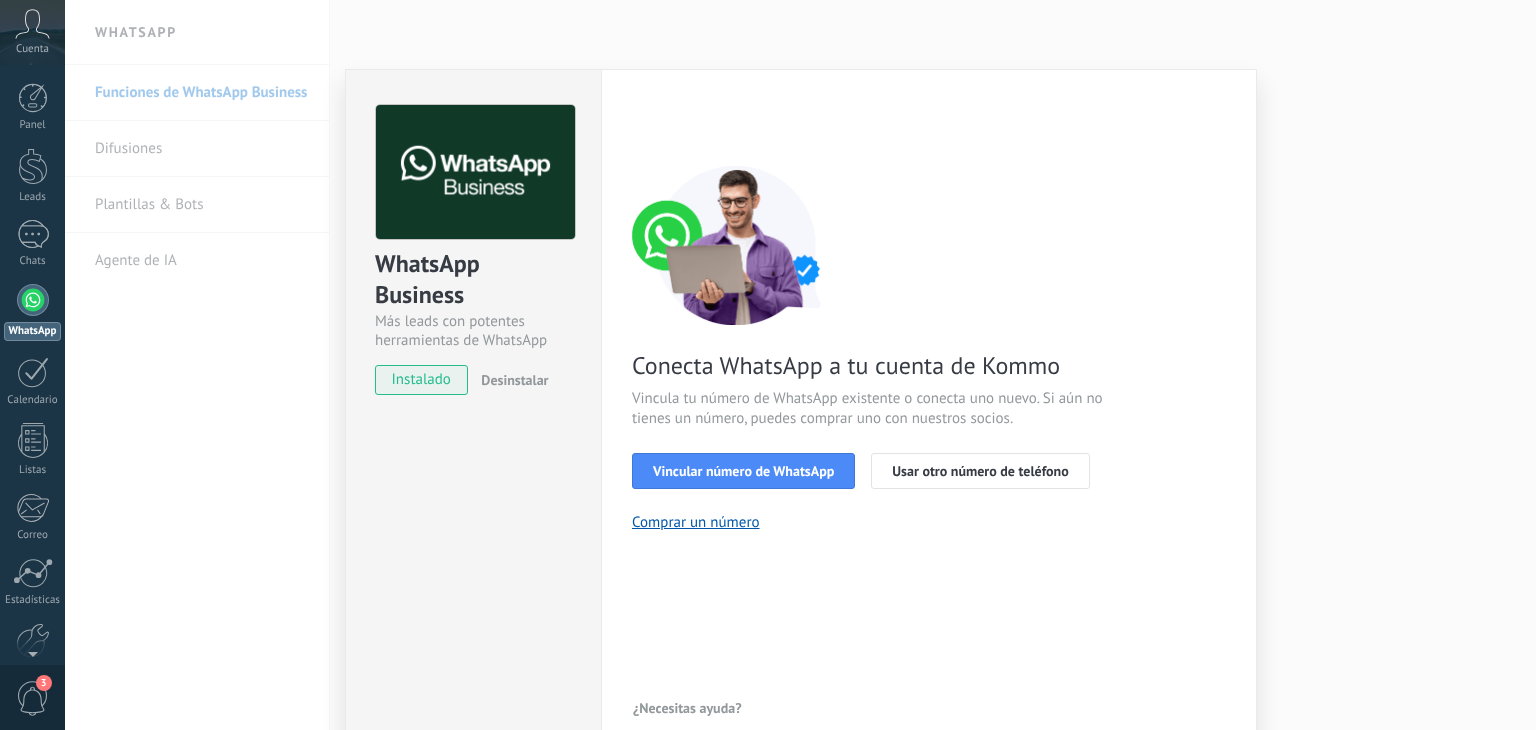 click on "Vincular número de WhatsApp" at bounding box center (743, 471) 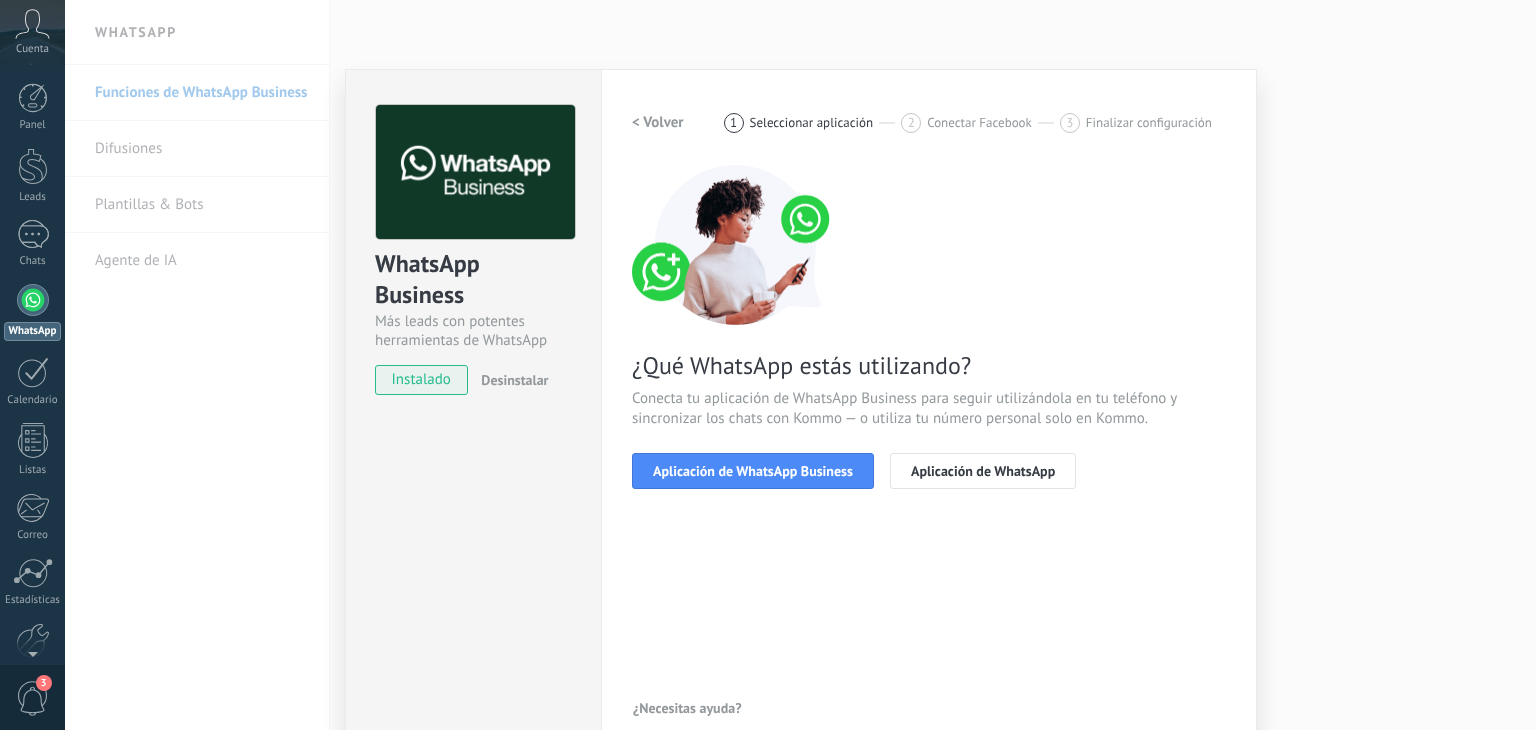 click on "Aplicación de WhatsApp Business" at bounding box center (753, 471) 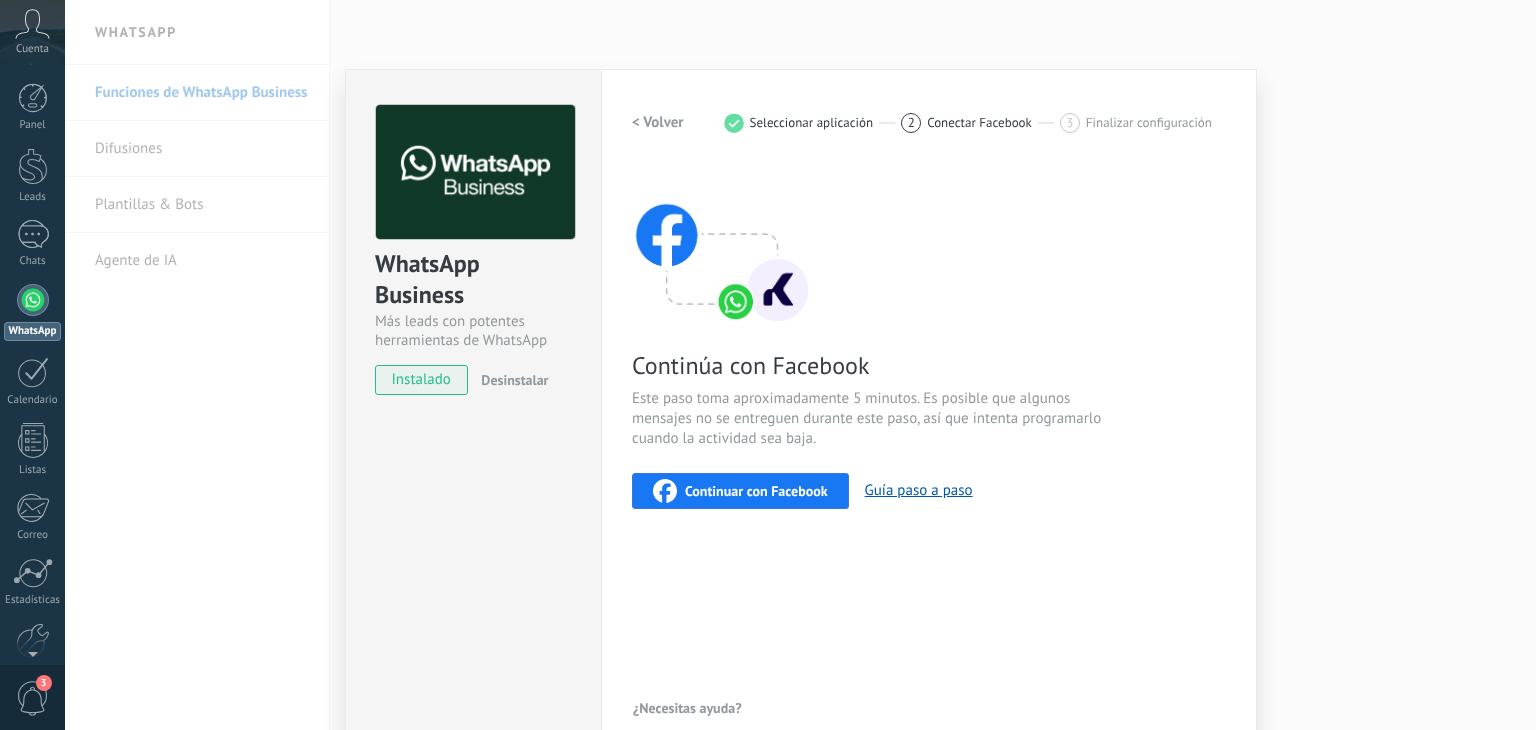click on "Continuar con Facebook" at bounding box center (740, 491) 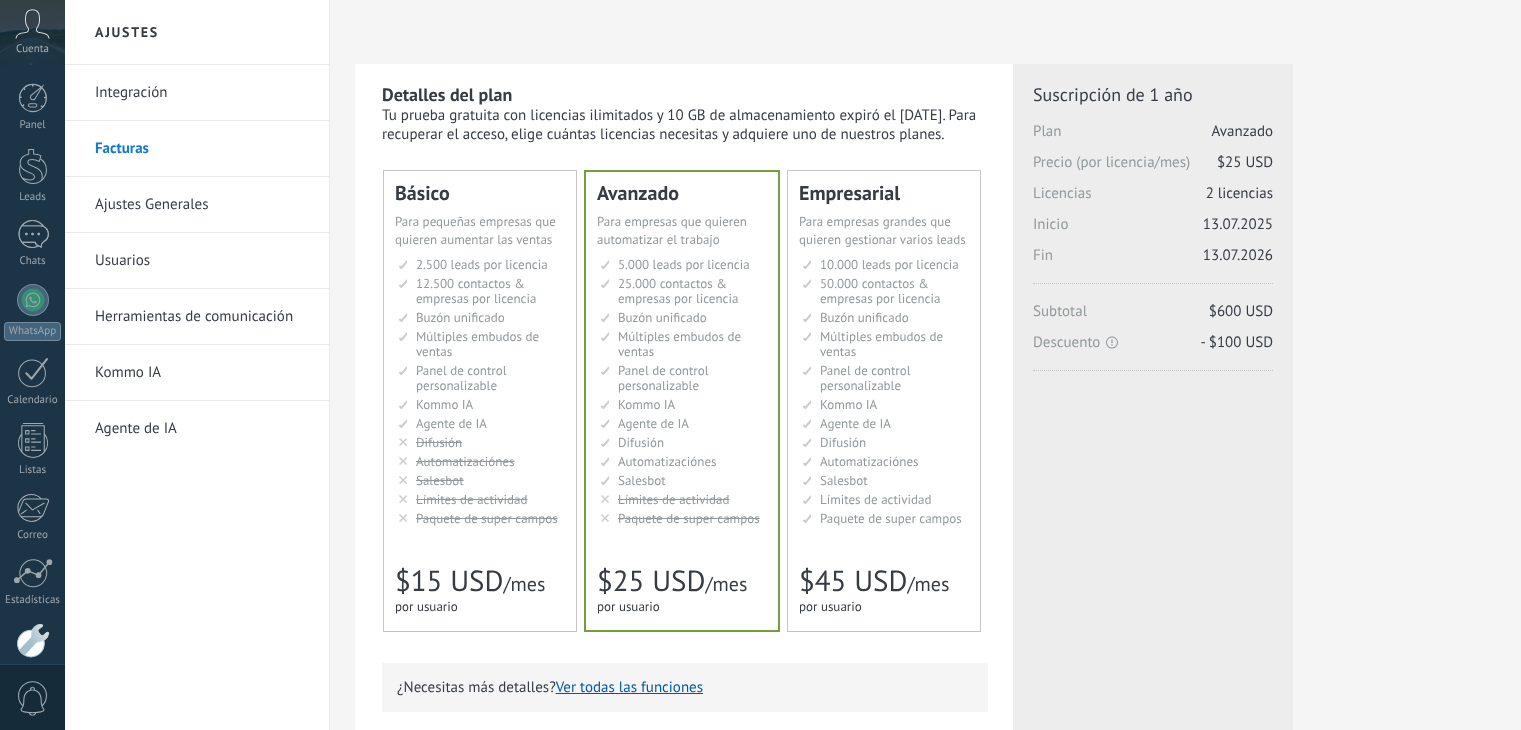 scroll, scrollTop: 0, scrollLeft: 0, axis: both 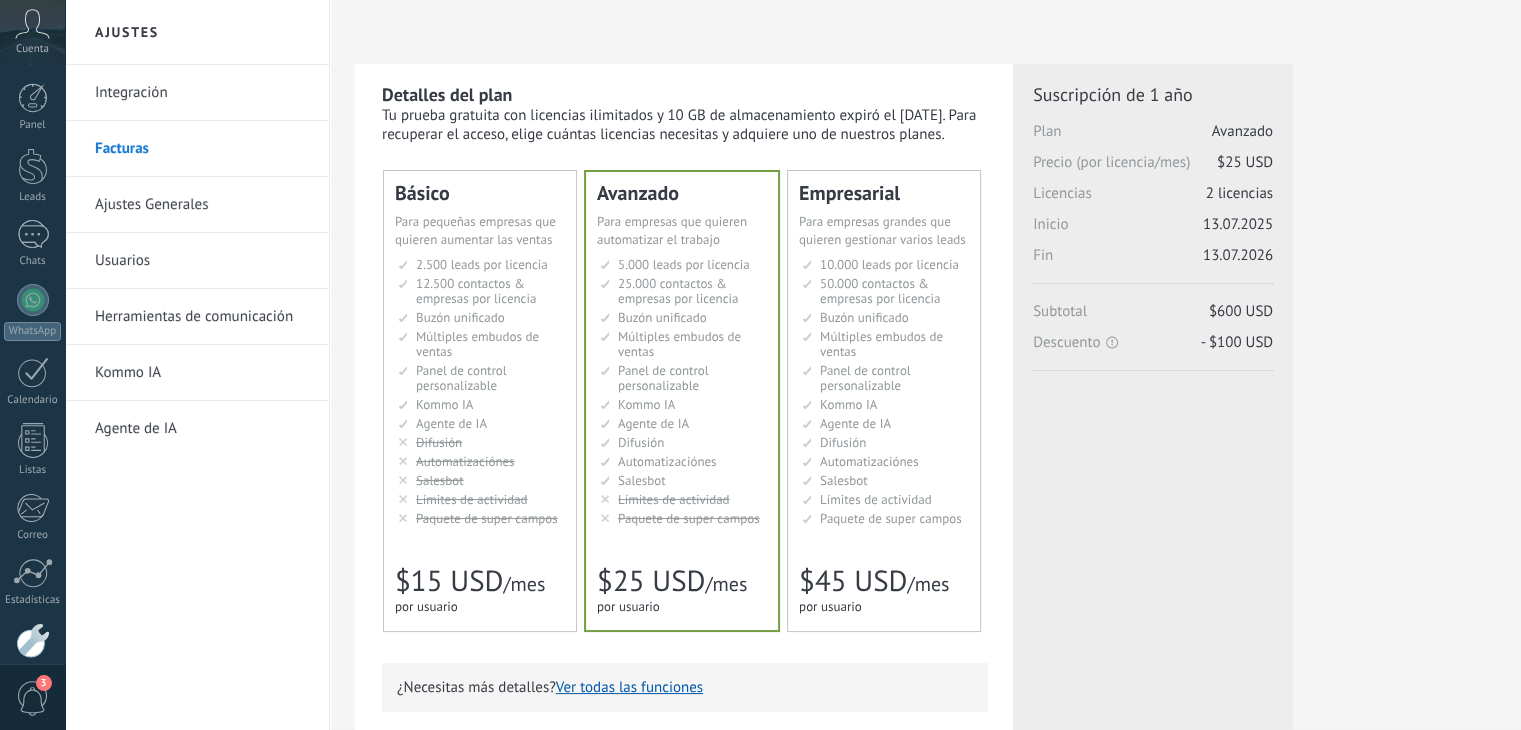 click on "Kommo IA" at bounding box center [202, 373] 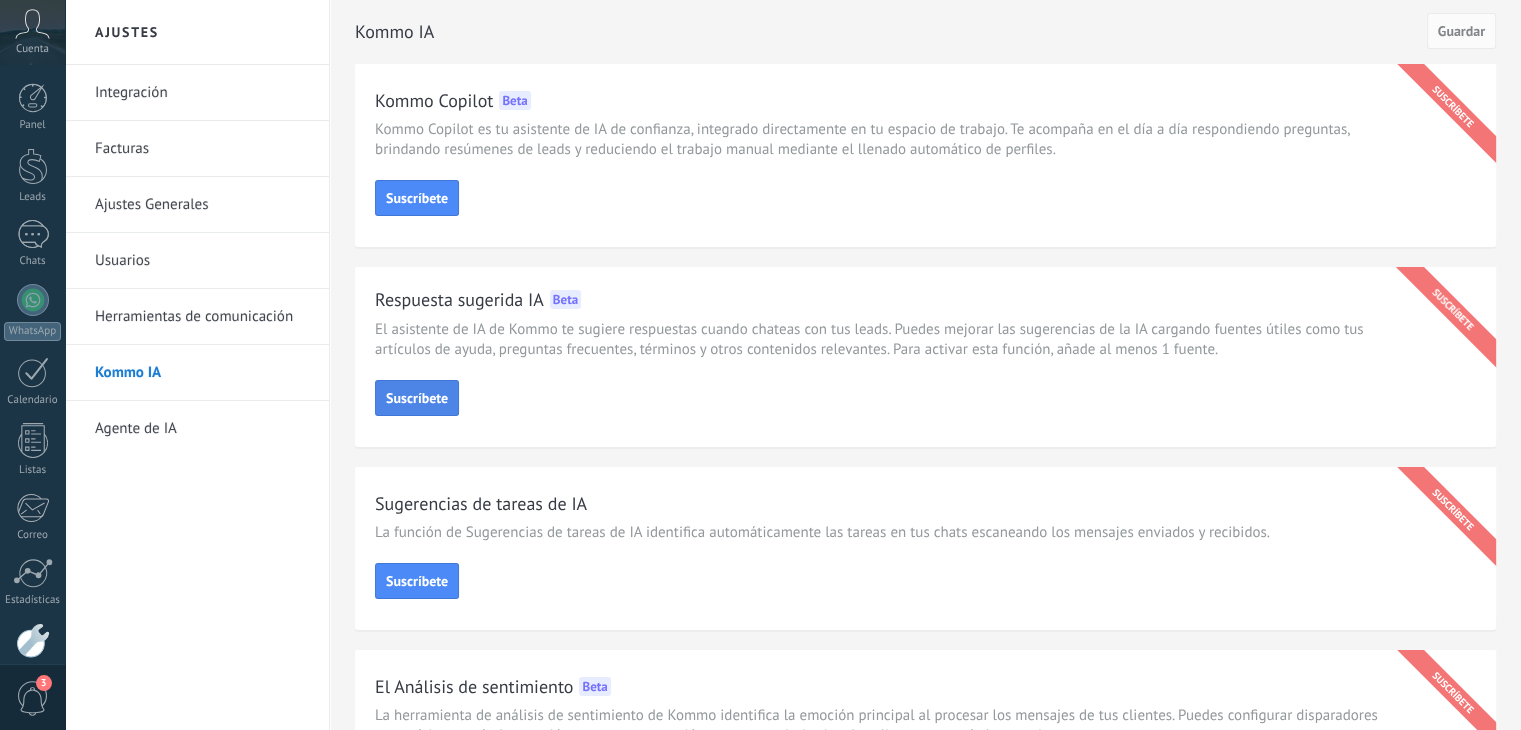 click on "Suscríbete" at bounding box center (417, 398) 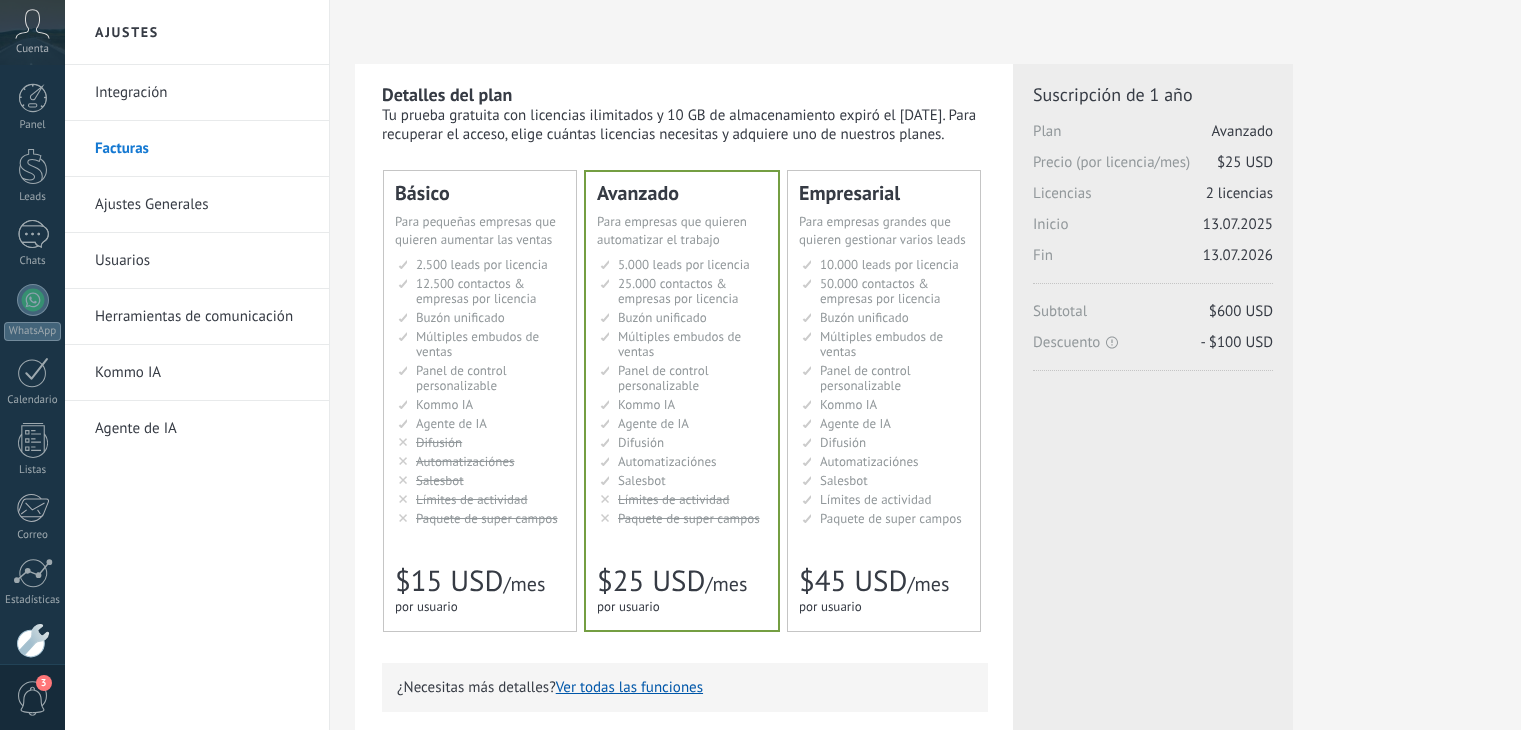 scroll, scrollTop: 0, scrollLeft: 0, axis: both 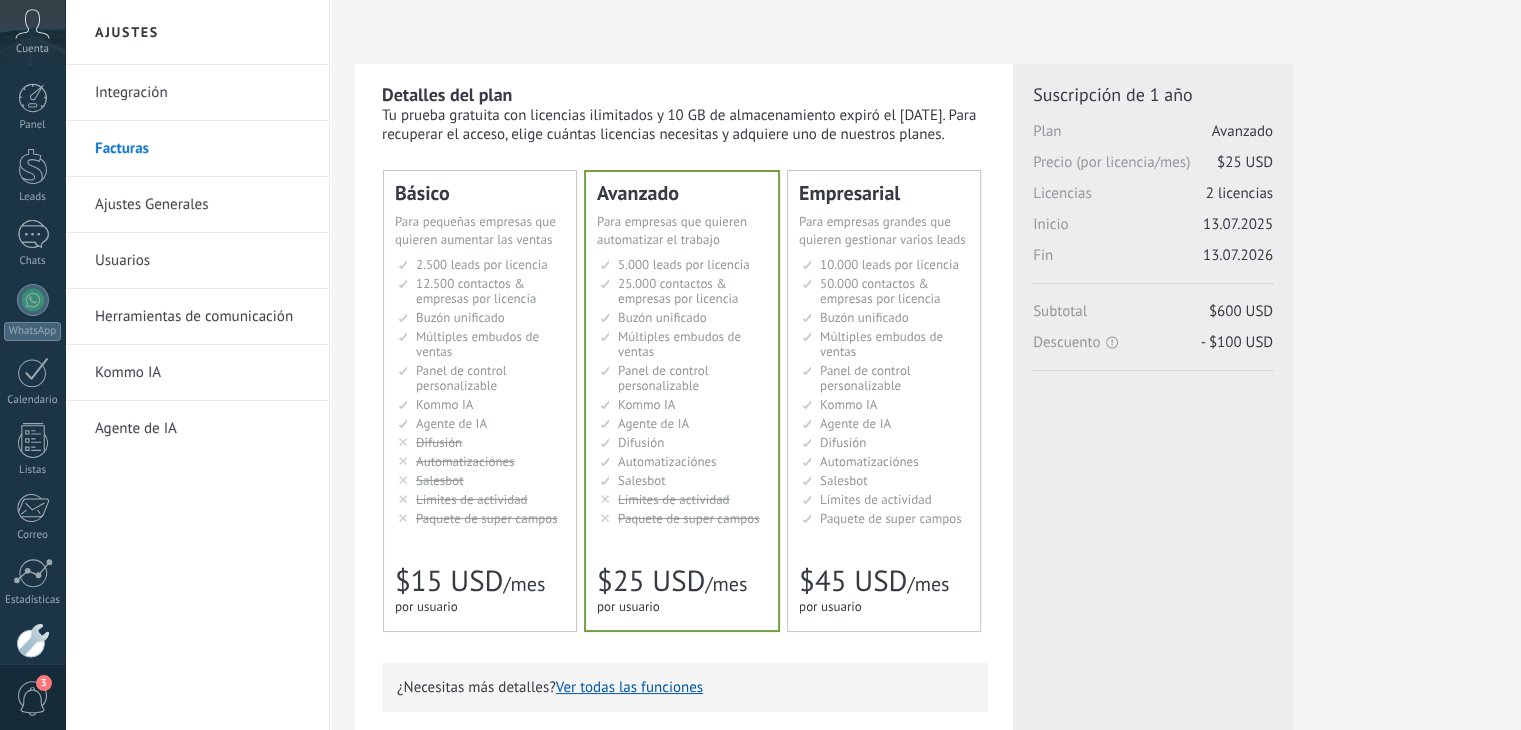 click on "Límites de actividad" at bounding box center (876, 499) 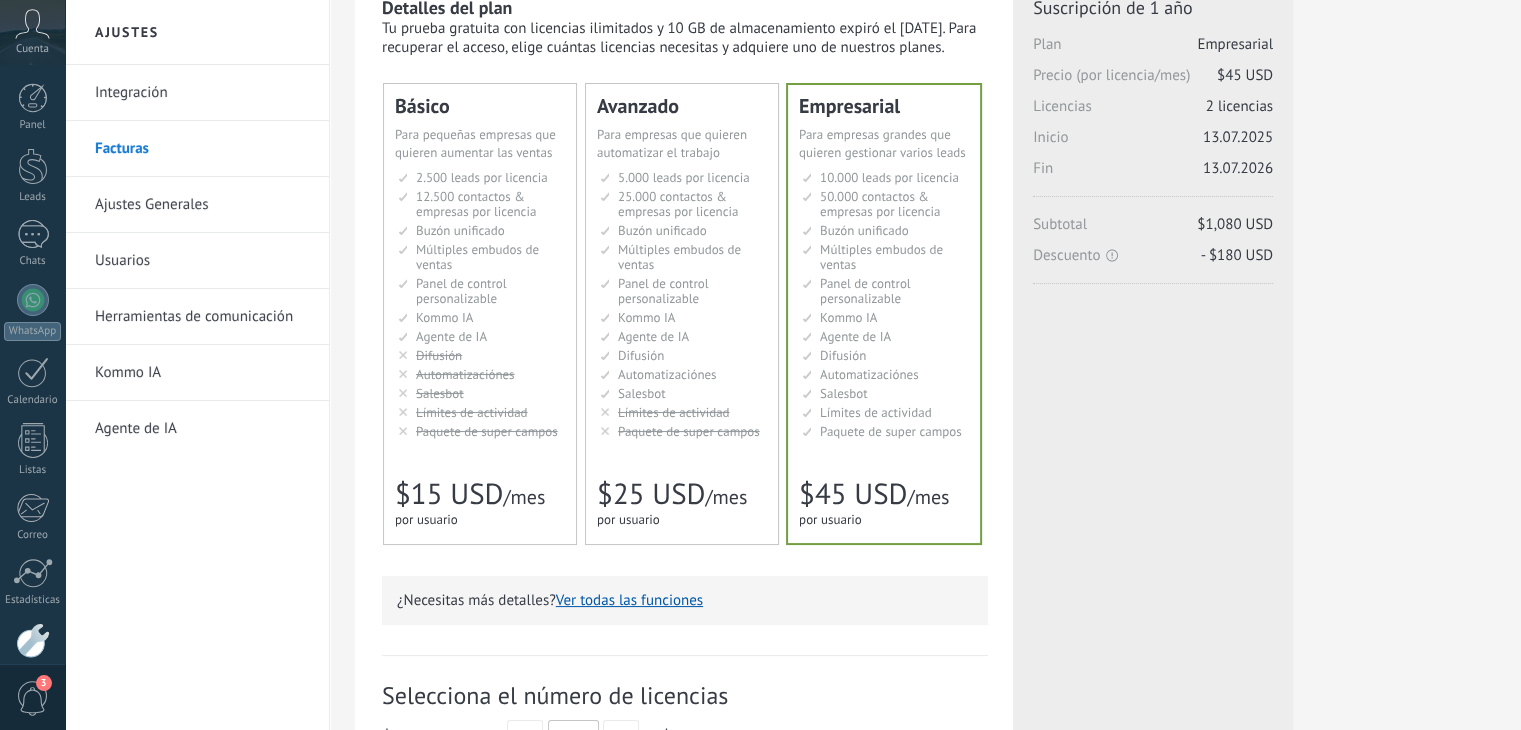 scroll, scrollTop: 0, scrollLeft: 0, axis: both 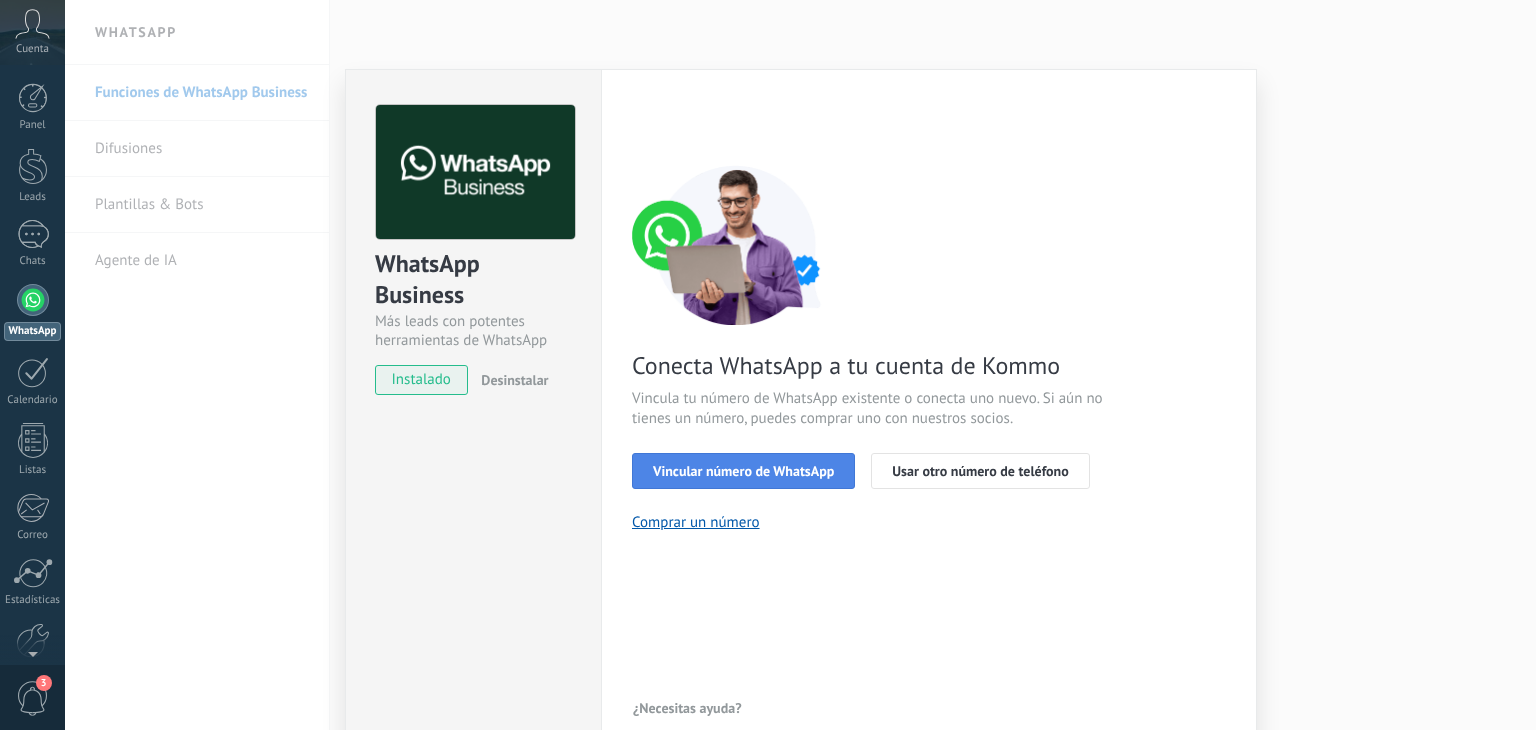 click on "Vincular número de WhatsApp" at bounding box center [743, 471] 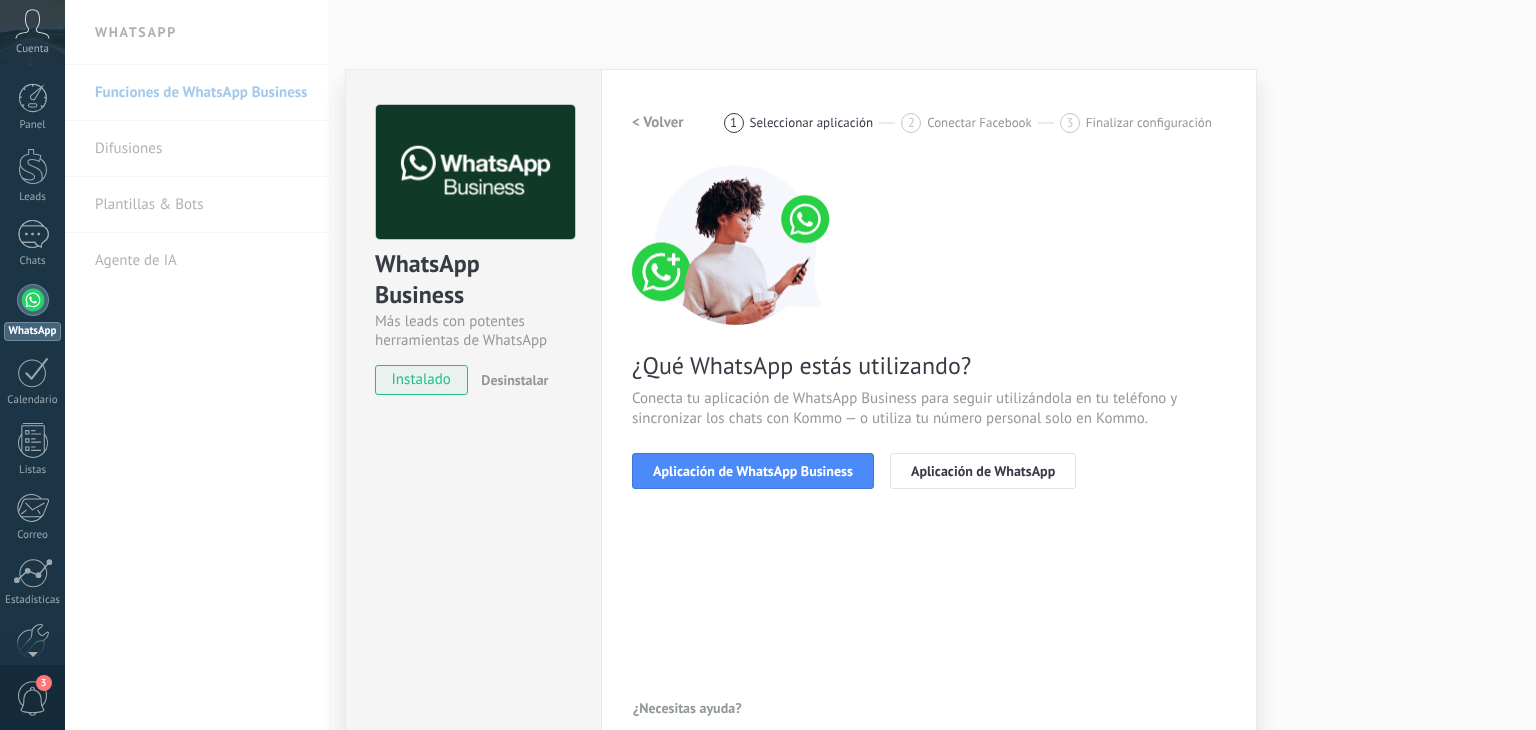click on "Aplicación de WhatsApp Business" at bounding box center (753, 471) 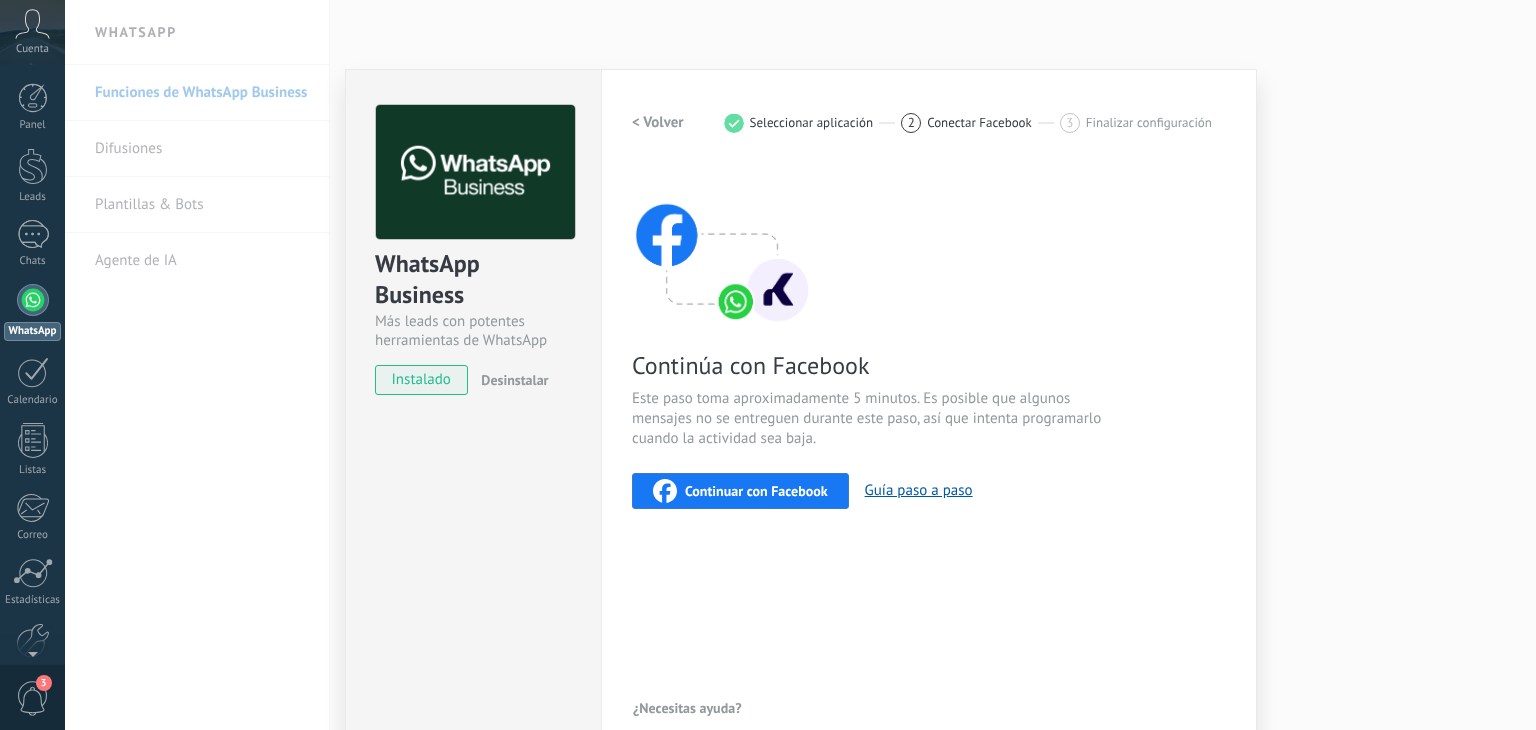 click on "Continuar con Facebook" at bounding box center (756, 491) 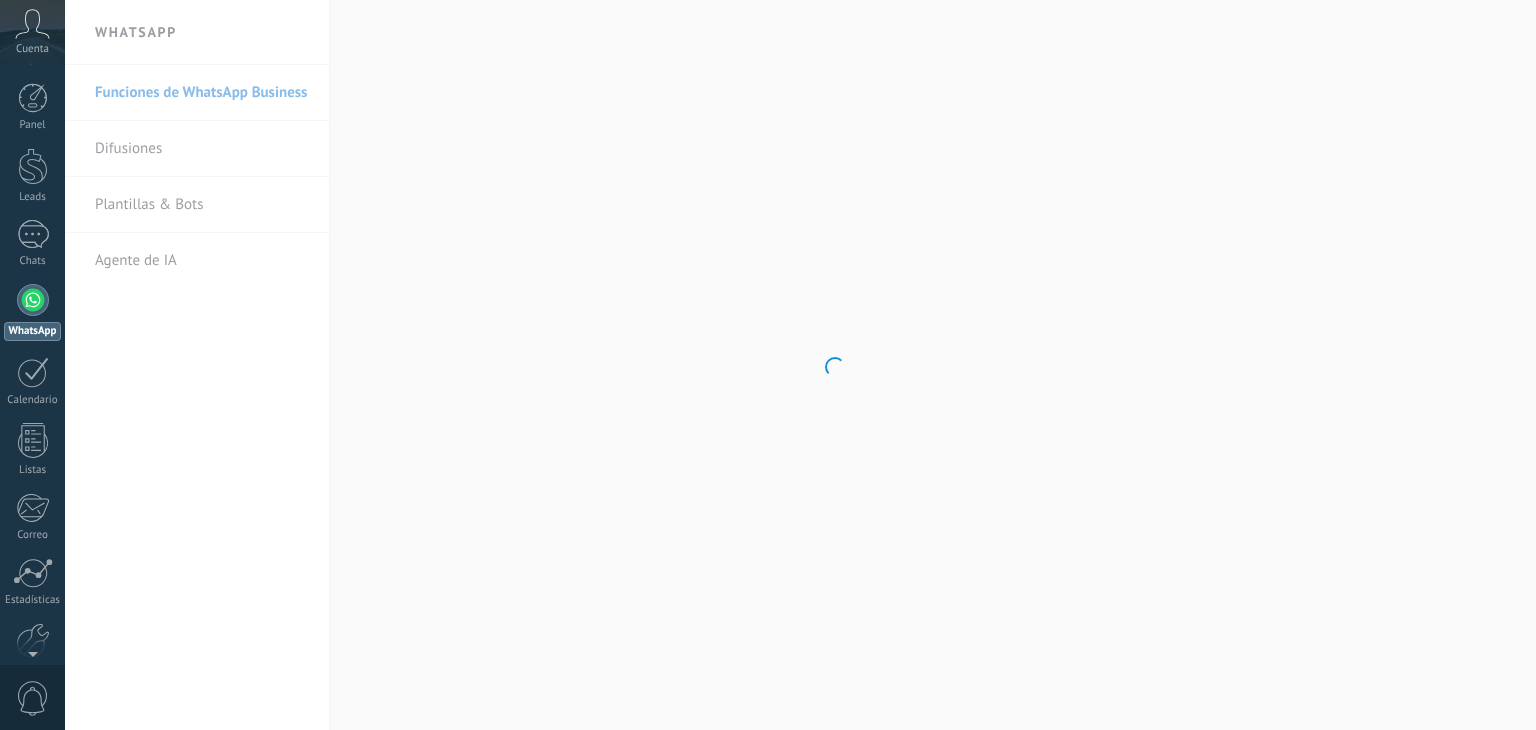 scroll, scrollTop: 0, scrollLeft: 0, axis: both 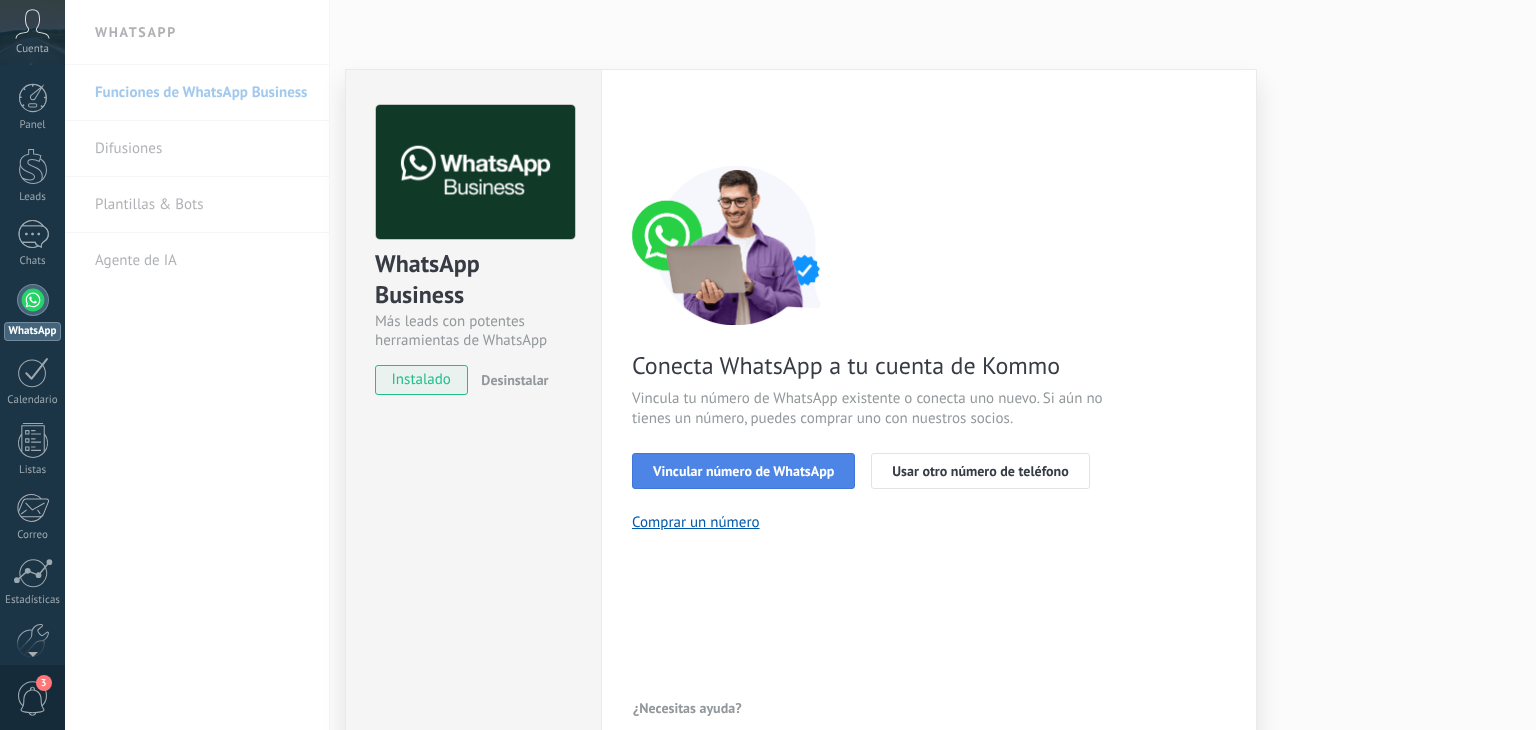 click on "Vincular número de WhatsApp" at bounding box center [743, 471] 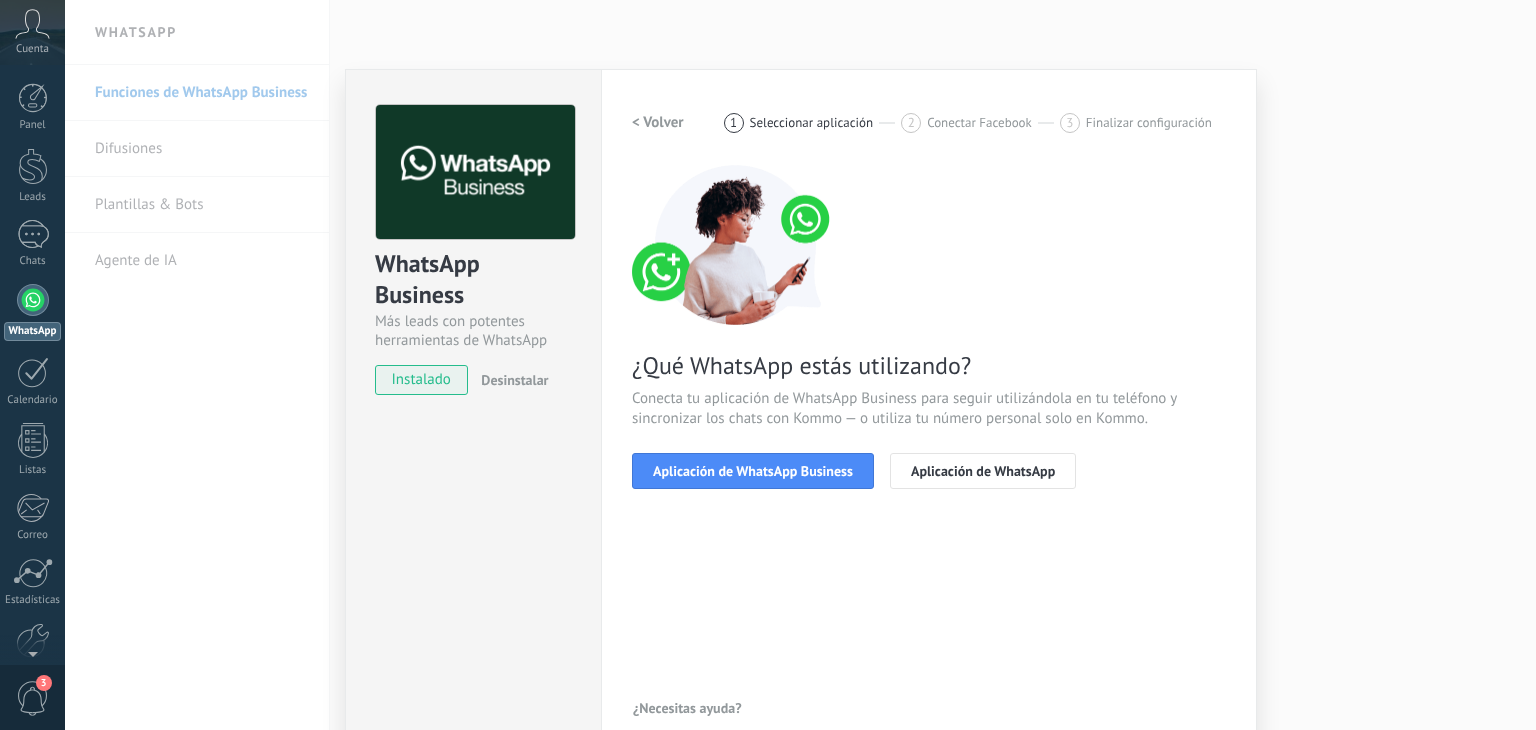 click on "Aplicación de WhatsApp Business" at bounding box center (753, 471) 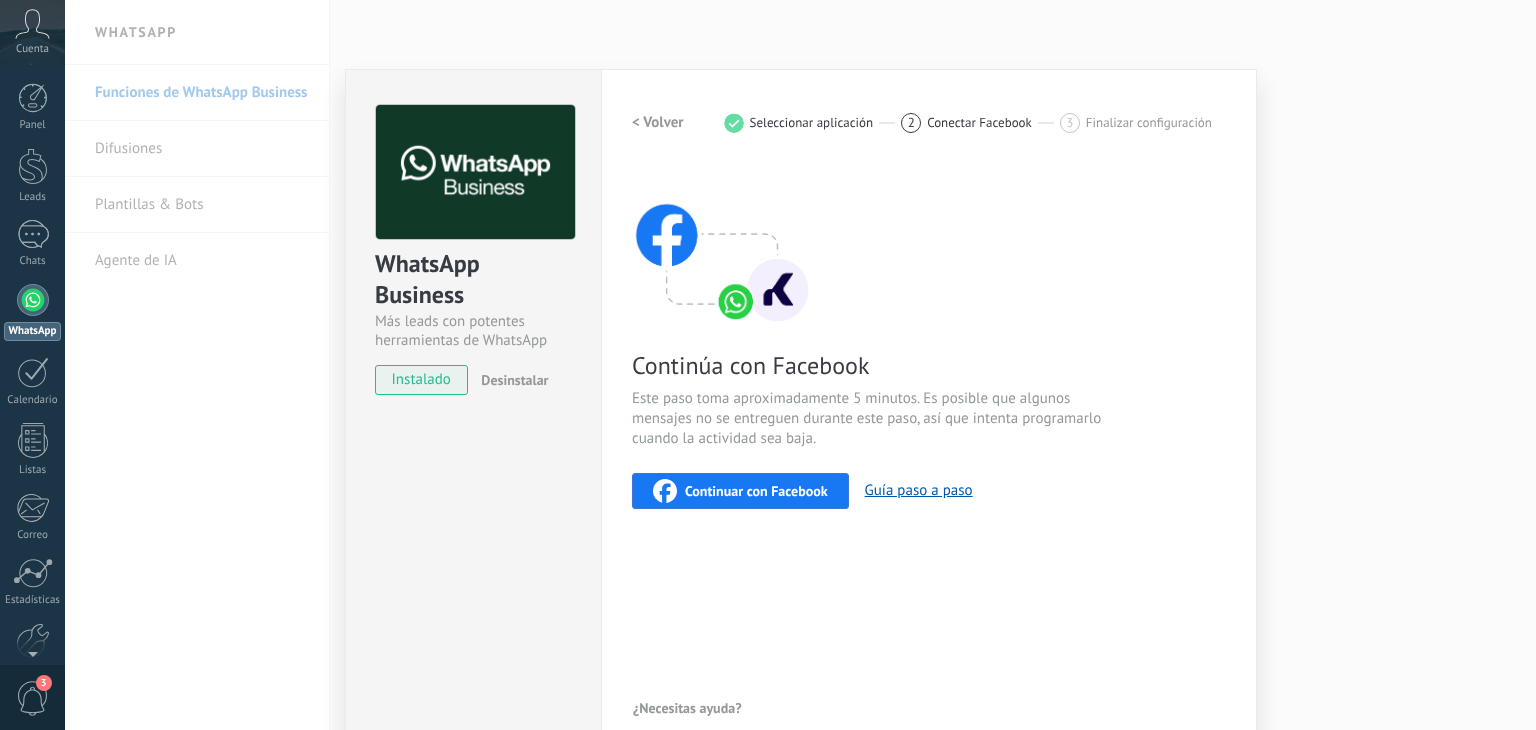click on "Continuar con Facebook" at bounding box center [740, 491] 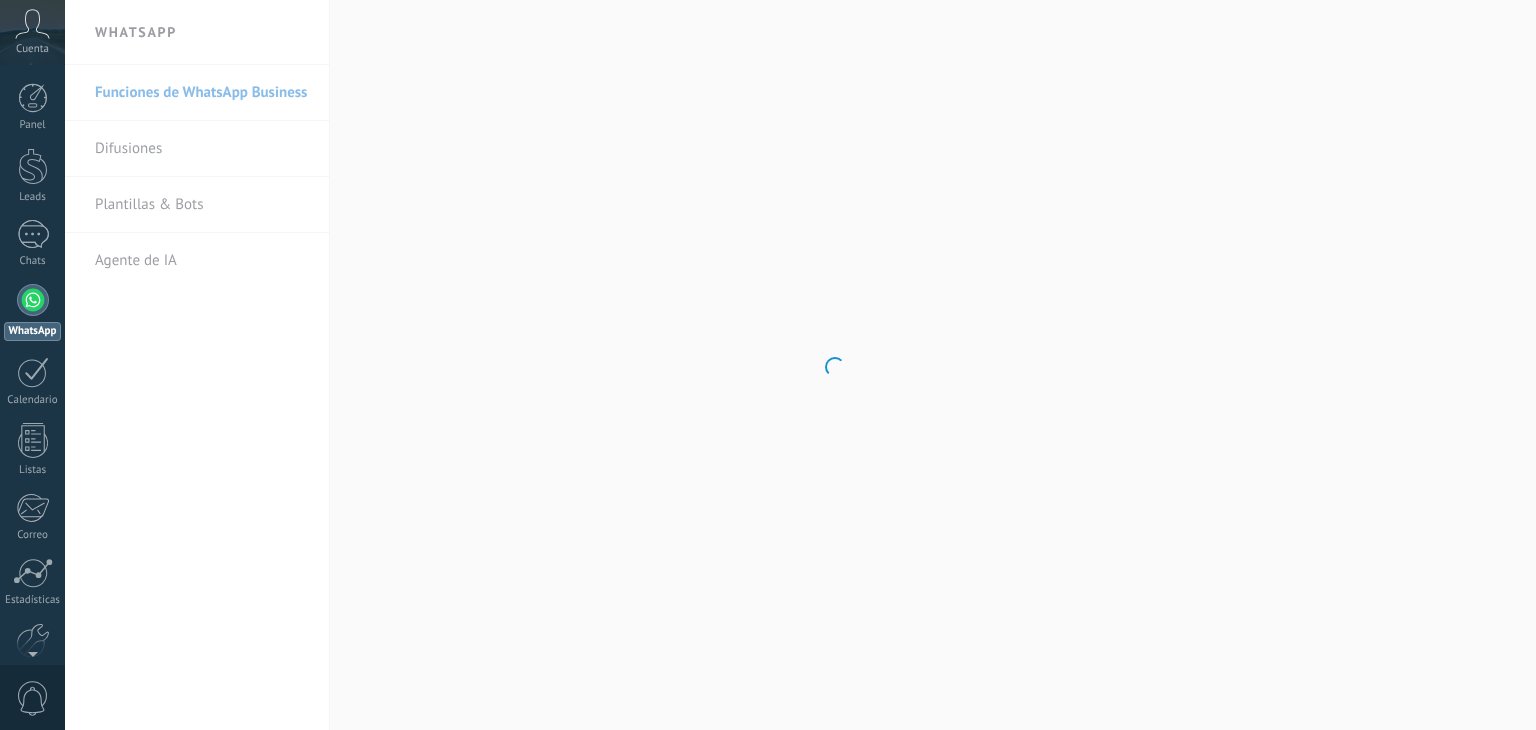 scroll, scrollTop: 0, scrollLeft: 0, axis: both 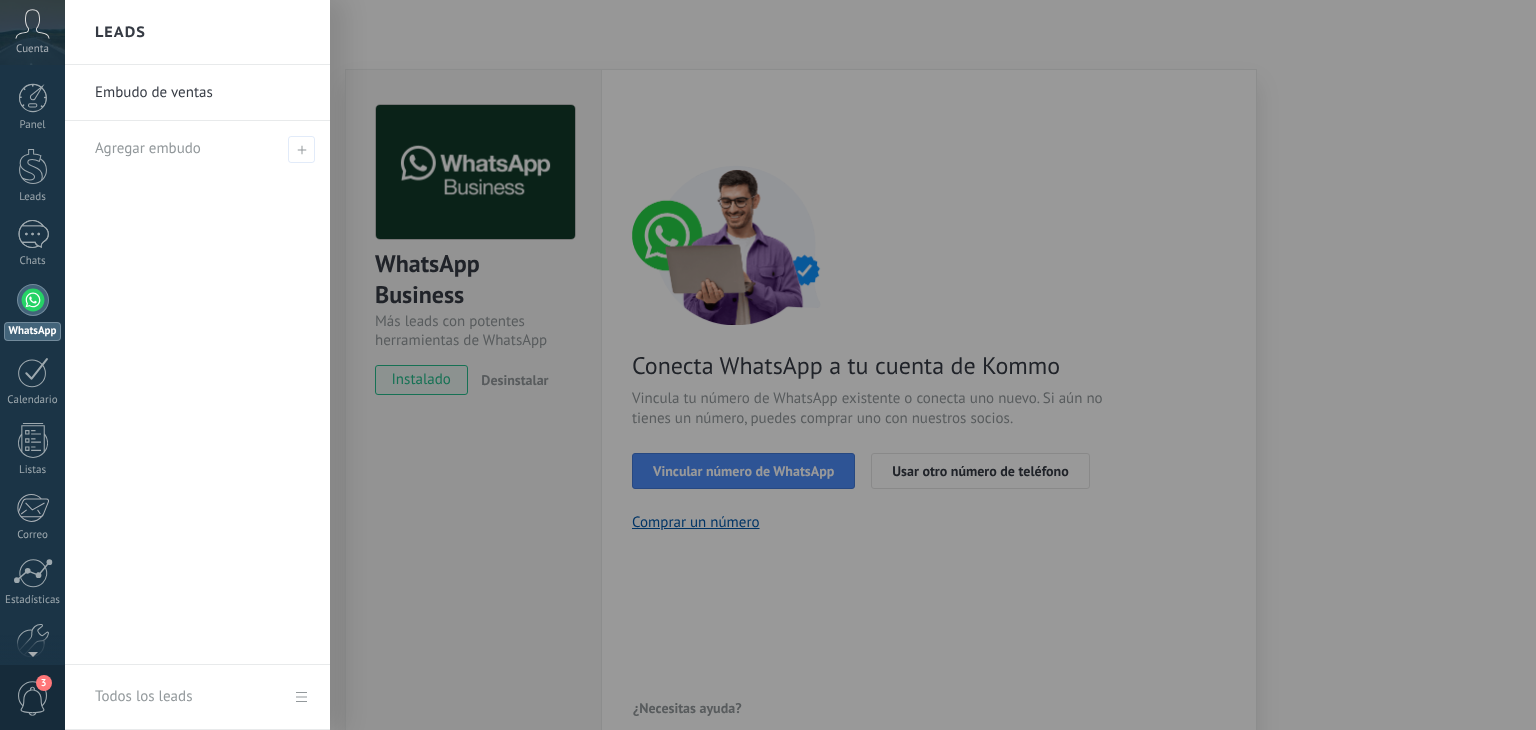 click at bounding box center (833, 365) 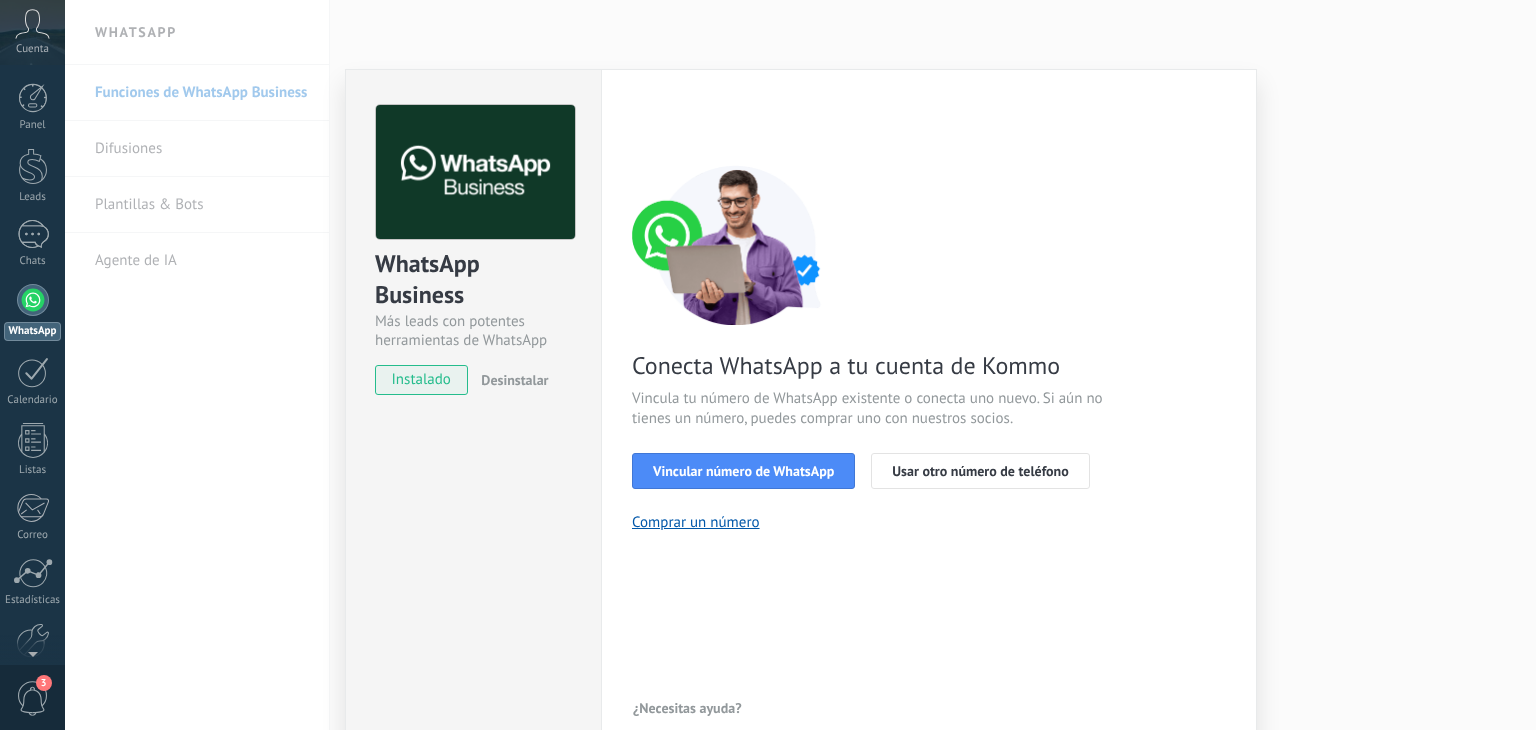 click on "Vincular número de WhatsApp" at bounding box center [743, 471] 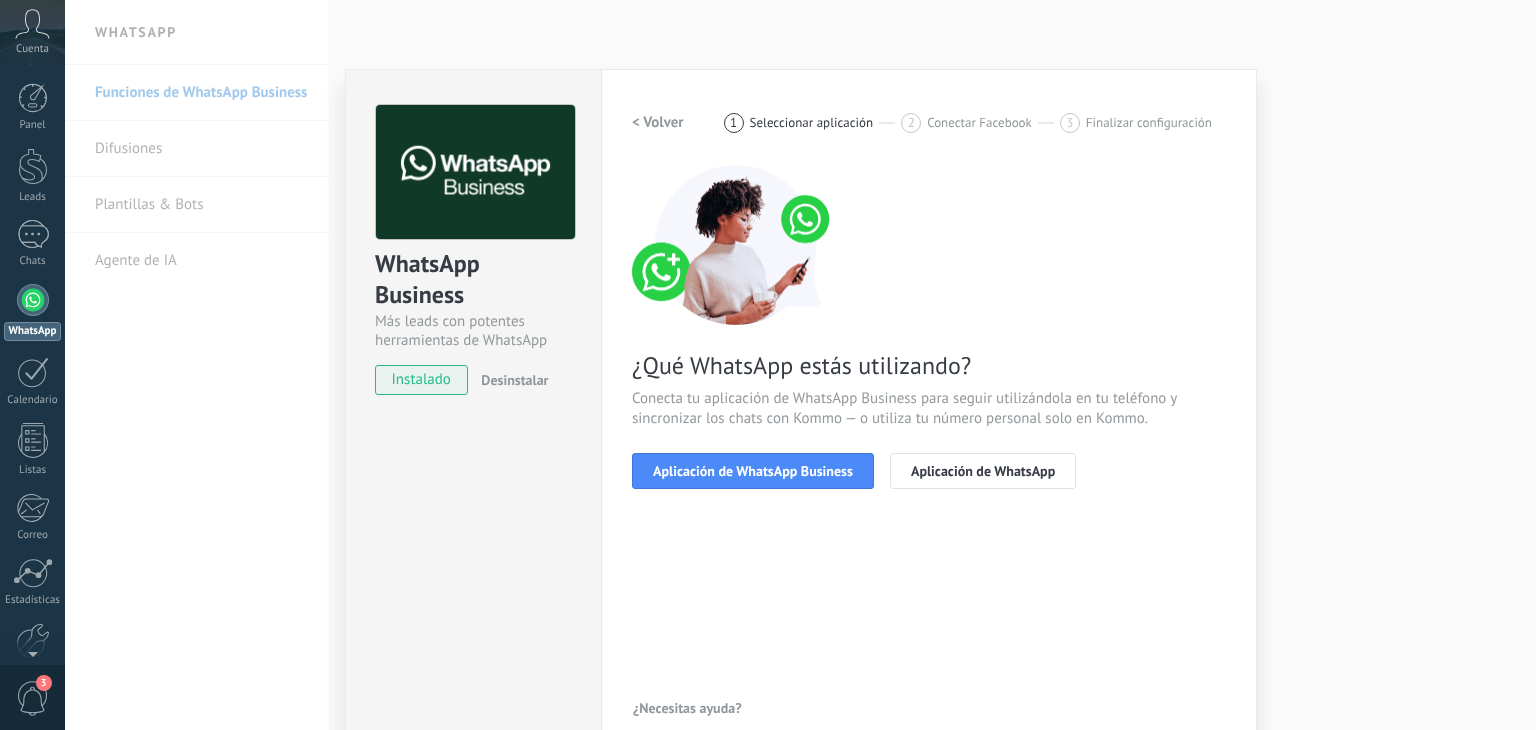 click on "Aplicación de WhatsApp Business" at bounding box center [753, 471] 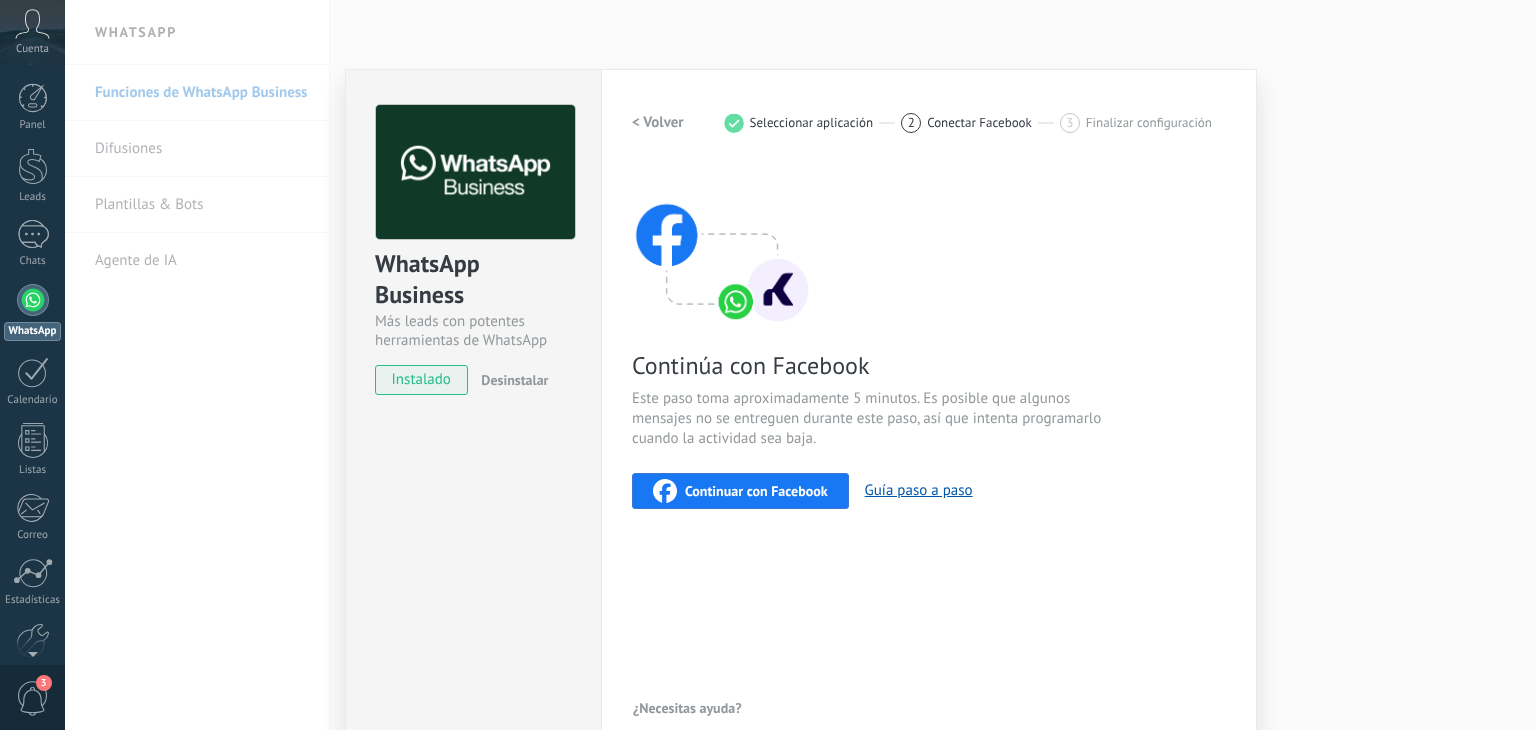 click on "Continuar con Facebook" at bounding box center [740, 491] 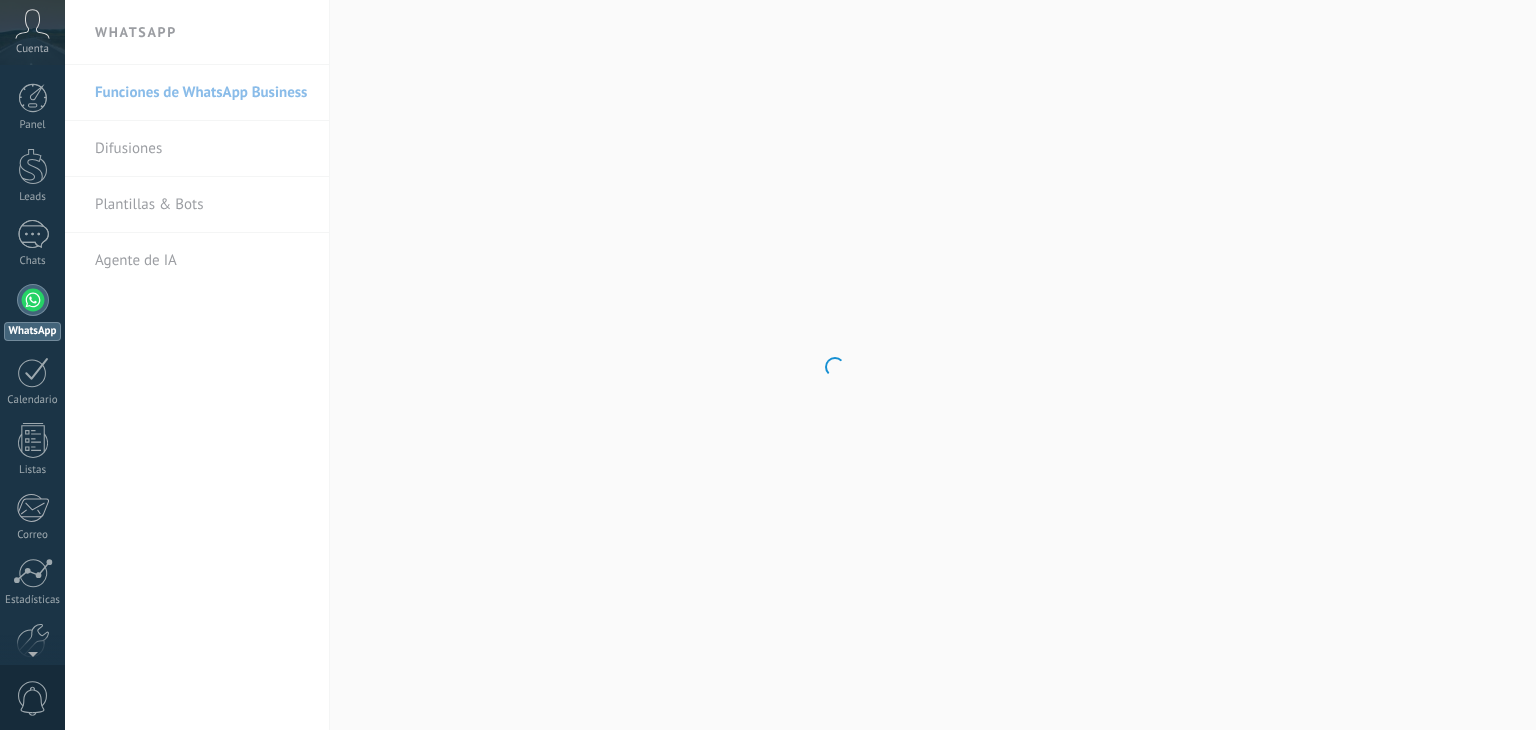 scroll, scrollTop: 0, scrollLeft: 0, axis: both 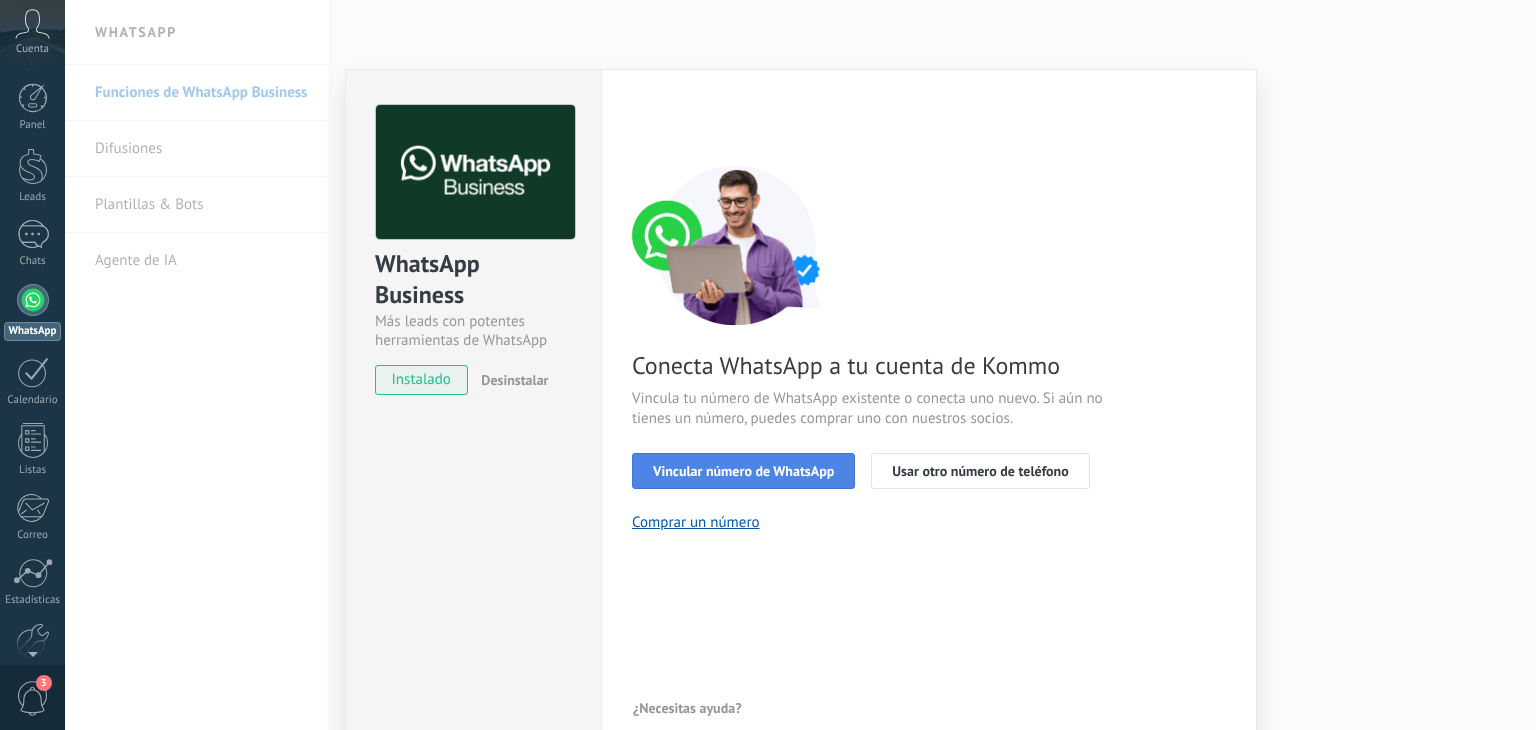 click on "Vincular número de WhatsApp" at bounding box center (743, 471) 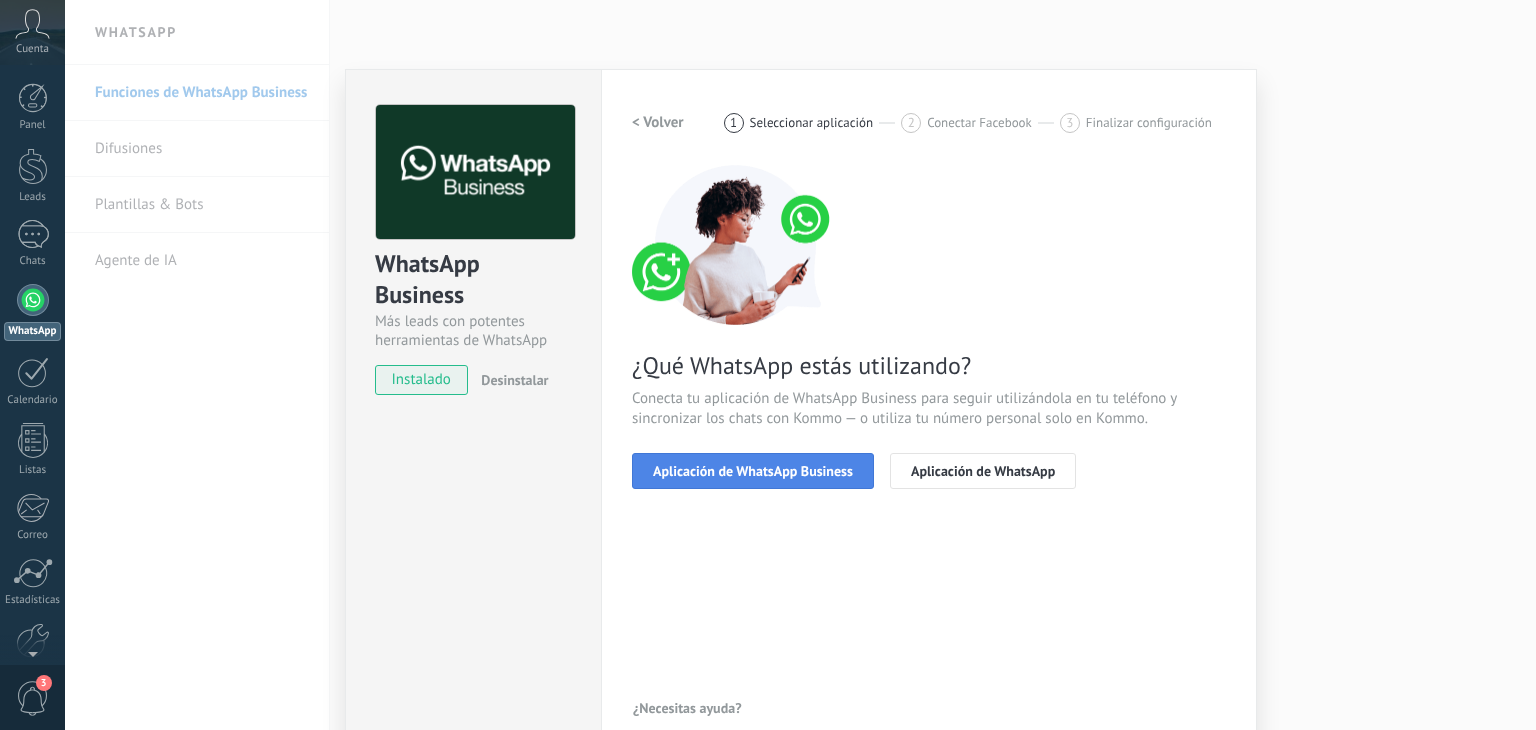 click on "Aplicación de WhatsApp Business" at bounding box center [753, 471] 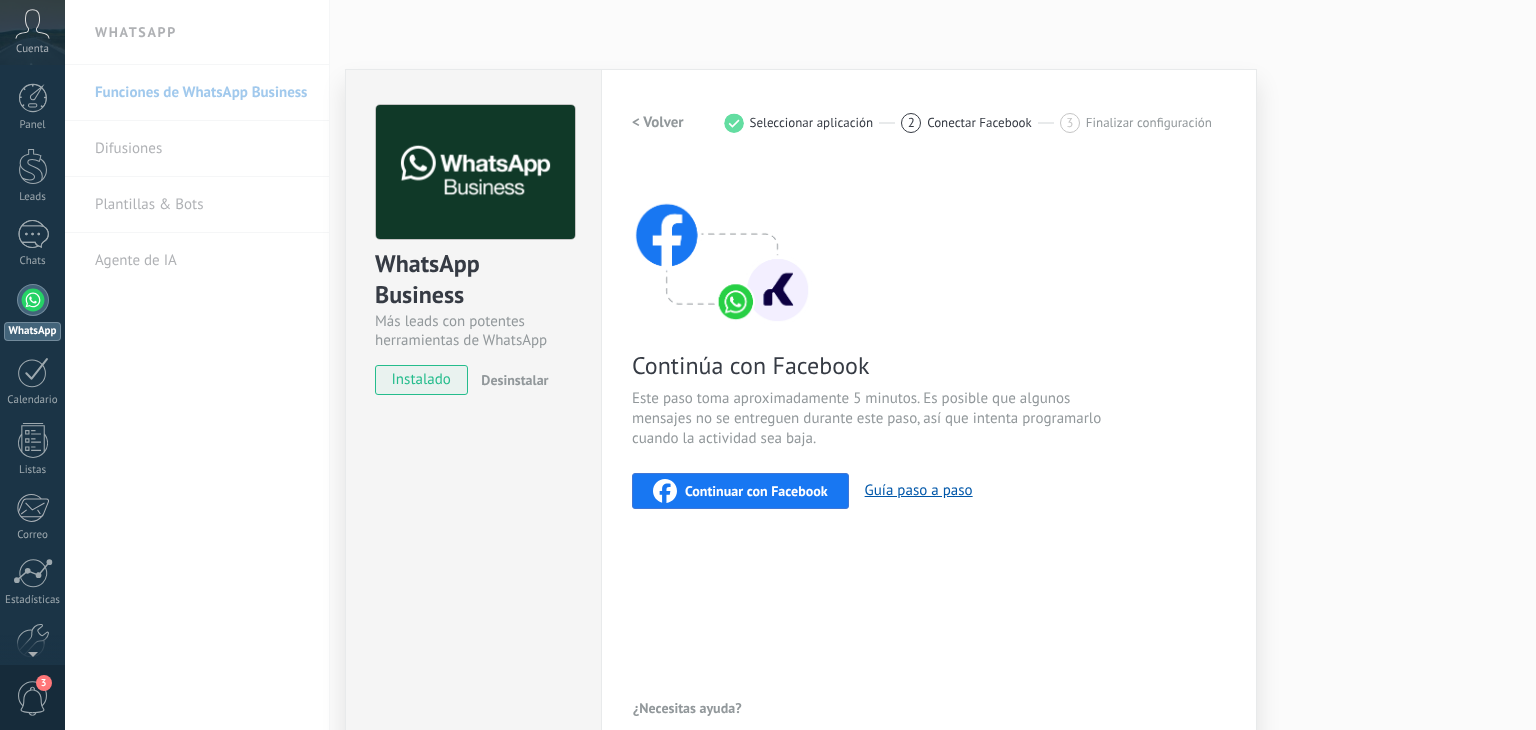 click on "Continuar con Facebook" at bounding box center [756, 491] 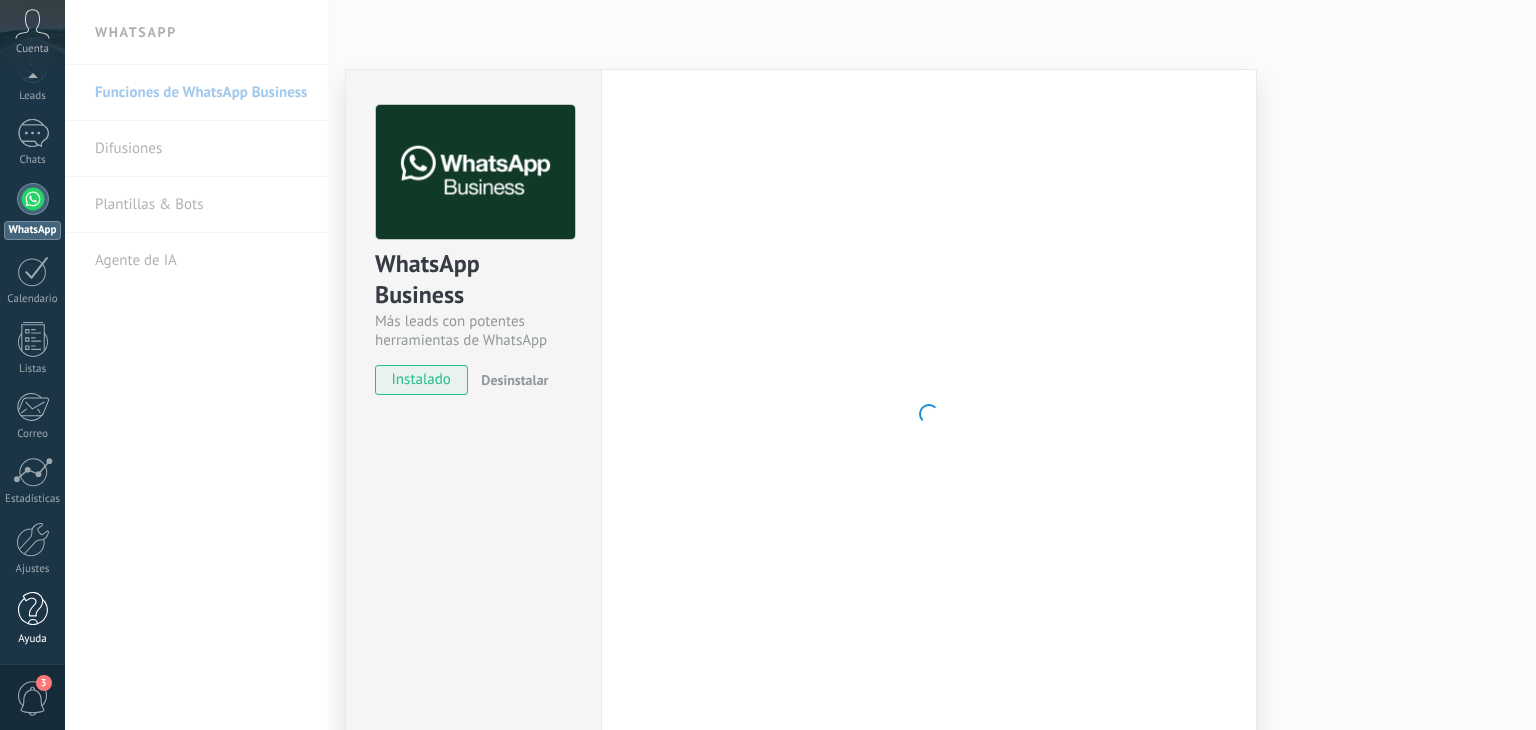 scroll, scrollTop: 100, scrollLeft: 0, axis: vertical 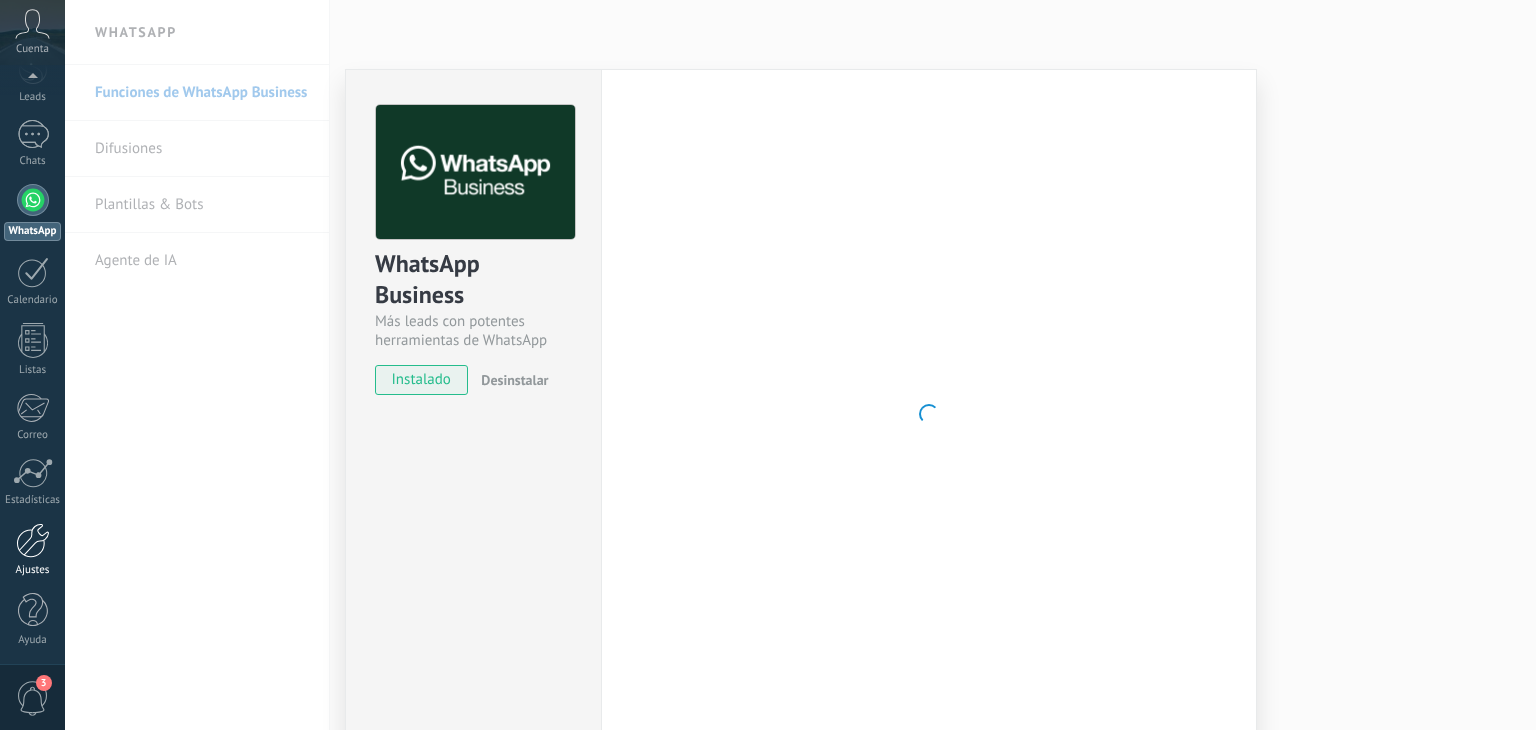 click at bounding box center [33, 540] 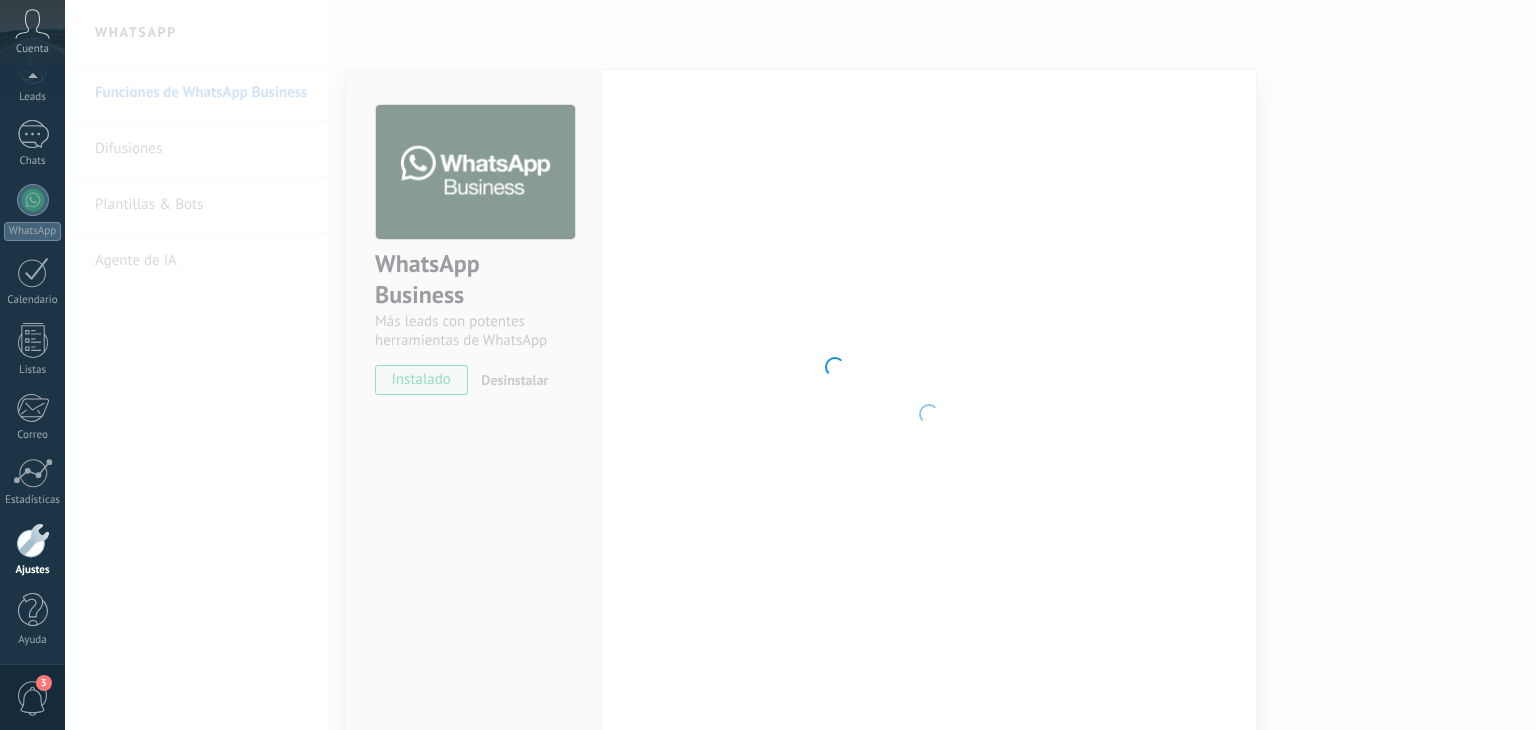 scroll, scrollTop: 101, scrollLeft: 0, axis: vertical 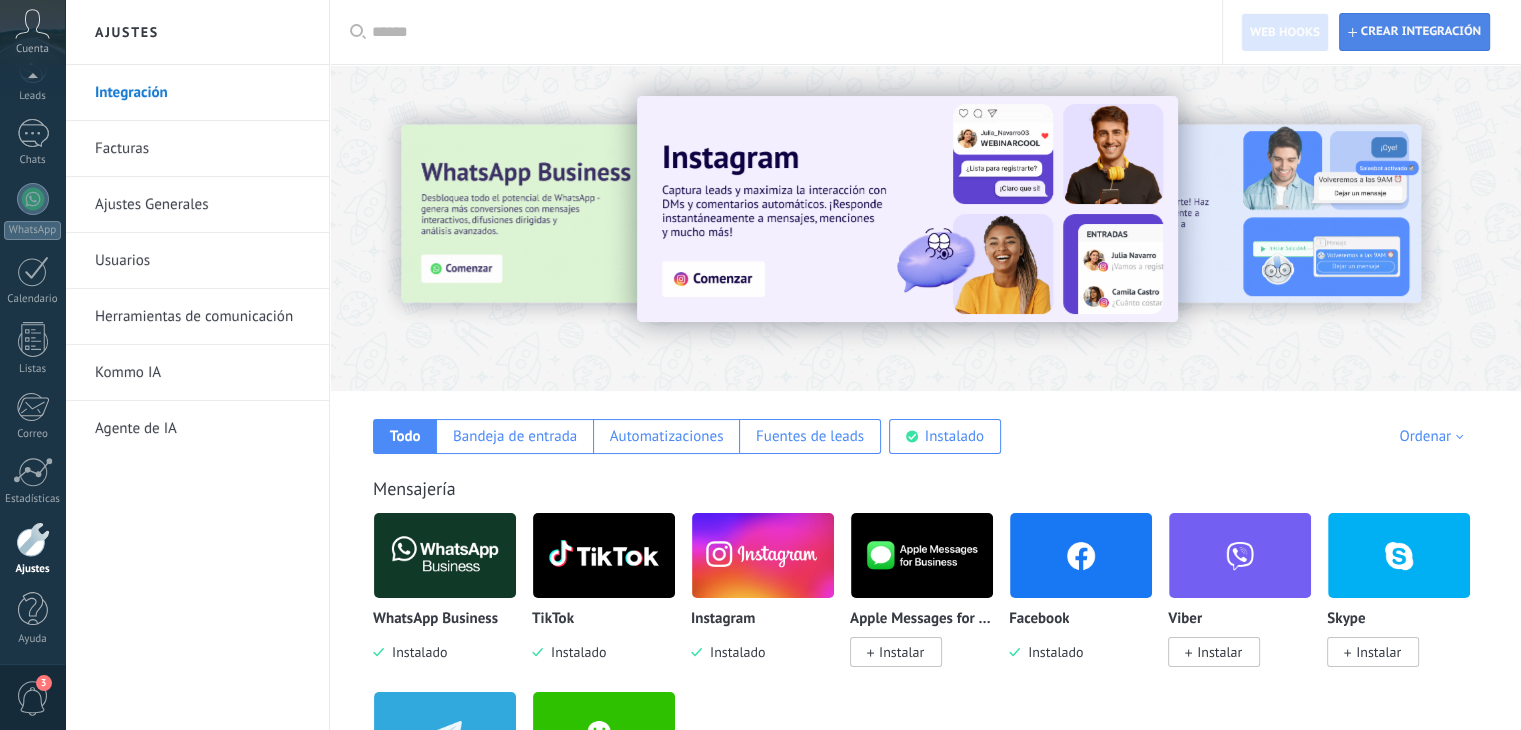 click on "Crear integración" at bounding box center (1421, 32) 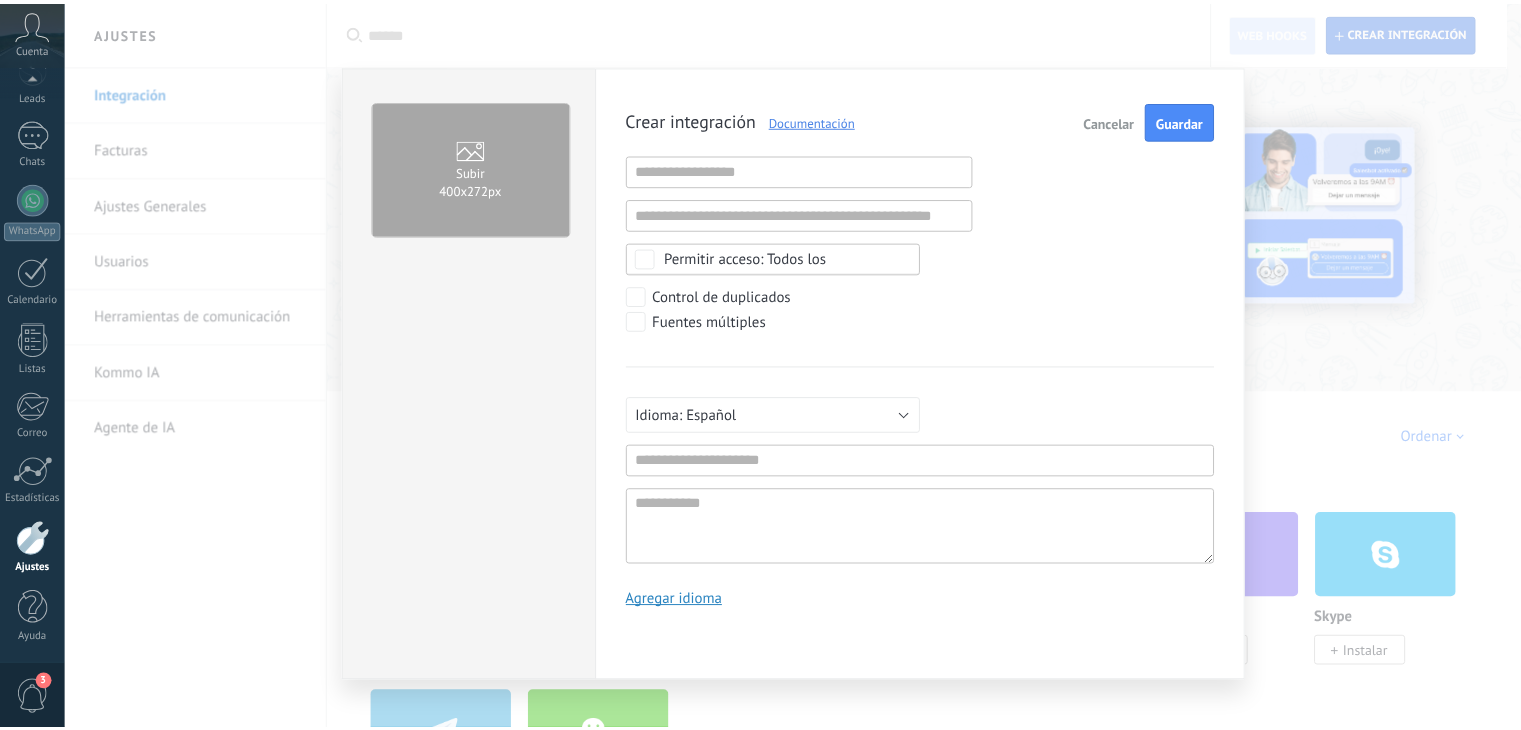 scroll, scrollTop: 19, scrollLeft: 0, axis: vertical 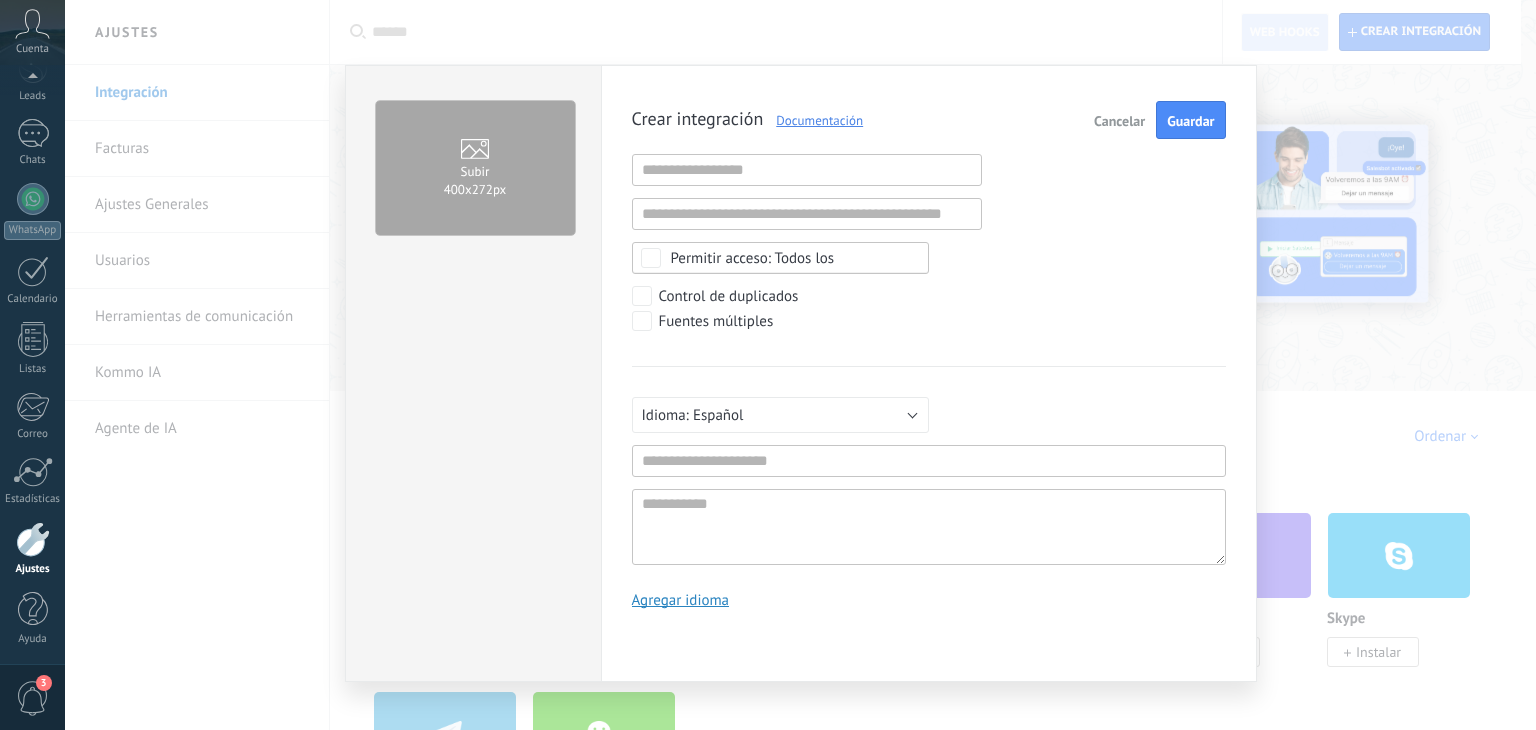 click on "Cancelar" at bounding box center (1119, 120) 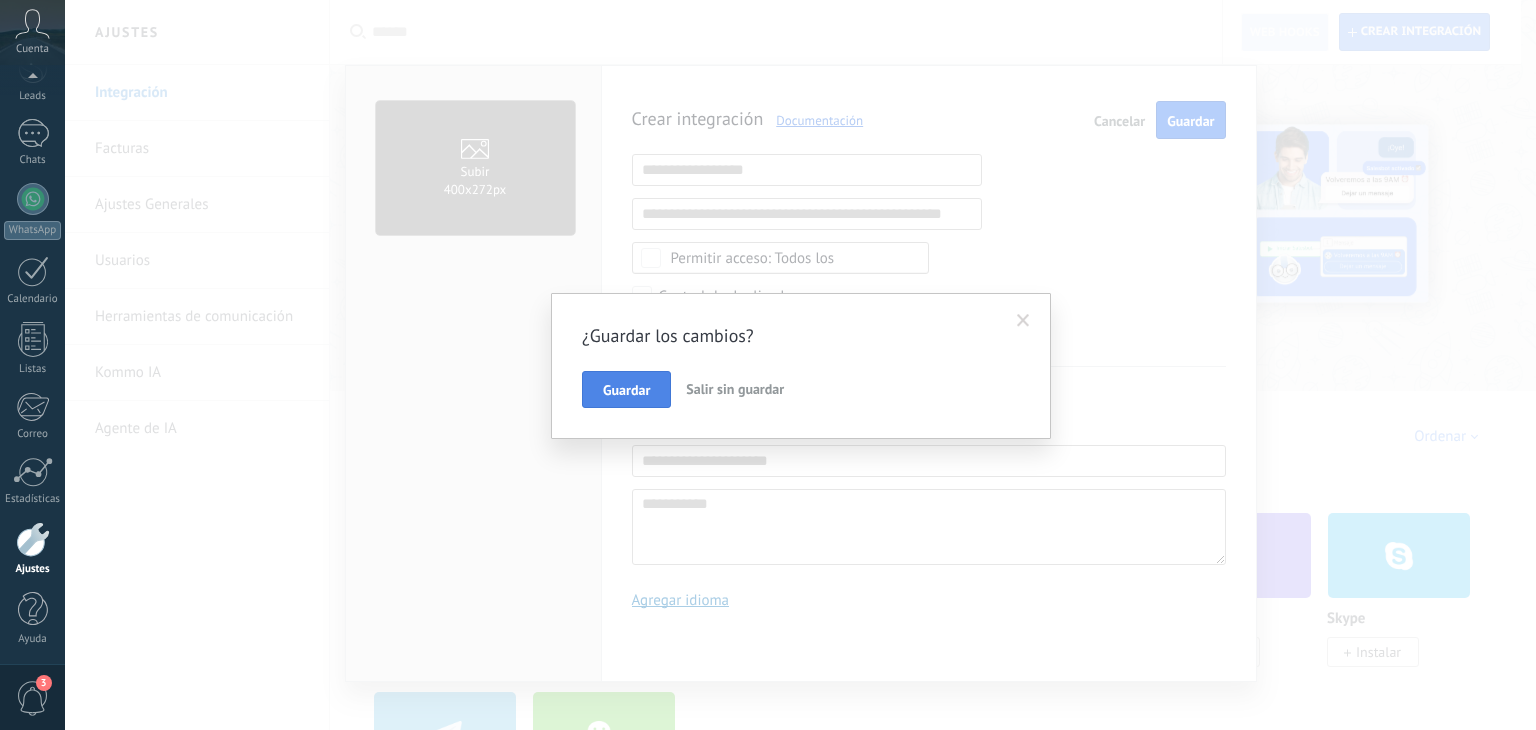 click on "Guardar" at bounding box center (626, 390) 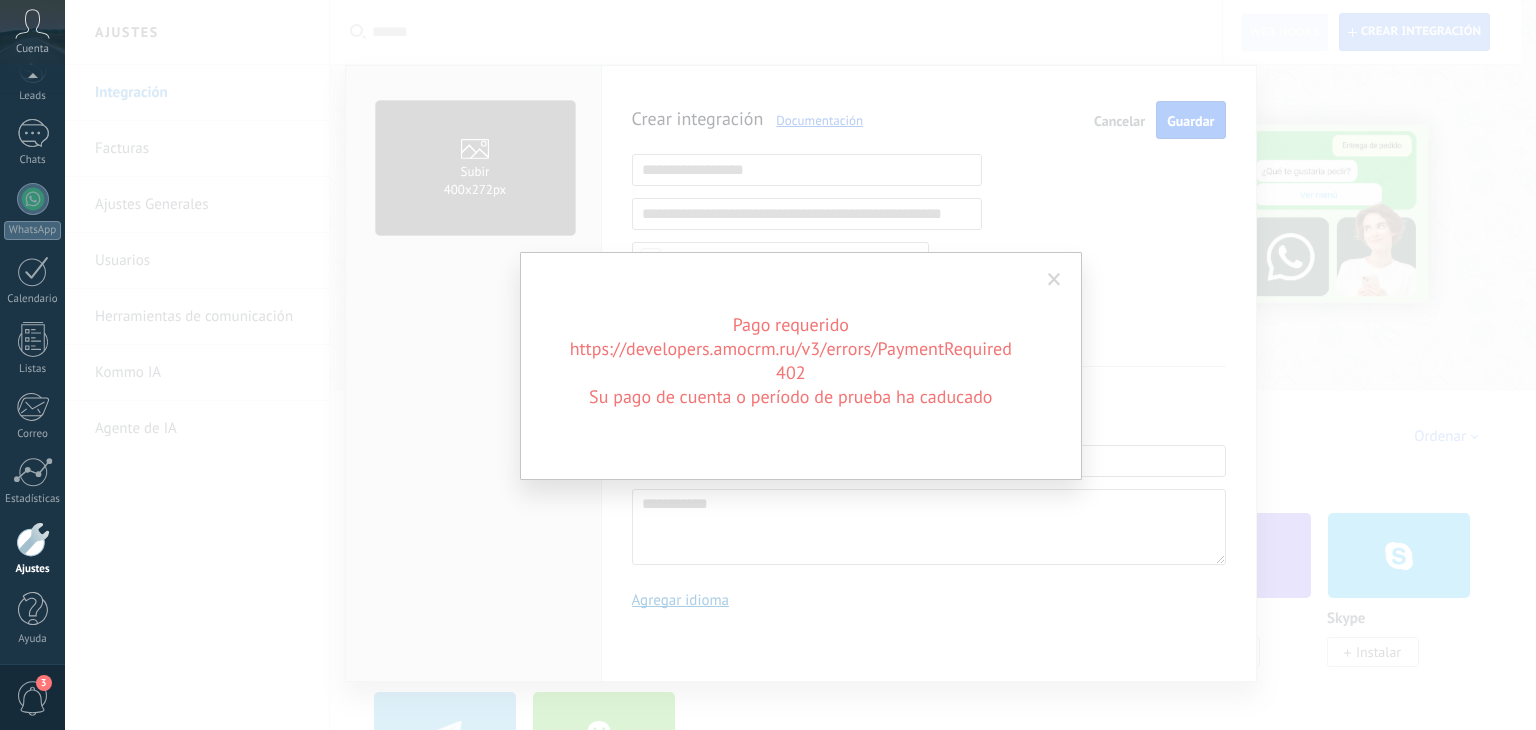 click on "Pago requerido https://developers.amocrm.ru/v3/errors/PaymentRequired 402 Su pago de cuenta o período de prueba ha caducado" at bounding box center [800, 365] 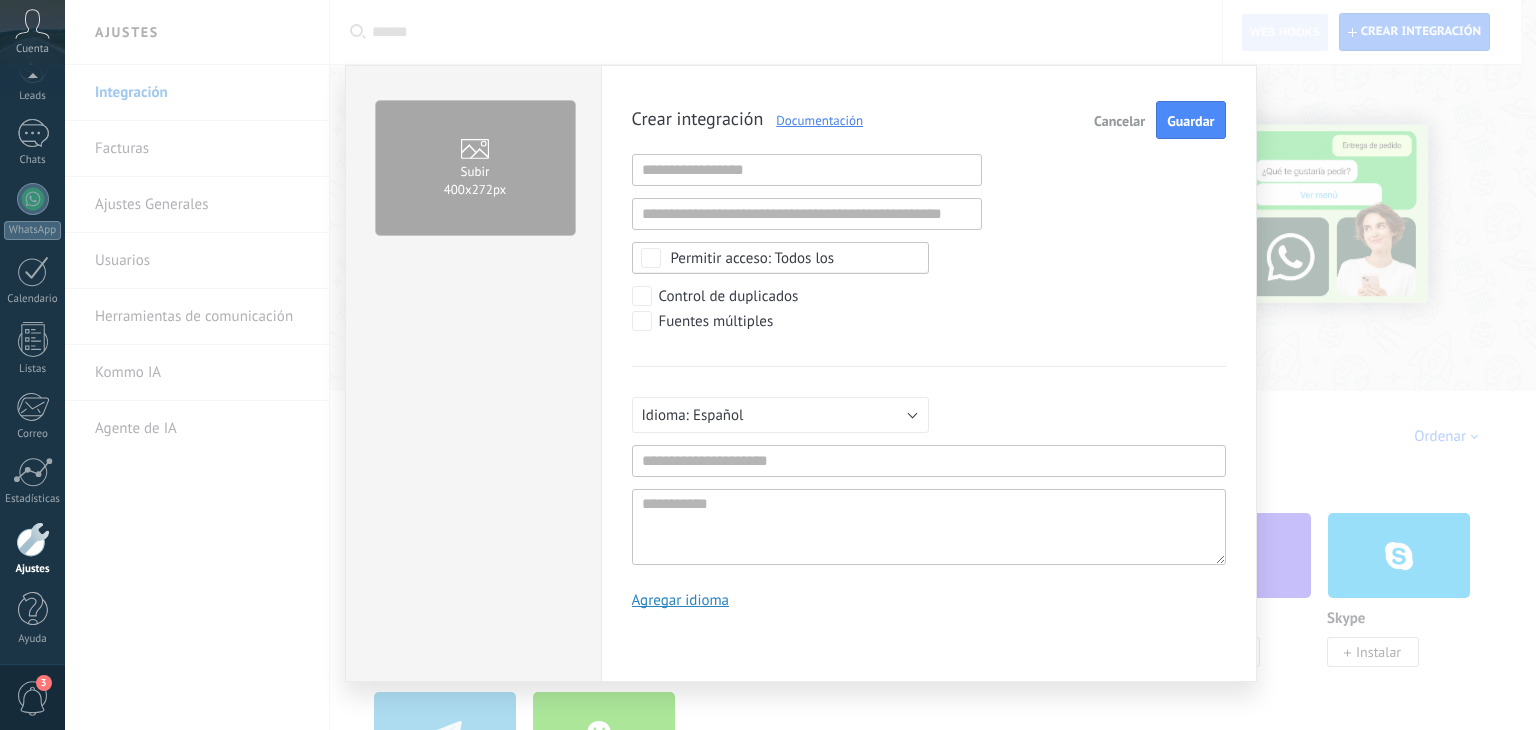 click on "Cancelar" at bounding box center (1119, 121) 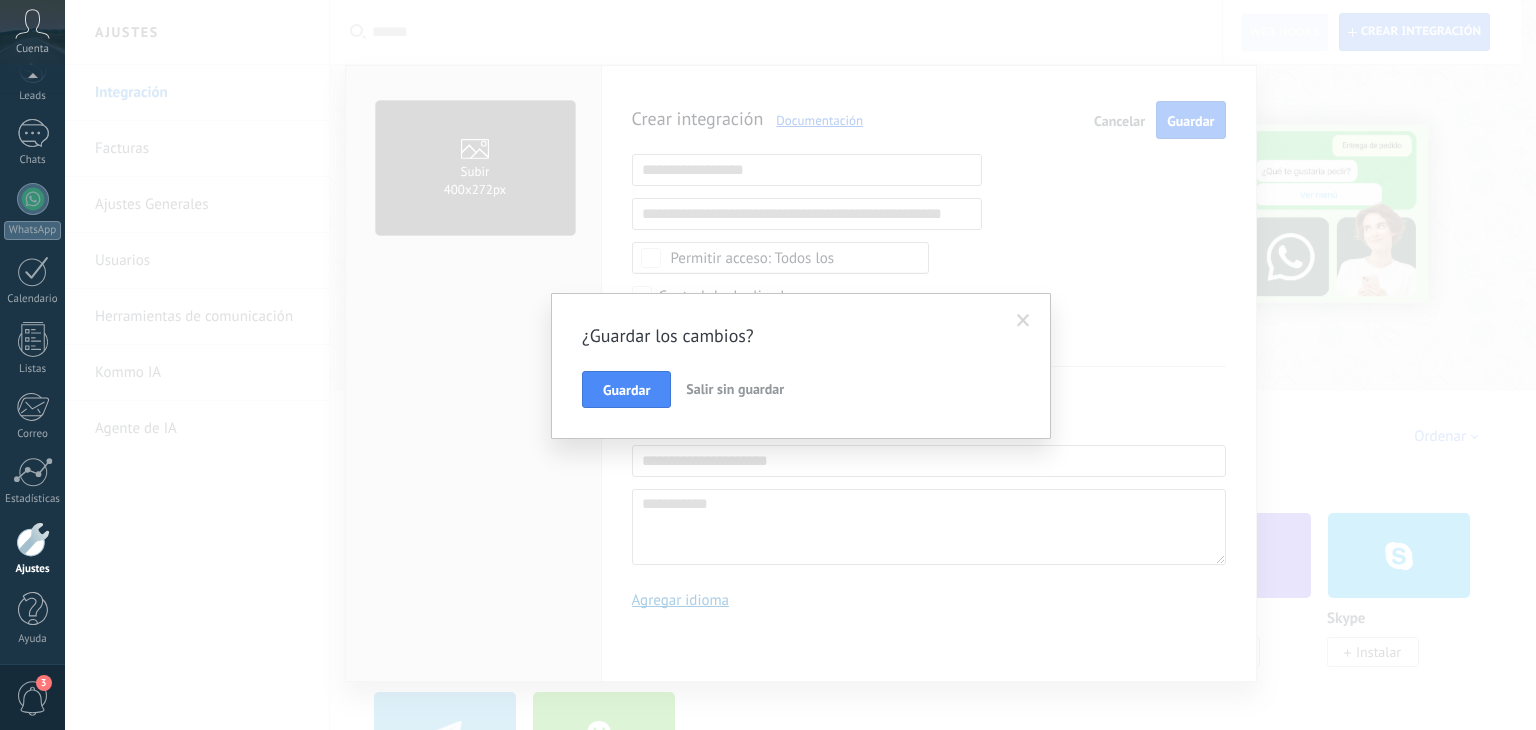 click on "Salir sin guardar" at bounding box center [735, 389] 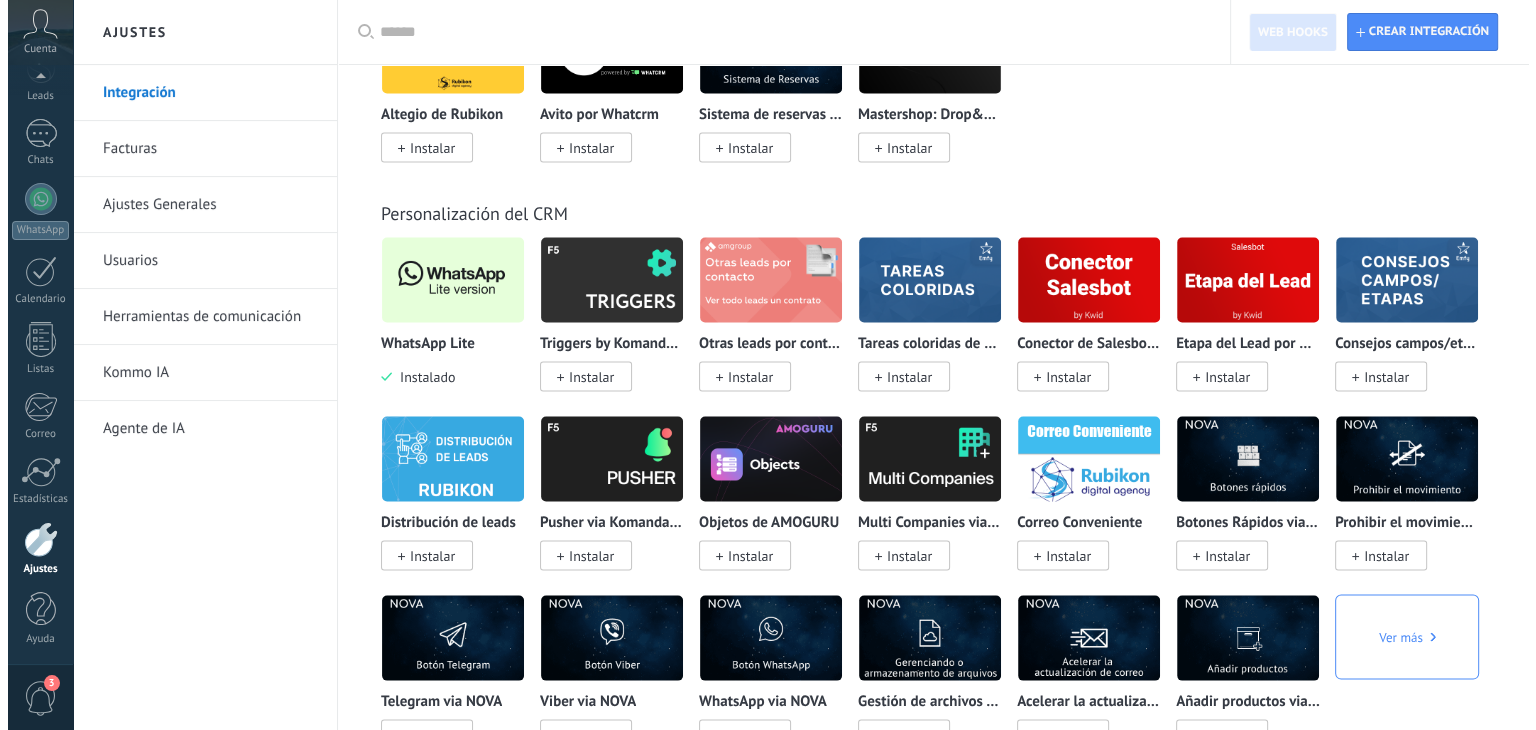 scroll, scrollTop: 3814, scrollLeft: 0, axis: vertical 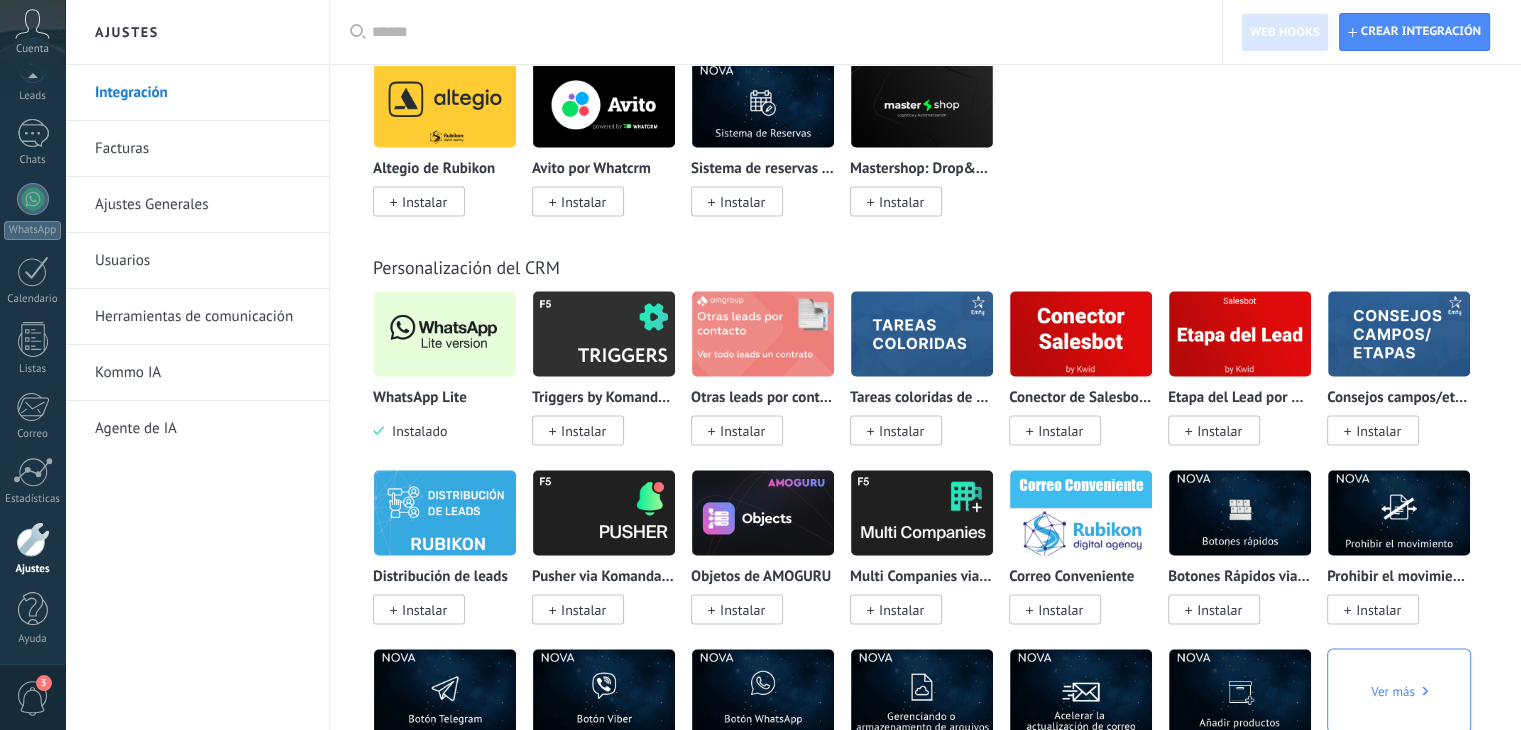 click at bounding box center (445, 334) 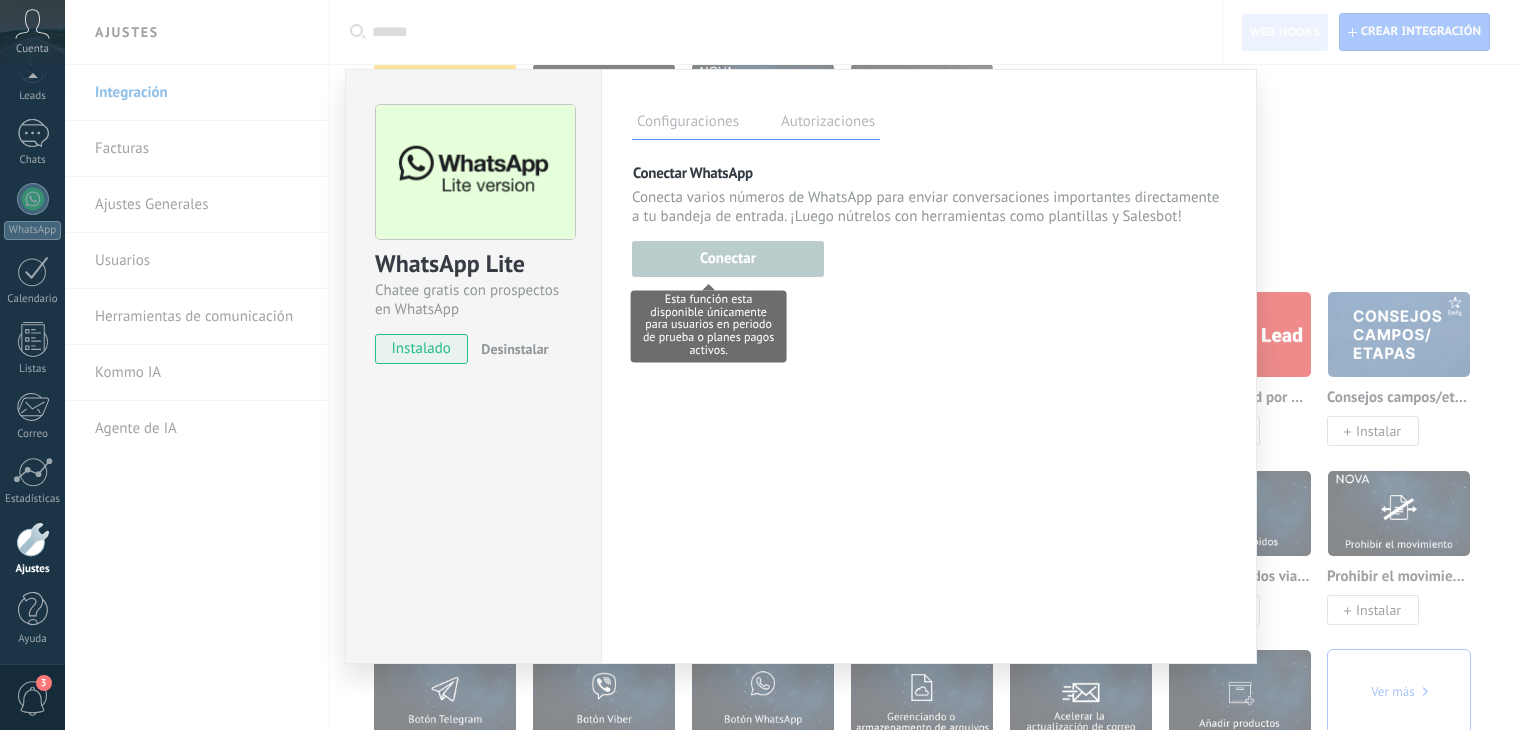 click on "Esta función esta disponible únicamente para usuarios en periodo de prueba o planes pagos activos." at bounding box center [709, 326] 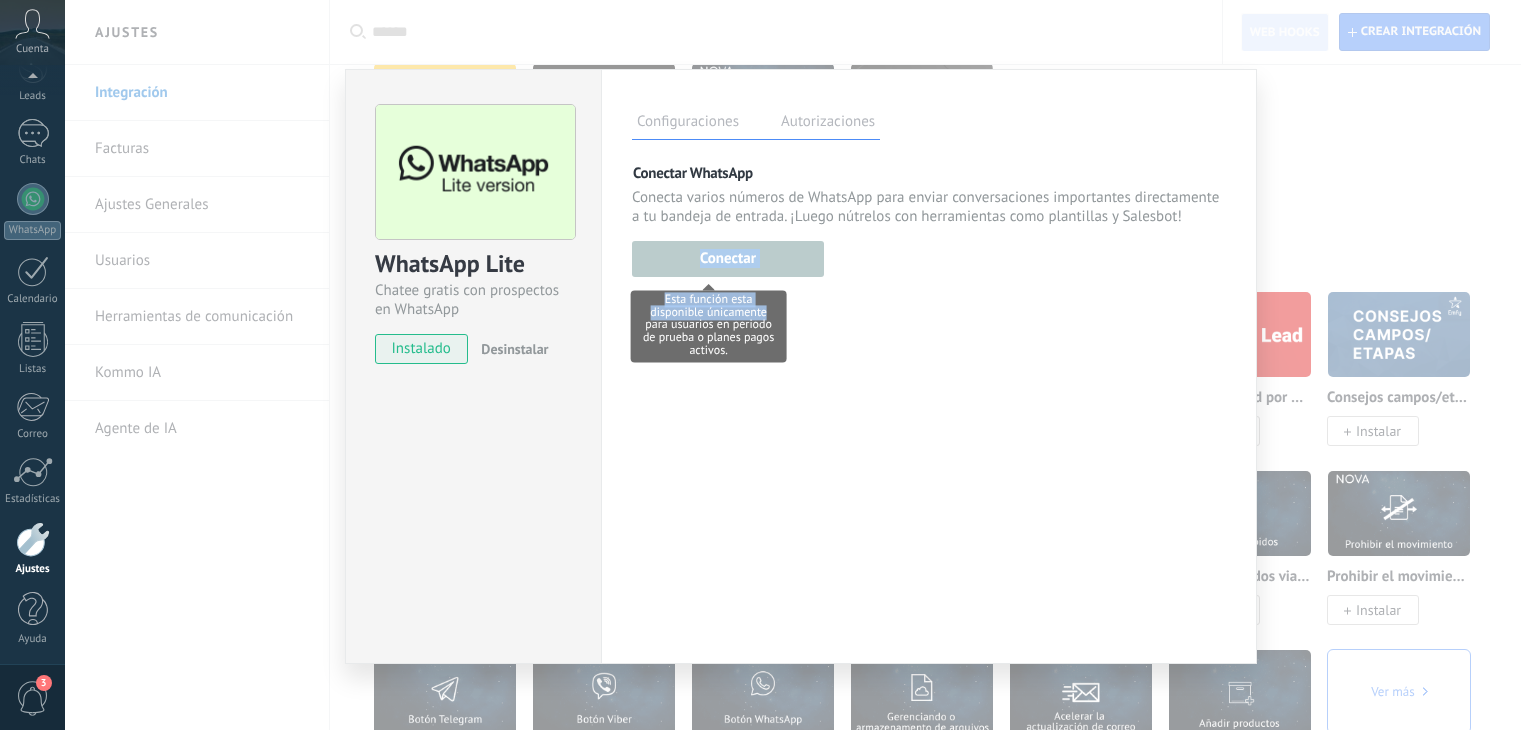 drag, startPoint x: 729, startPoint y: 319, endPoint x: 727, endPoint y: 361, distance: 42.047592 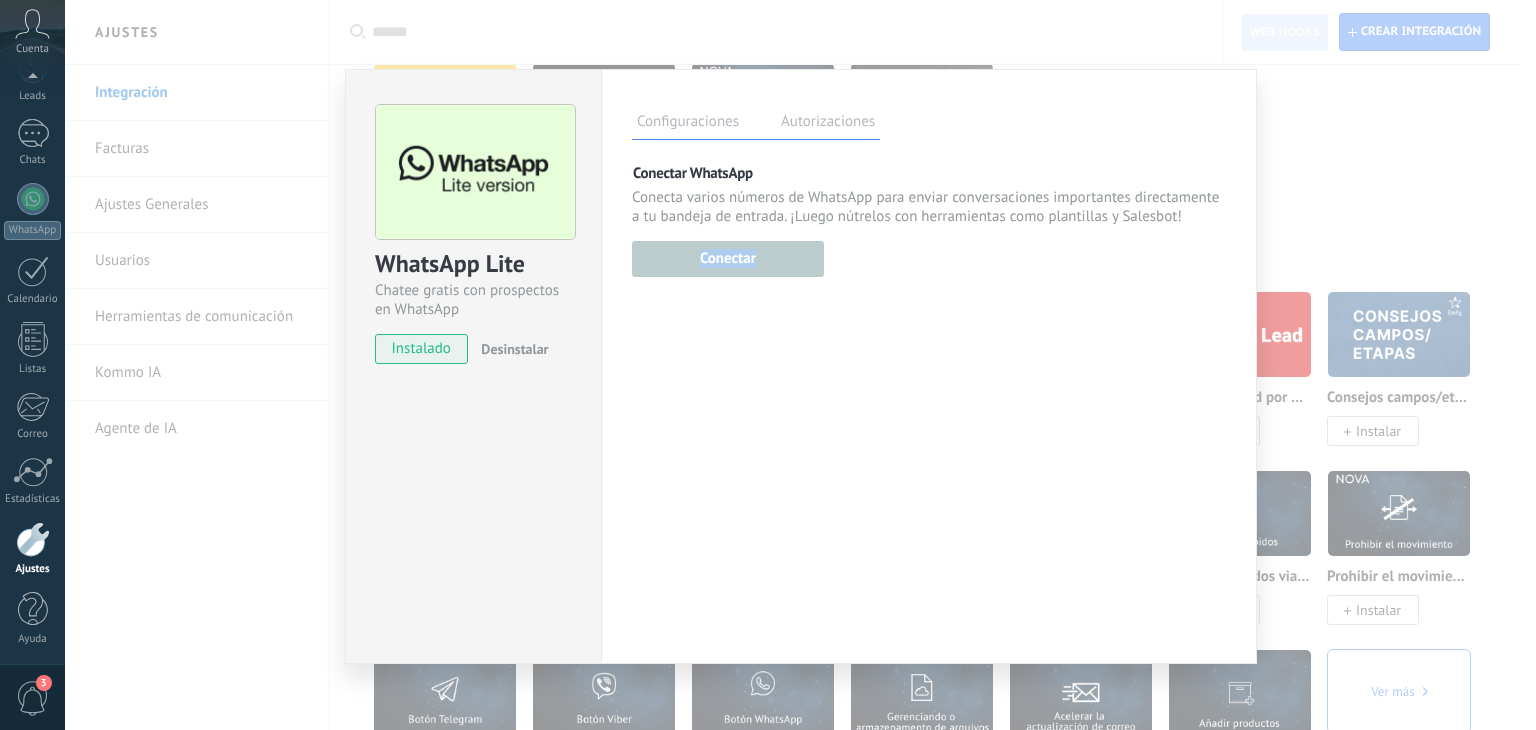 click on "Configuraciones Autorizaciones Esta pestaña registra a los usuarios que han concedido acceso a las integración a esta cuenta. Si deseas remover la posibilidad que un usuario pueda enviar solicitudes a la cuenta en nombre de esta integración, puedes revocar el acceso. Si el acceso a todos los usuarios es revocado, la integración dejará de funcionar. Esta aplicacion está instalada, pero nadie le ha dado acceso aun. Más de 2 mil millones de personas utilizan activamente WhatsApp para conectarse con amigos, familiares y empresas. Esta integración agrega el chat más popular a tu arsenal de comunicación: captura automáticamente leads desde los mensajes entrantes, comparte el acceso al chat con todo tu equipo y potencia todo con las herramientas integradas de Kommo, como el botón de compromiso y Salesbot. más _:  Guardar Conectar WhatsApp Conectar
Usa tu teléfono al menos  una vez en 14 días  , para permanecer conectado." at bounding box center (929, 366) 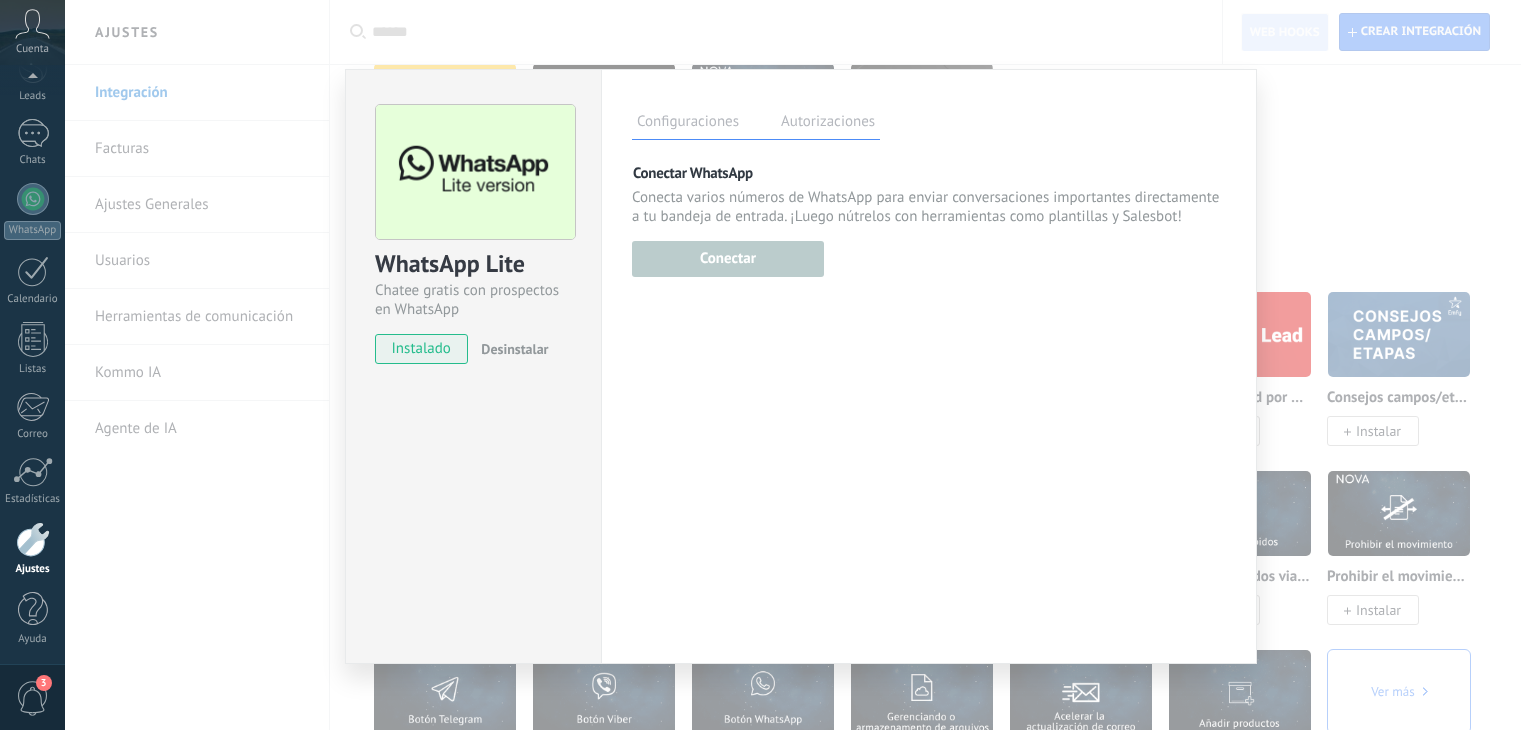 click on "Autorizaciones" at bounding box center [828, 124] 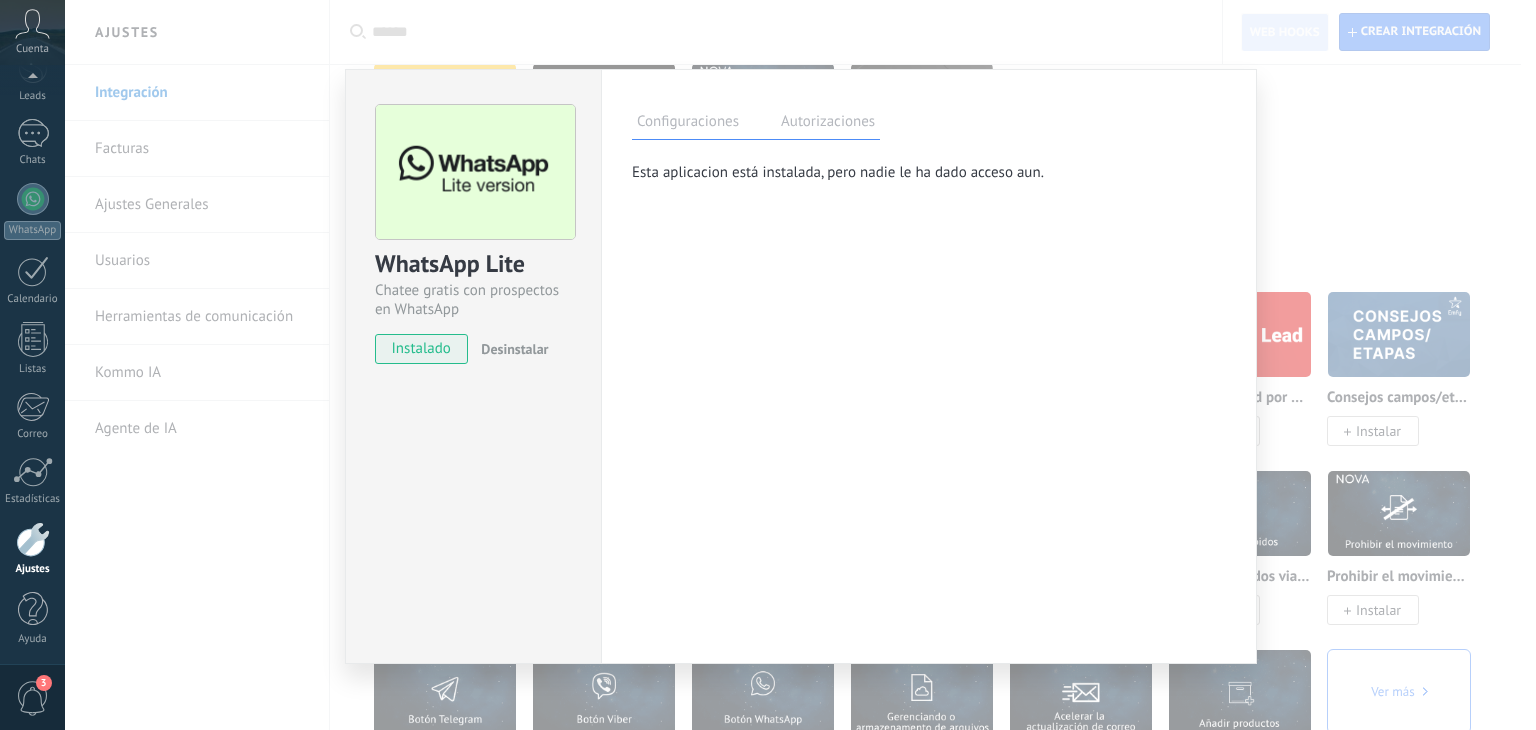 click on "Autorizaciones" at bounding box center (828, 124) 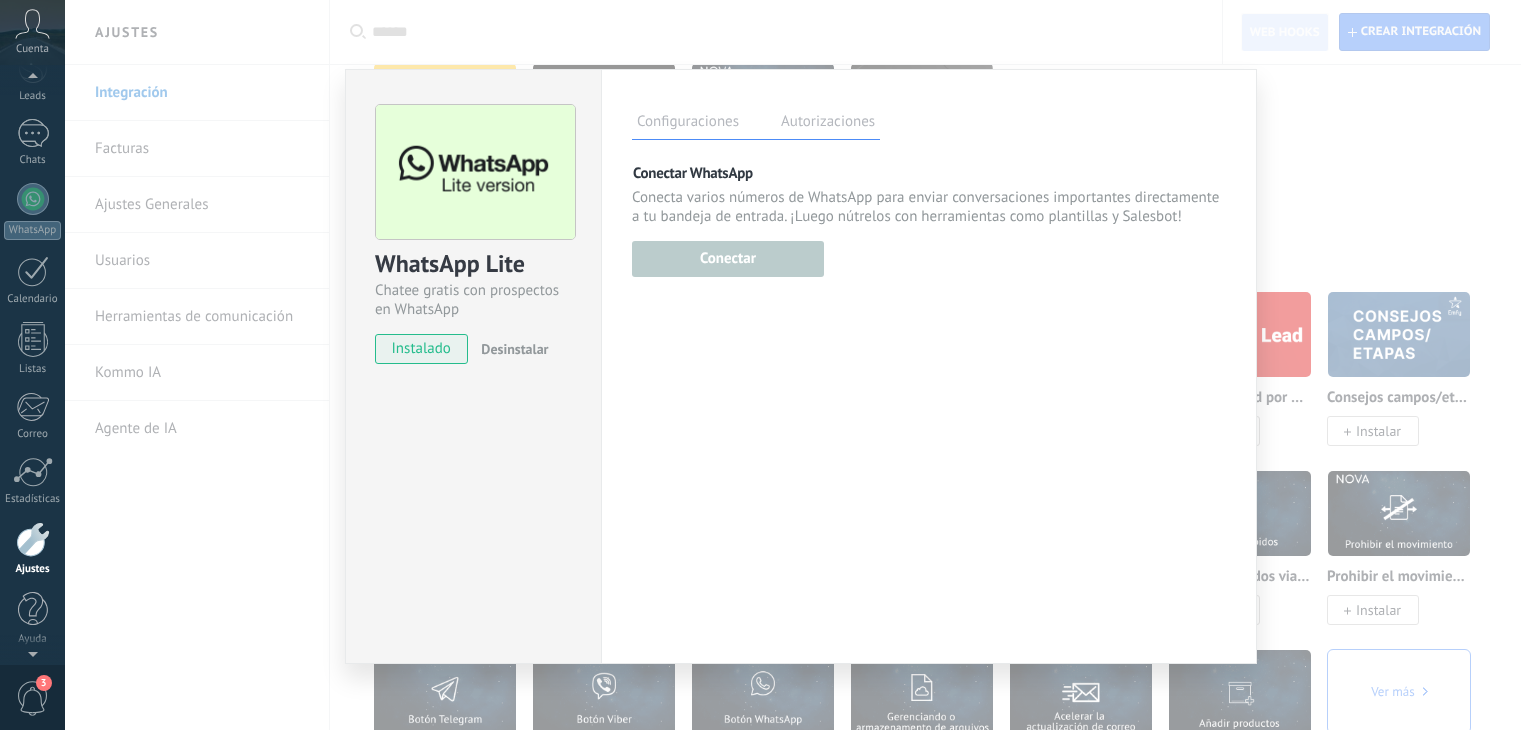 scroll, scrollTop: 85, scrollLeft: 0, axis: vertical 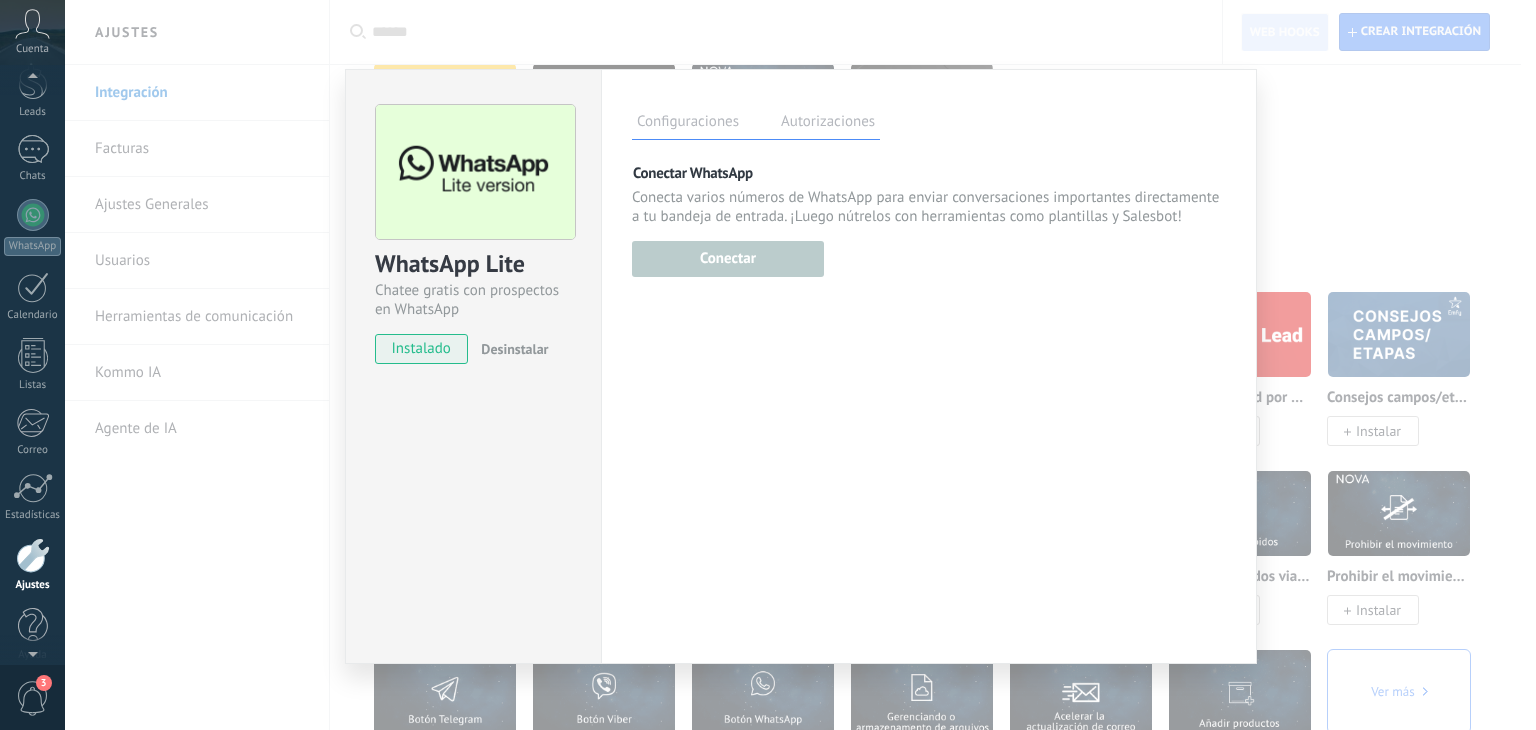 click 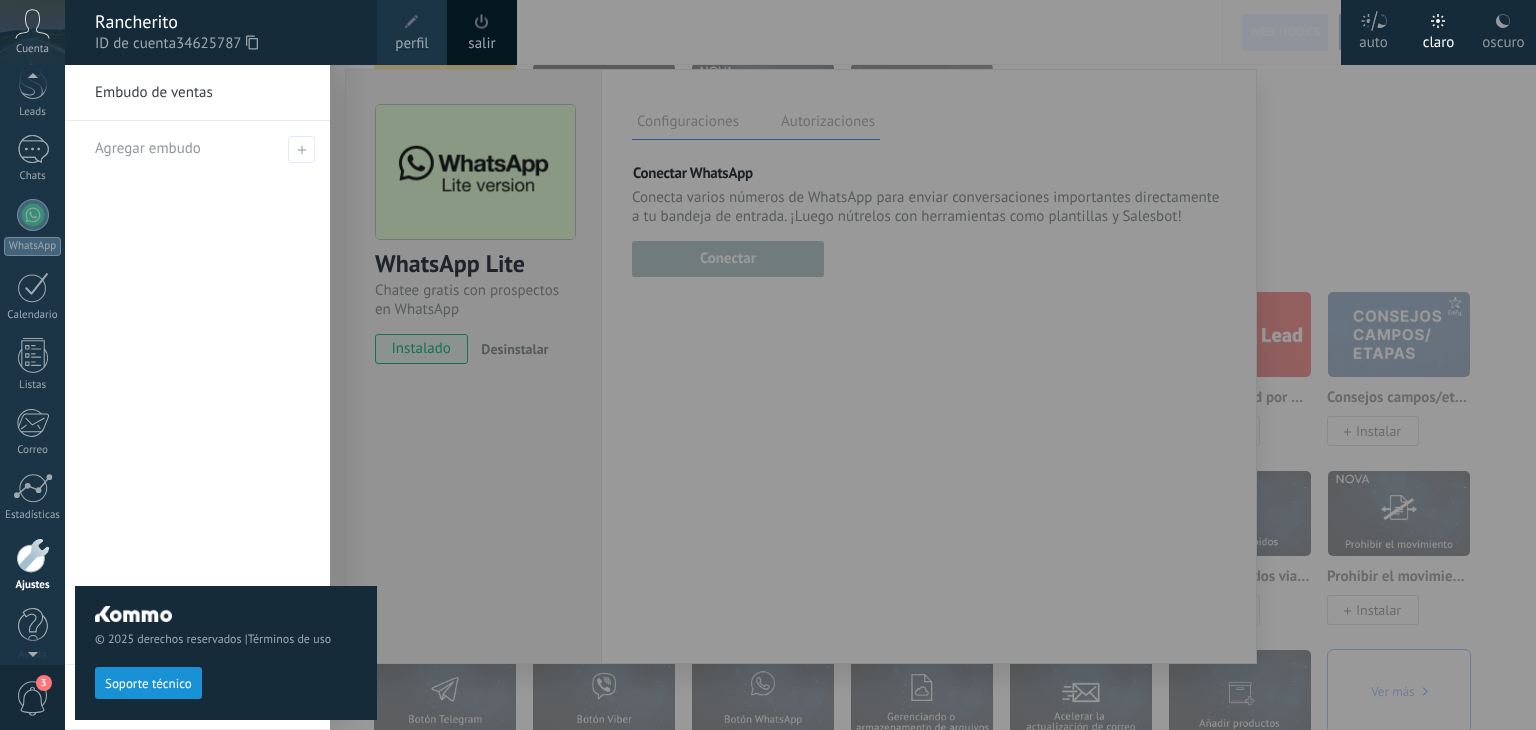 click on "salir" at bounding box center (481, 44) 